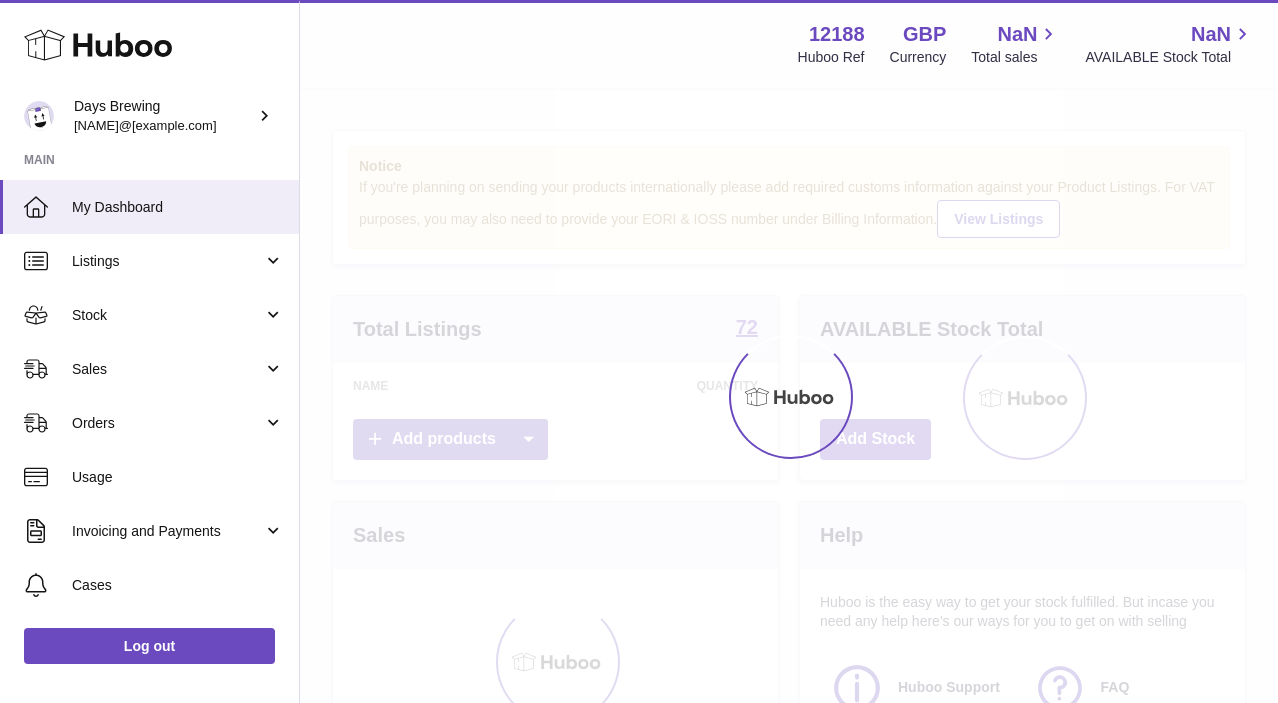 scroll, scrollTop: 0, scrollLeft: 0, axis: both 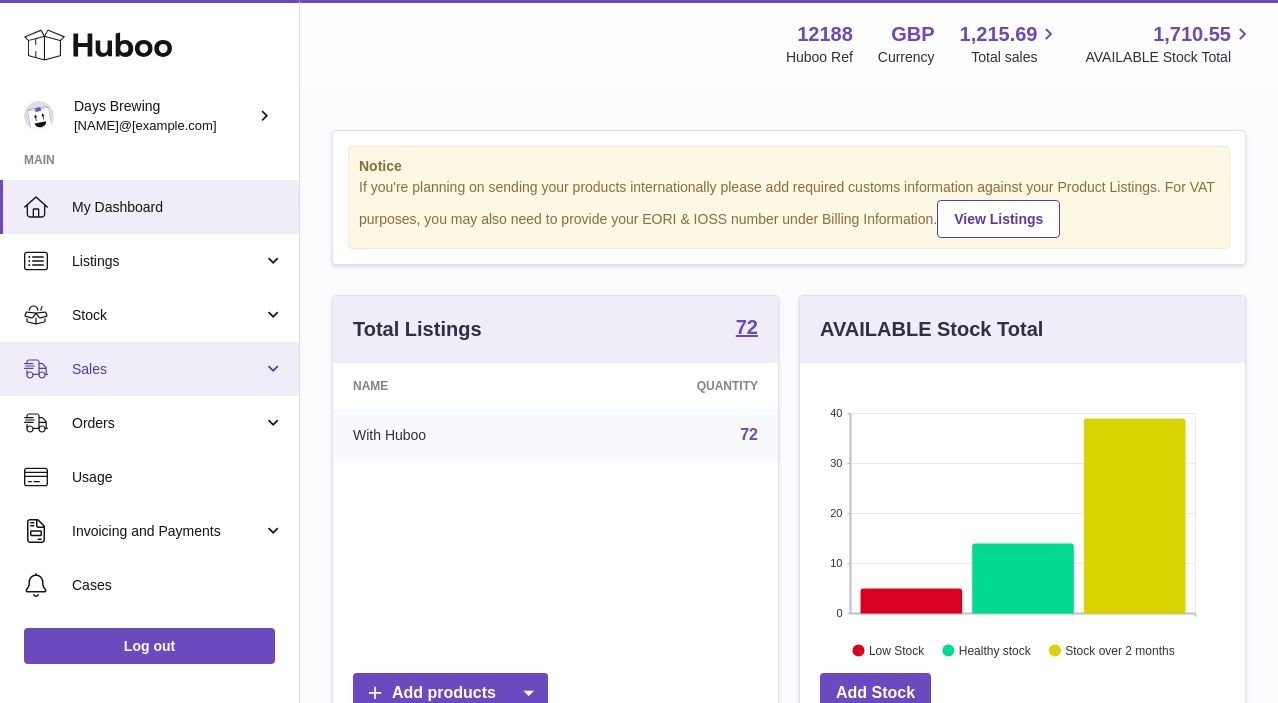 click on "Sales" at bounding box center (149, 369) 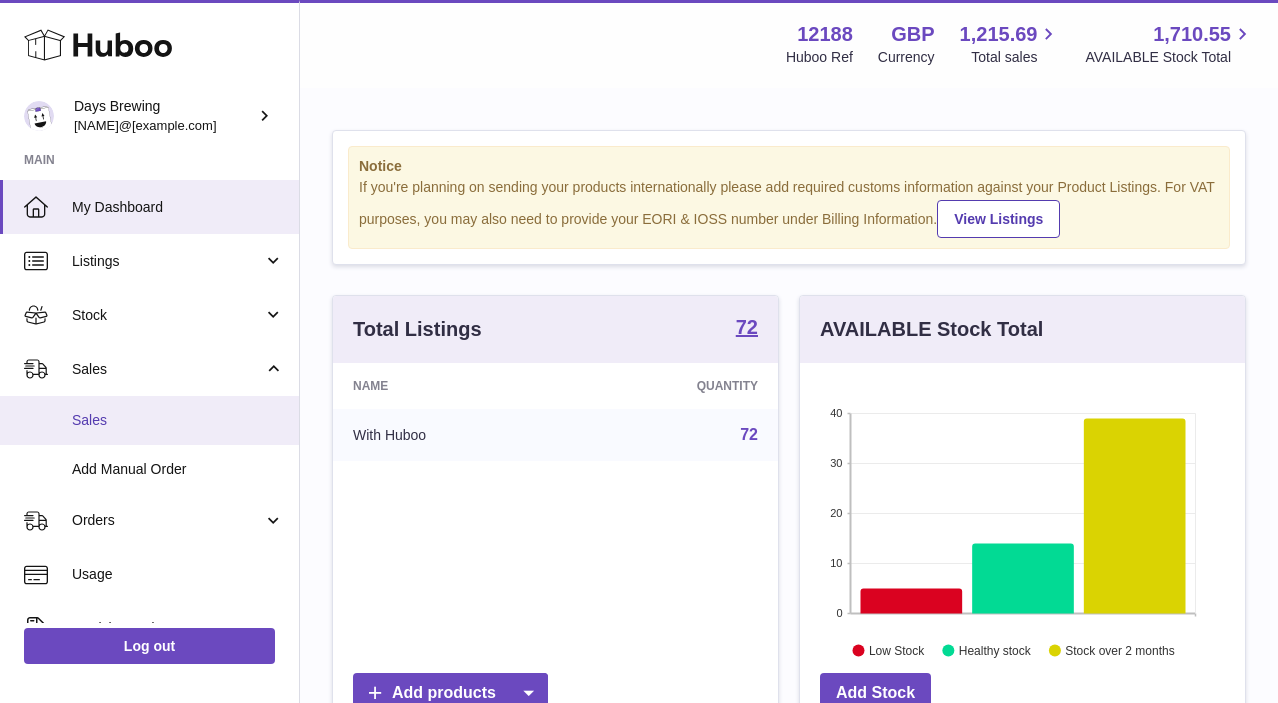click on "Sales" at bounding box center (149, 420) 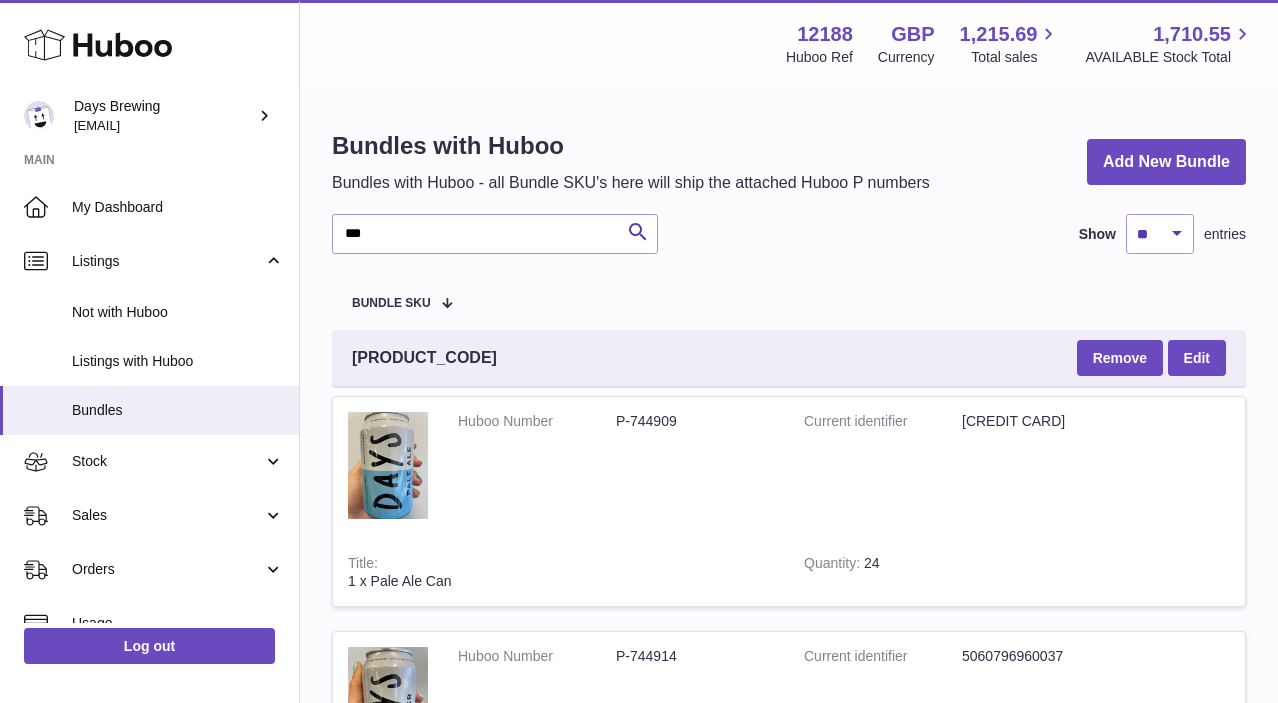 scroll, scrollTop: 0, scrollLeft: 0, axis: both 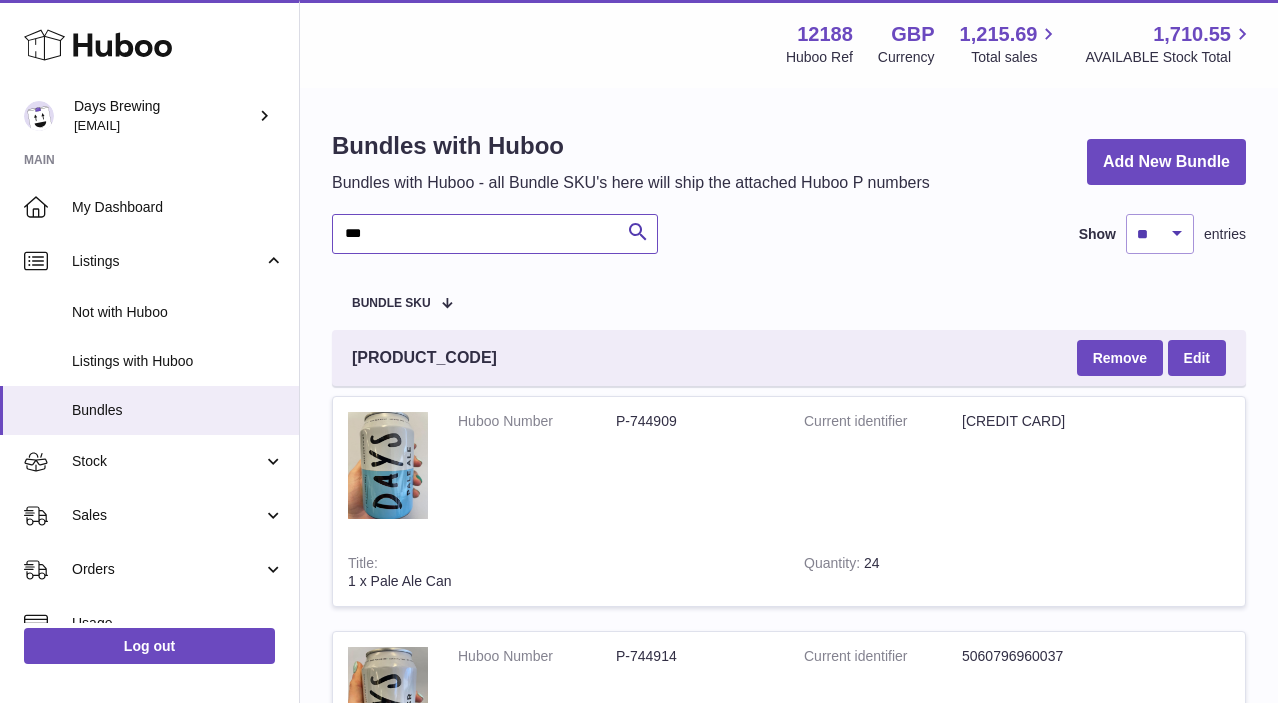 click on "***" at bounding box center (495, 234) 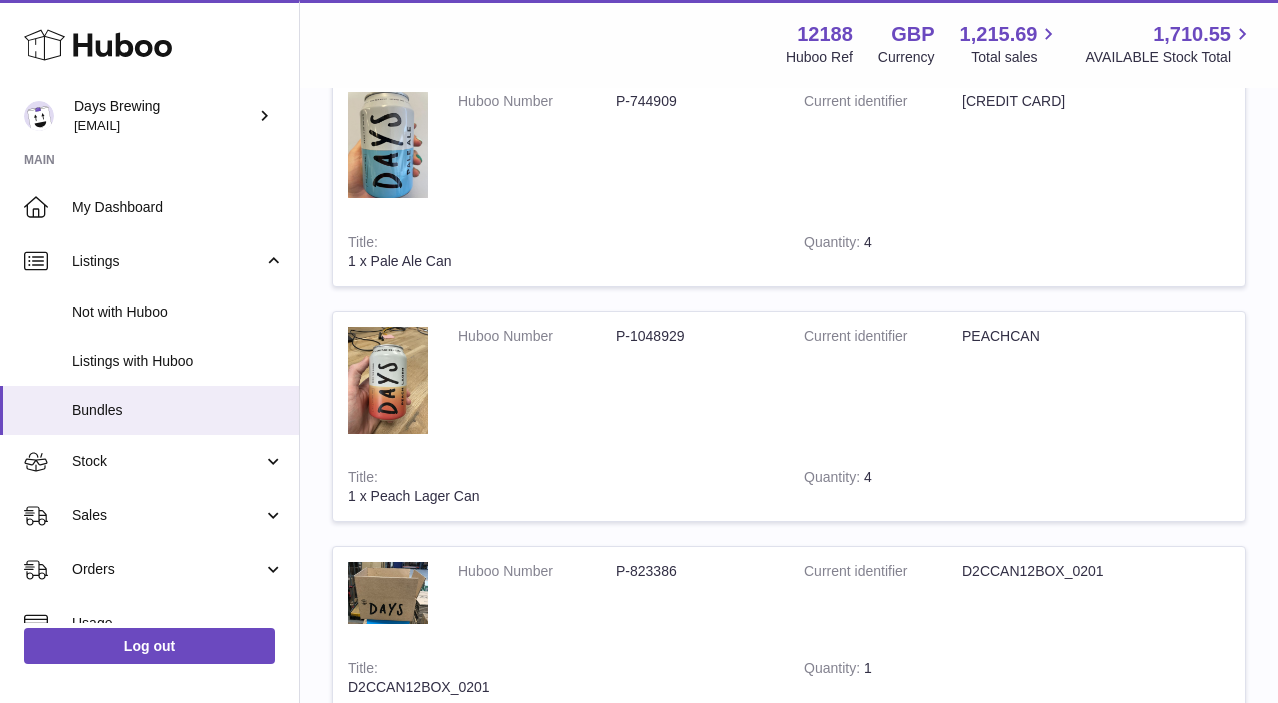 scroll, scrollTop: 1930, scrollLeft: 0, axis: vertical 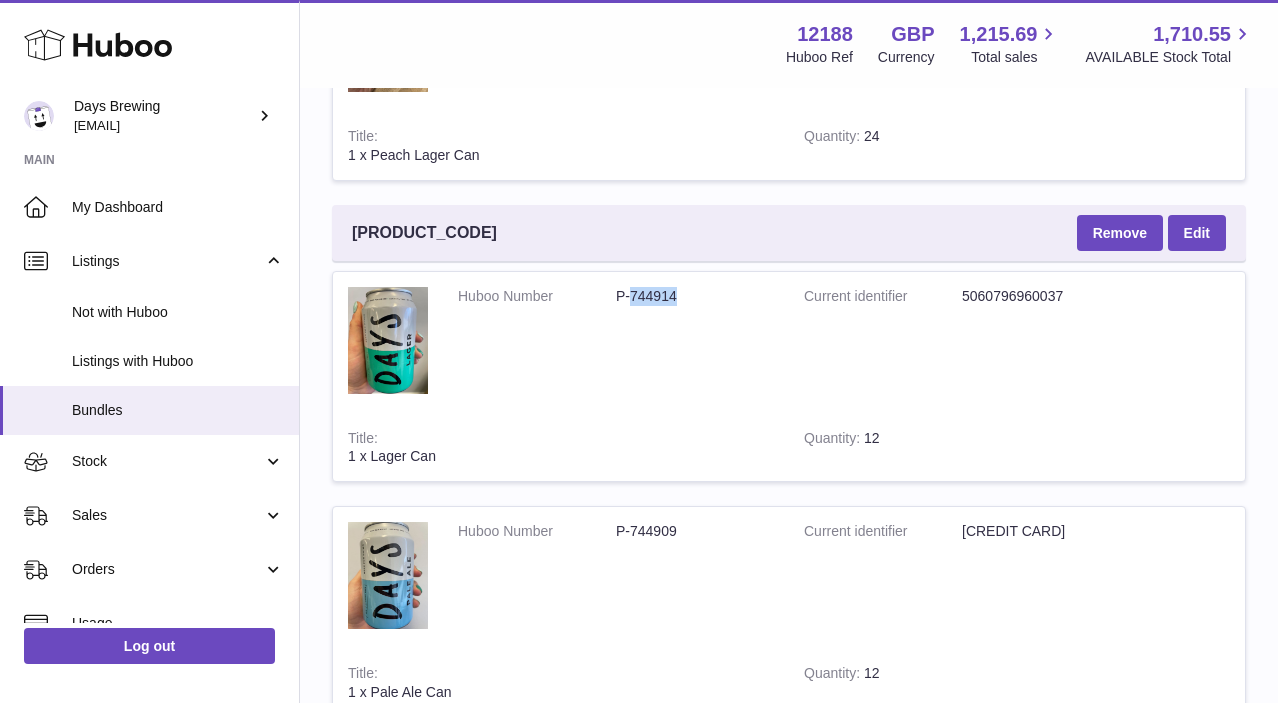 drag, startPoint x: 632, startPoint y: 298, endPoint x: 680, endPoint y: 298, distance: 48 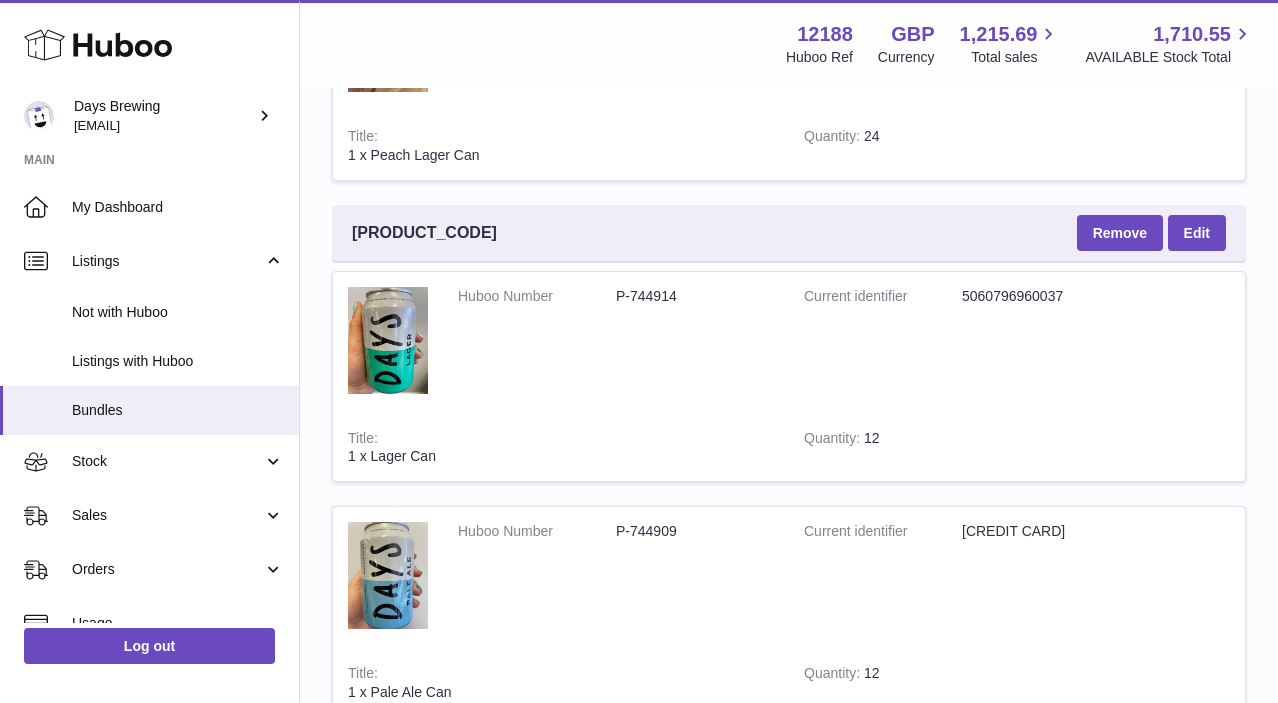 click on "P-744909" at bounding box center [695, 531] 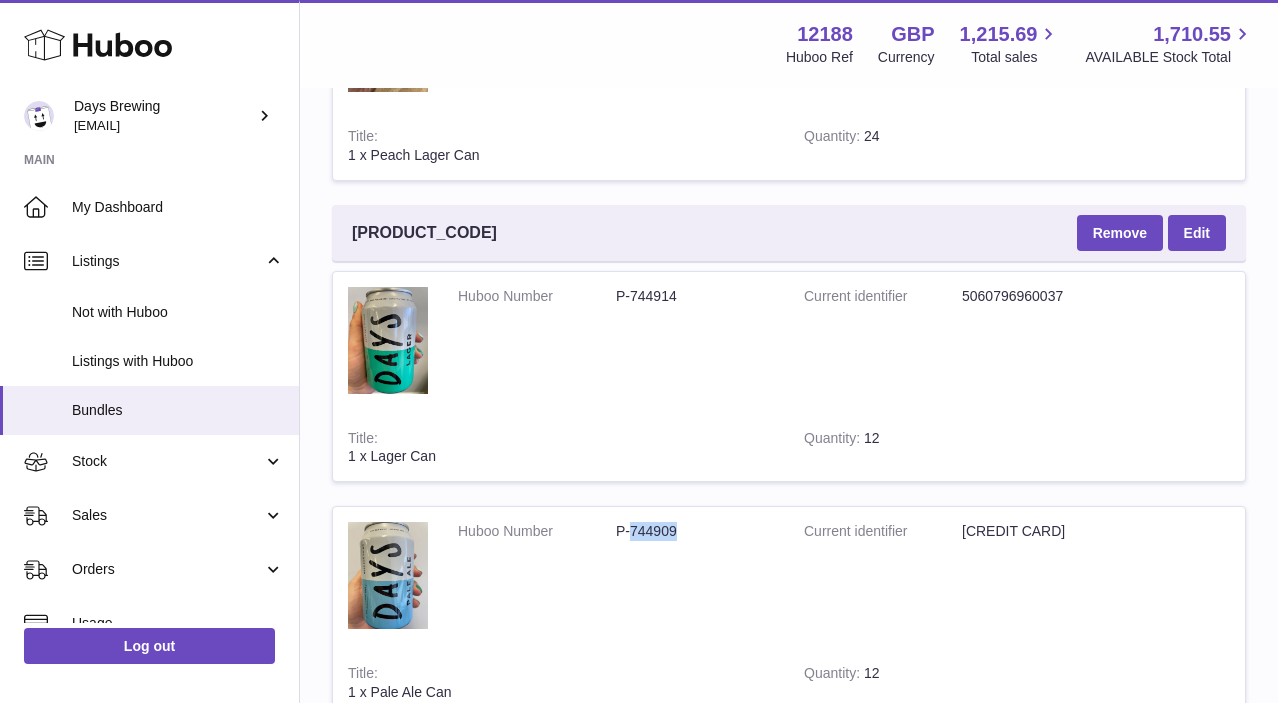 click on "P-744909" at bounding box center (695, 531) 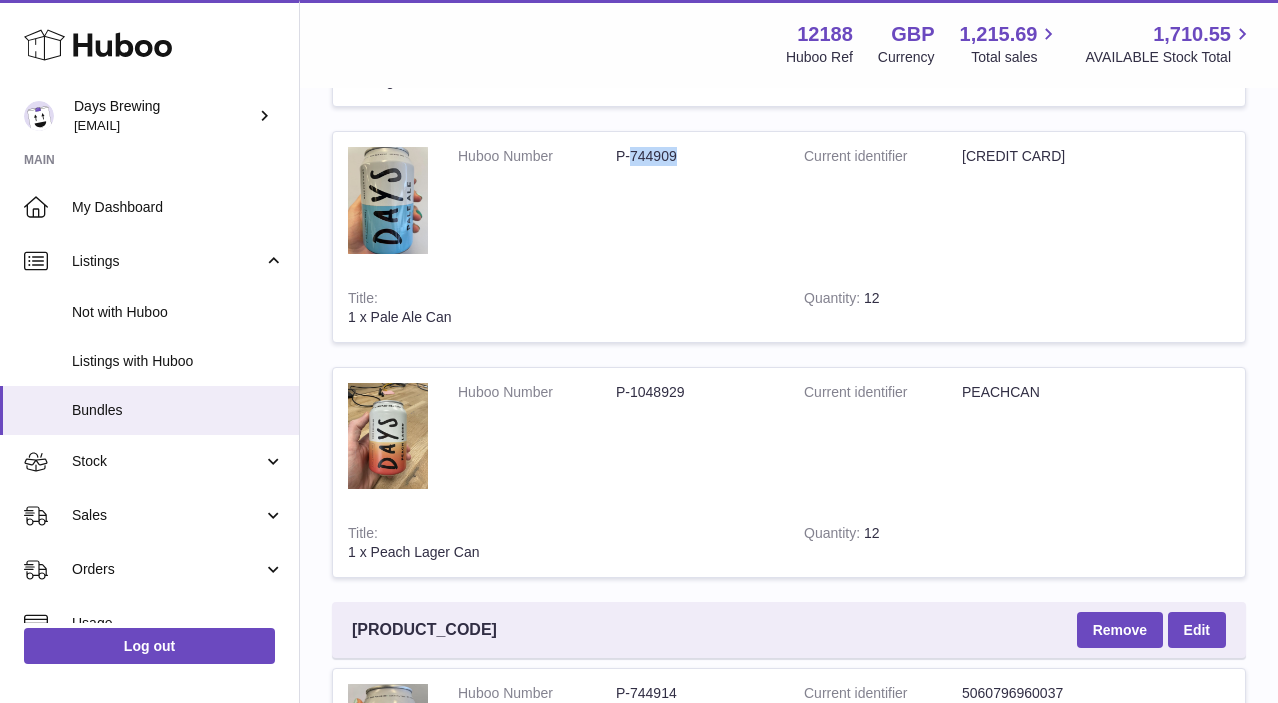 scroll, scrollTop: 1121, scrollLeft: 0, axis: vertical 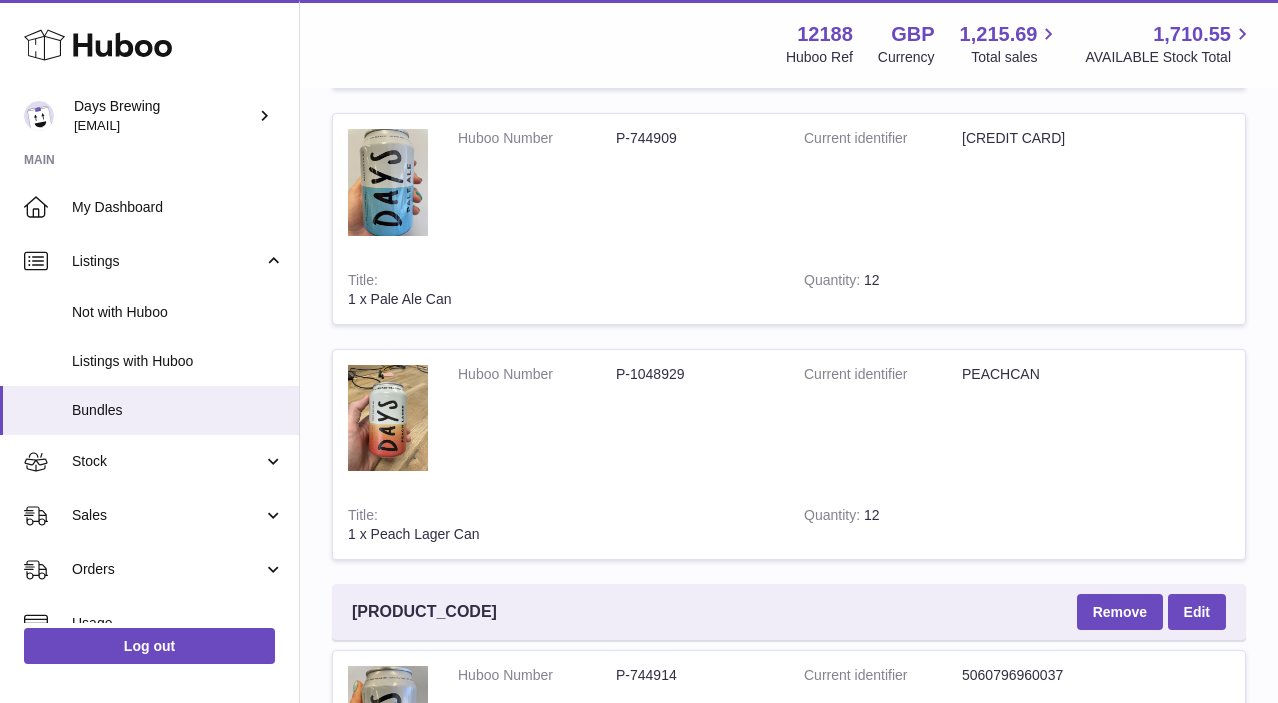 click on "P-1048929" at bounding box center [695, 374] 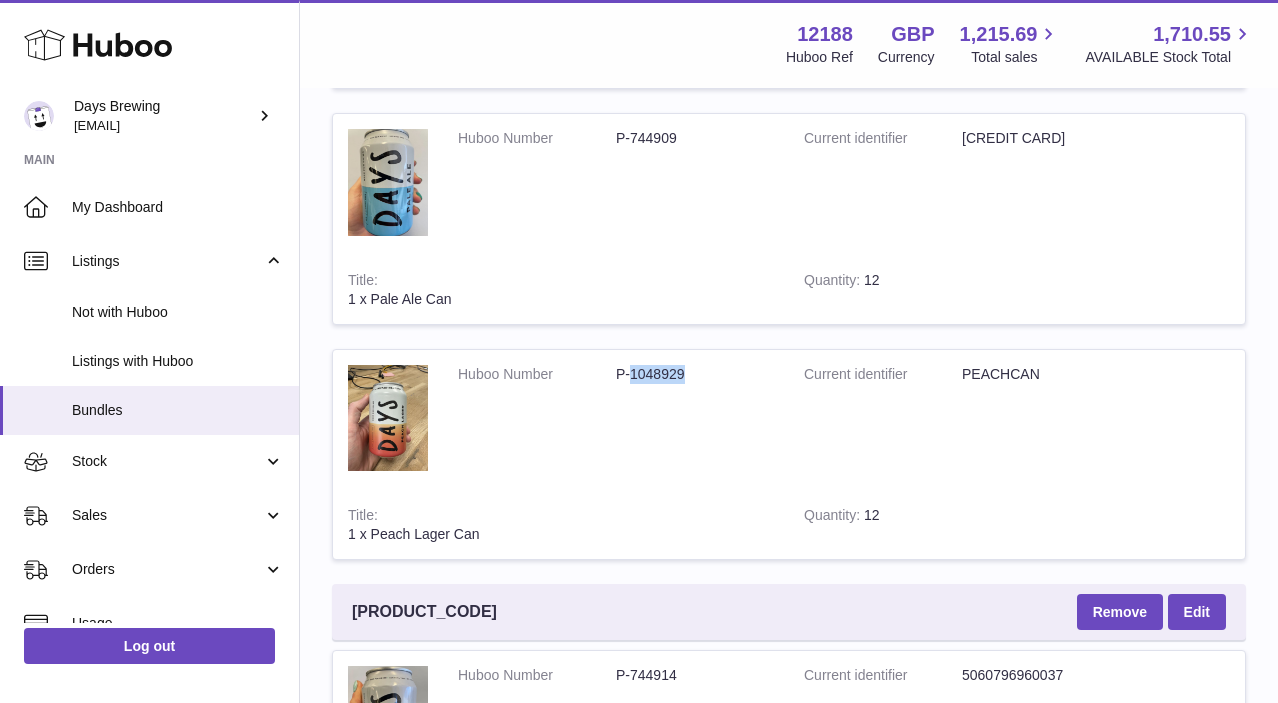 click on "P-1048929" at bounding box center [695, 374] 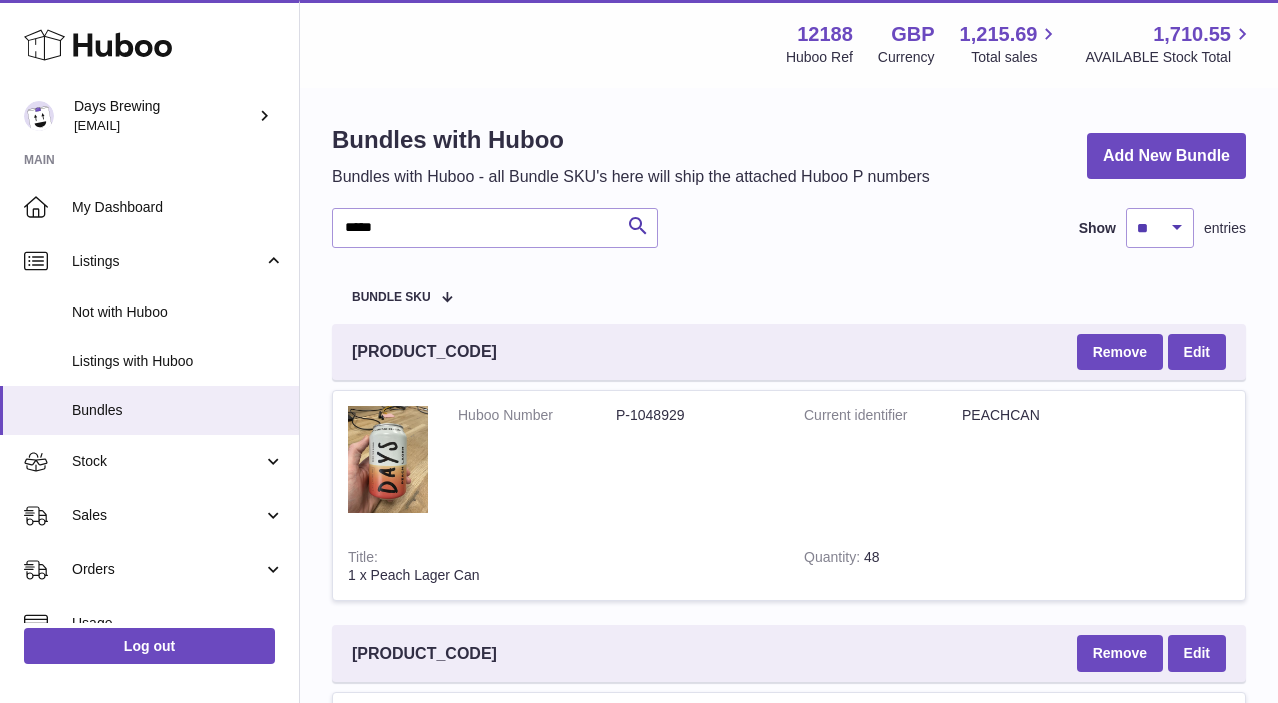 scroll, scrollTop: 0, scrollLeft: 0, axis: both 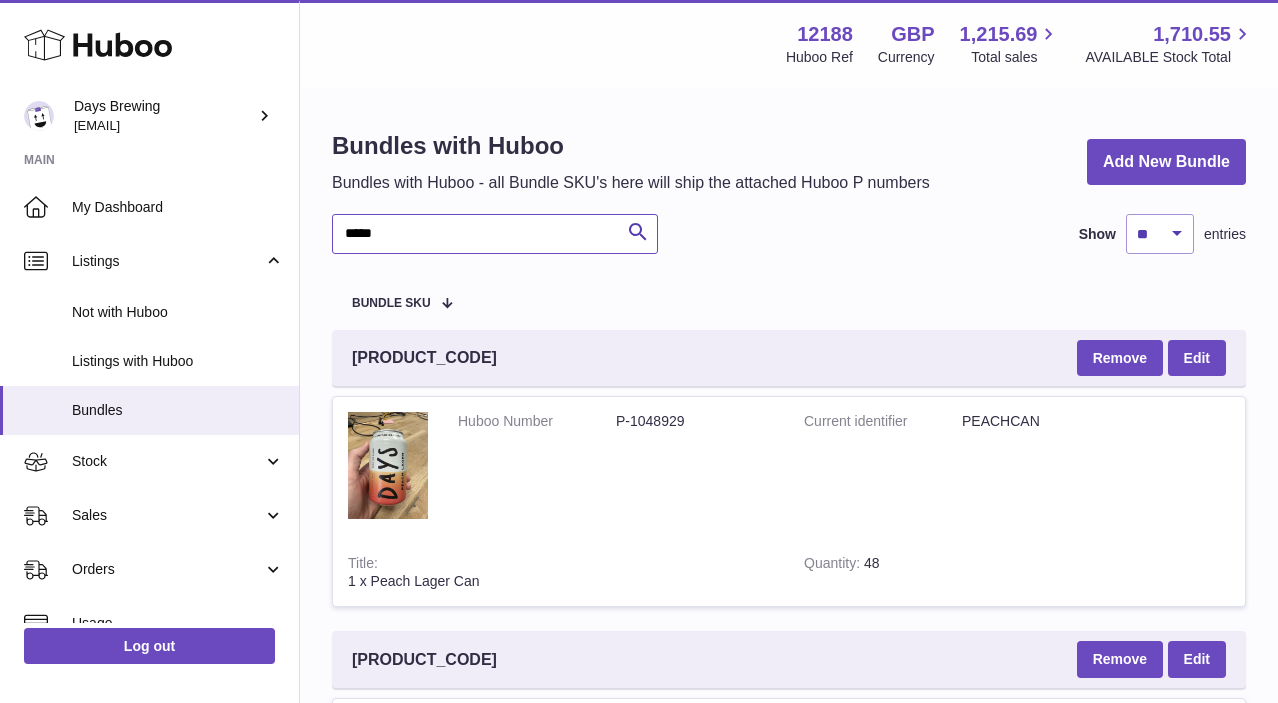 click on "*****" at bounding box center (495, 234) 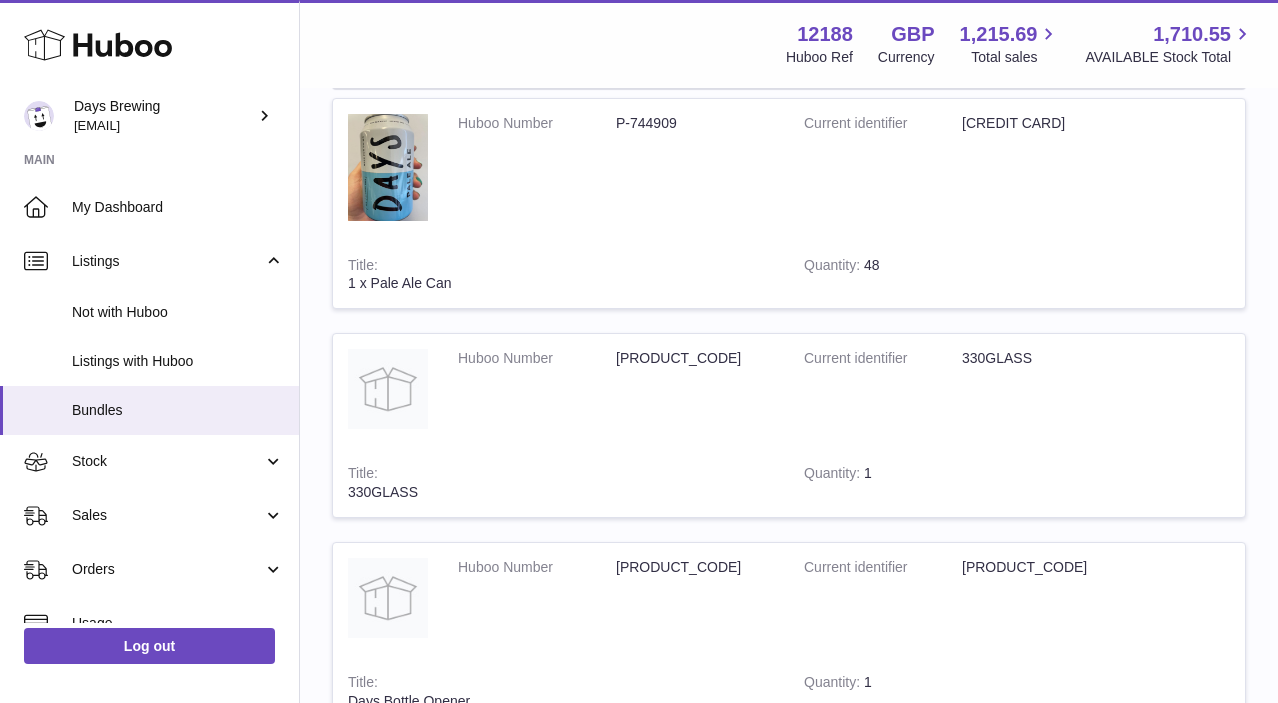 scroll, scrollTop: 0, scrollLeft: 0, axis: both 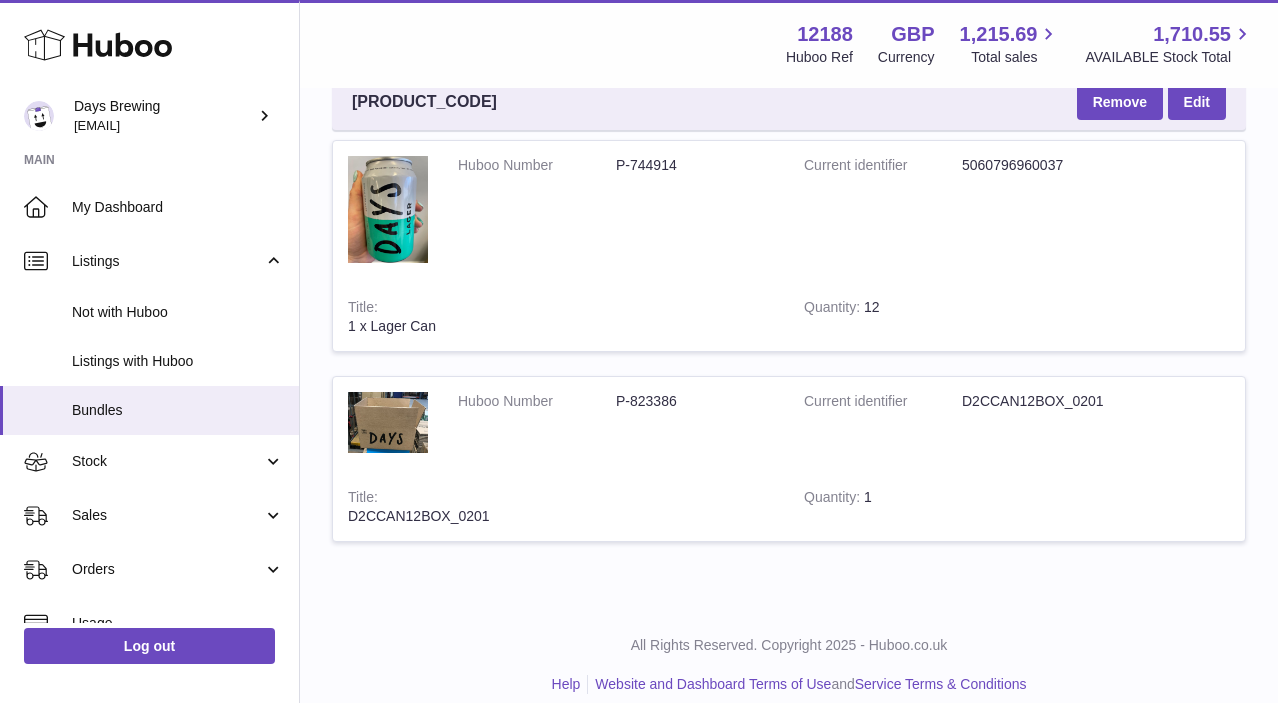 click on "P-823386" at bounding box center [695, 401] 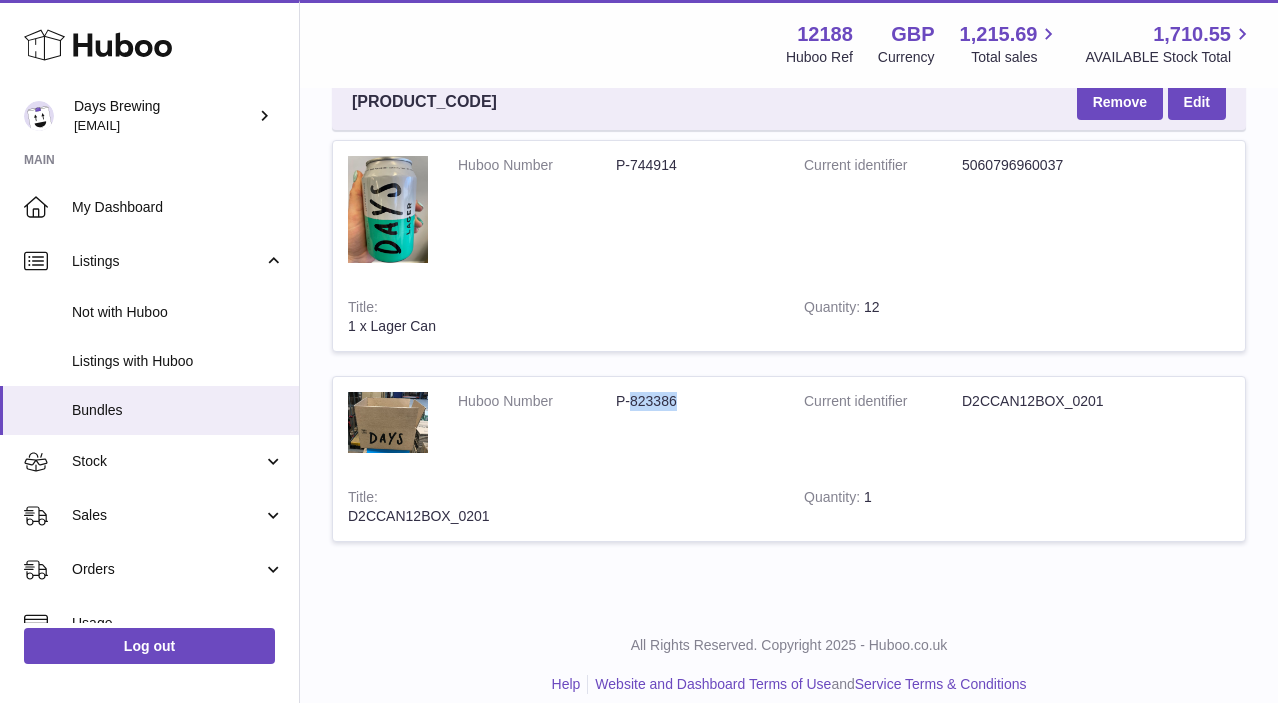 click on "P-823386" at bounding box center [695, 401] 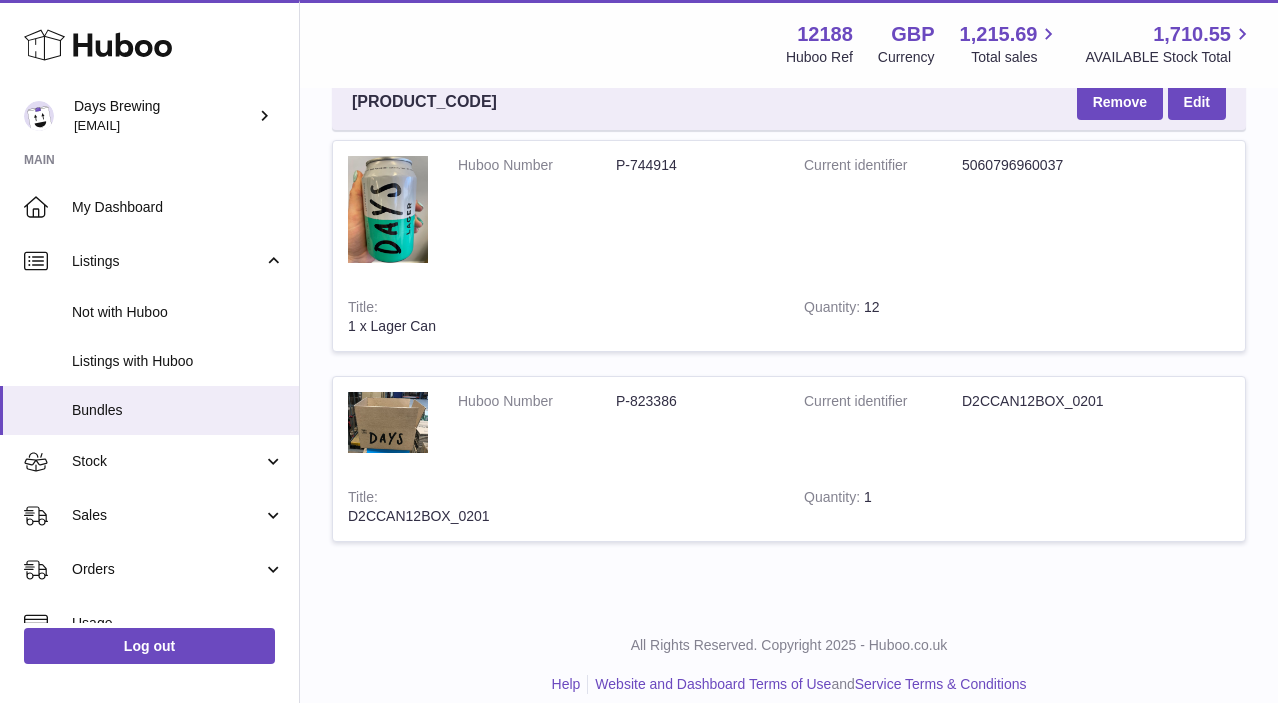 click on "P-744914" at bounding box center (695, 165) 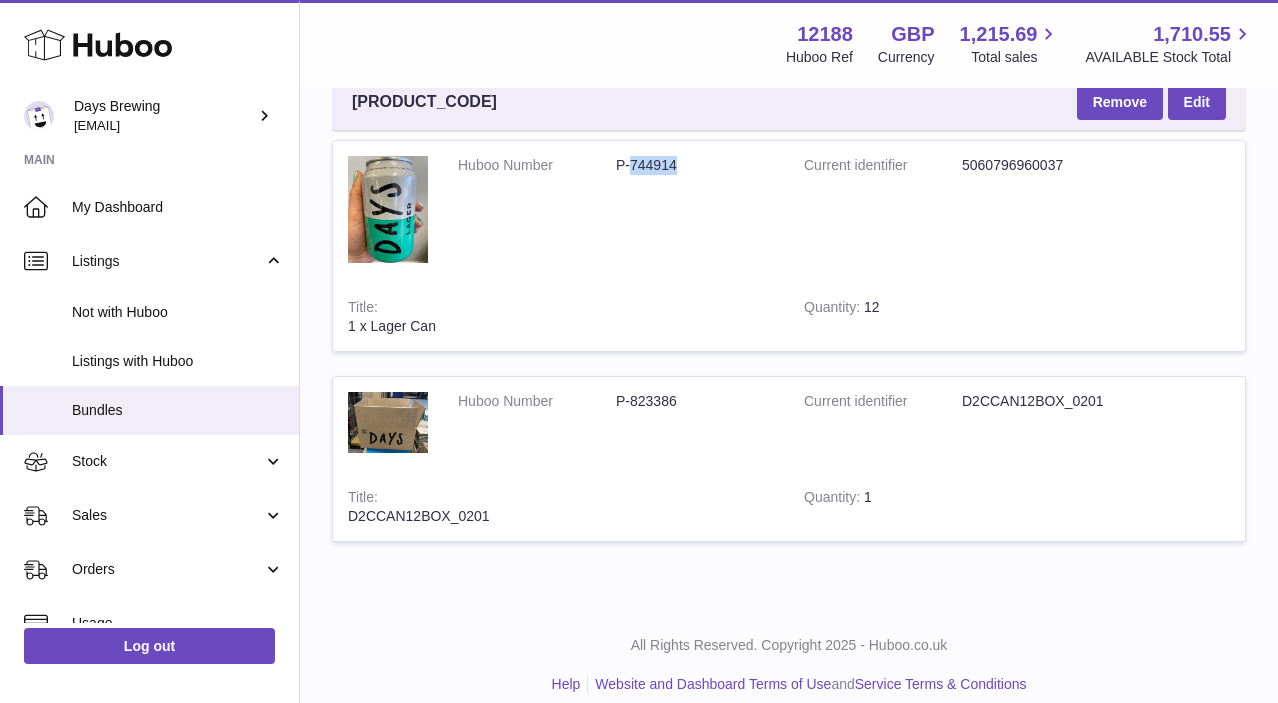 click on "P-744914" at bounding box center [695, 165] 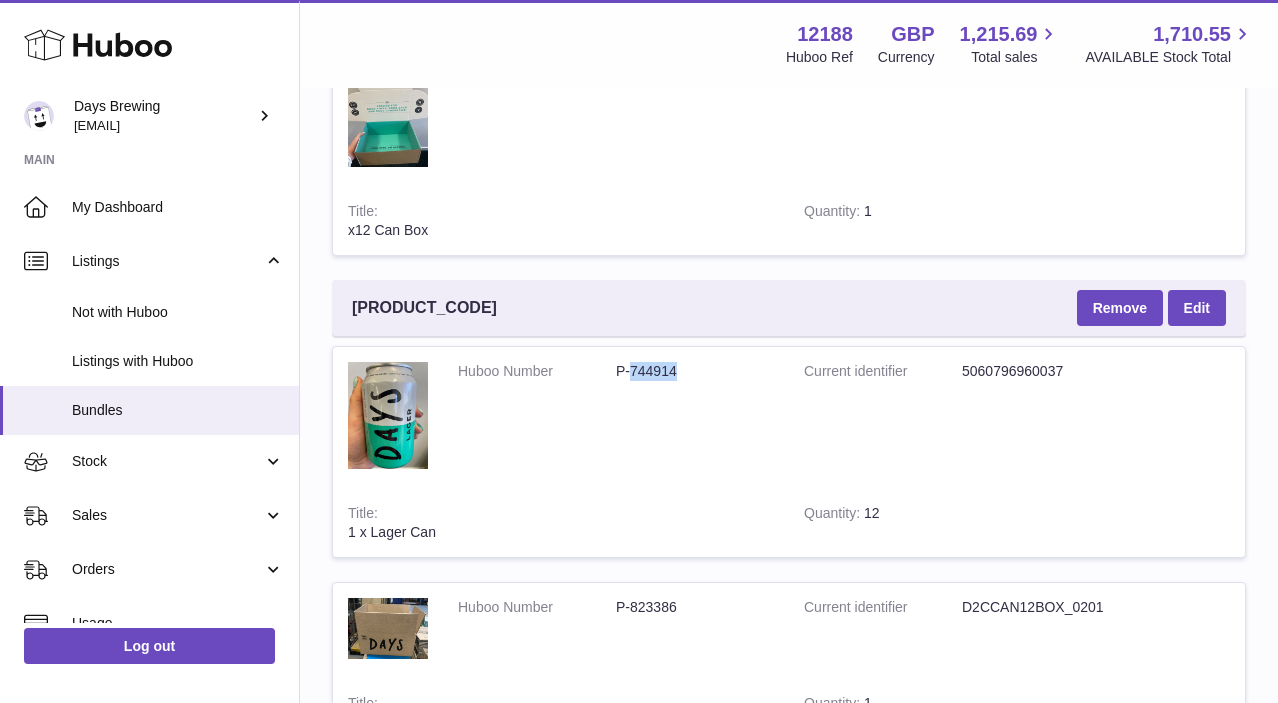 scroll, scrollTop: 0, scrollLeft: 0, axis: both 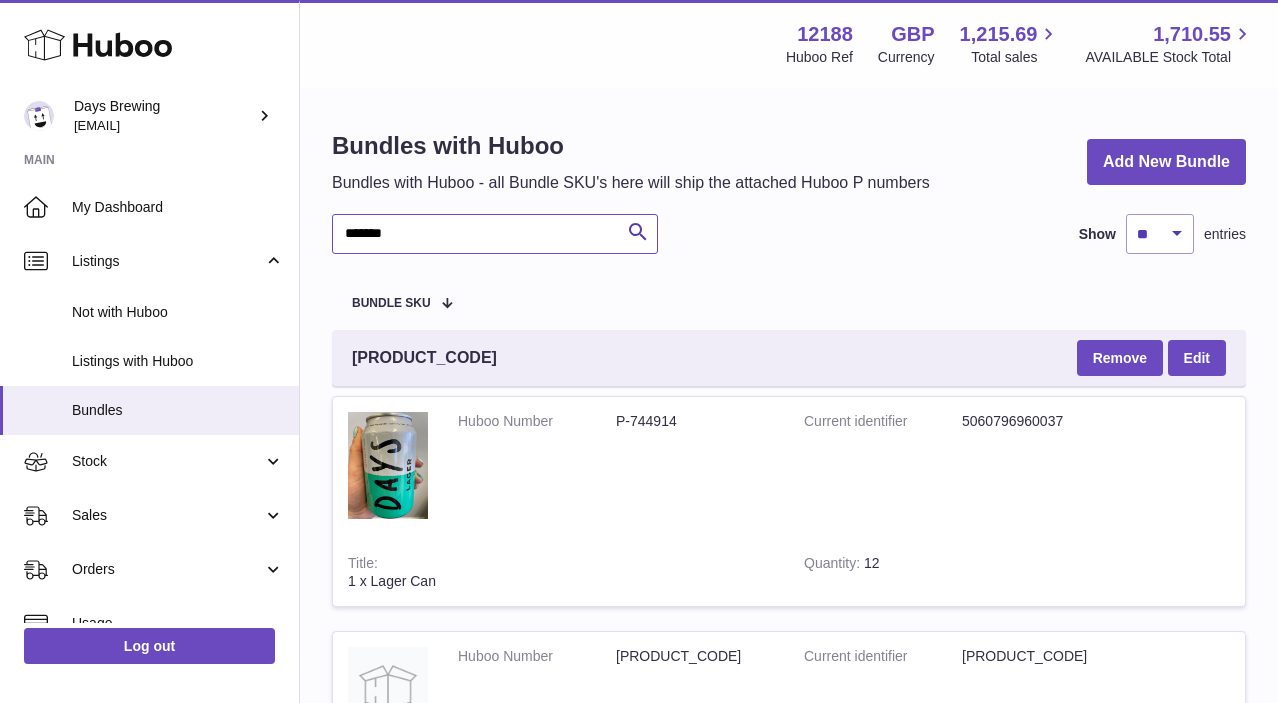 click on "*******" at bounding box center (495, 234) 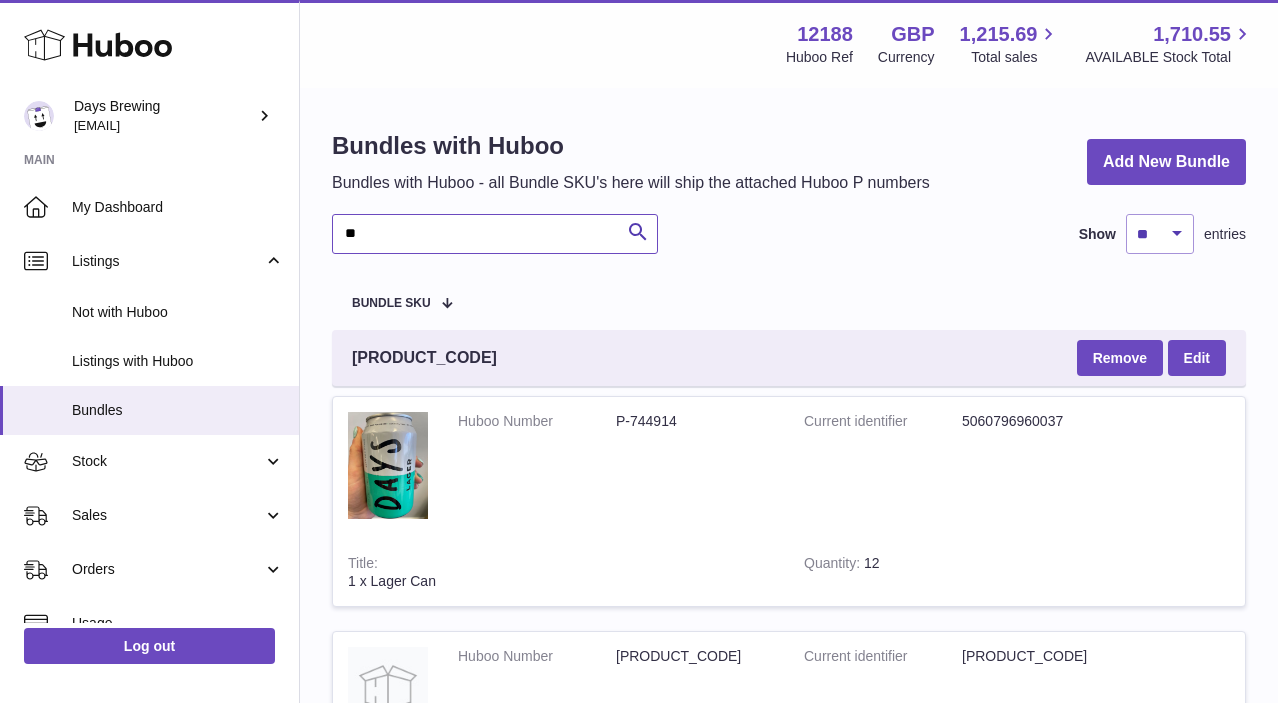type on "*" 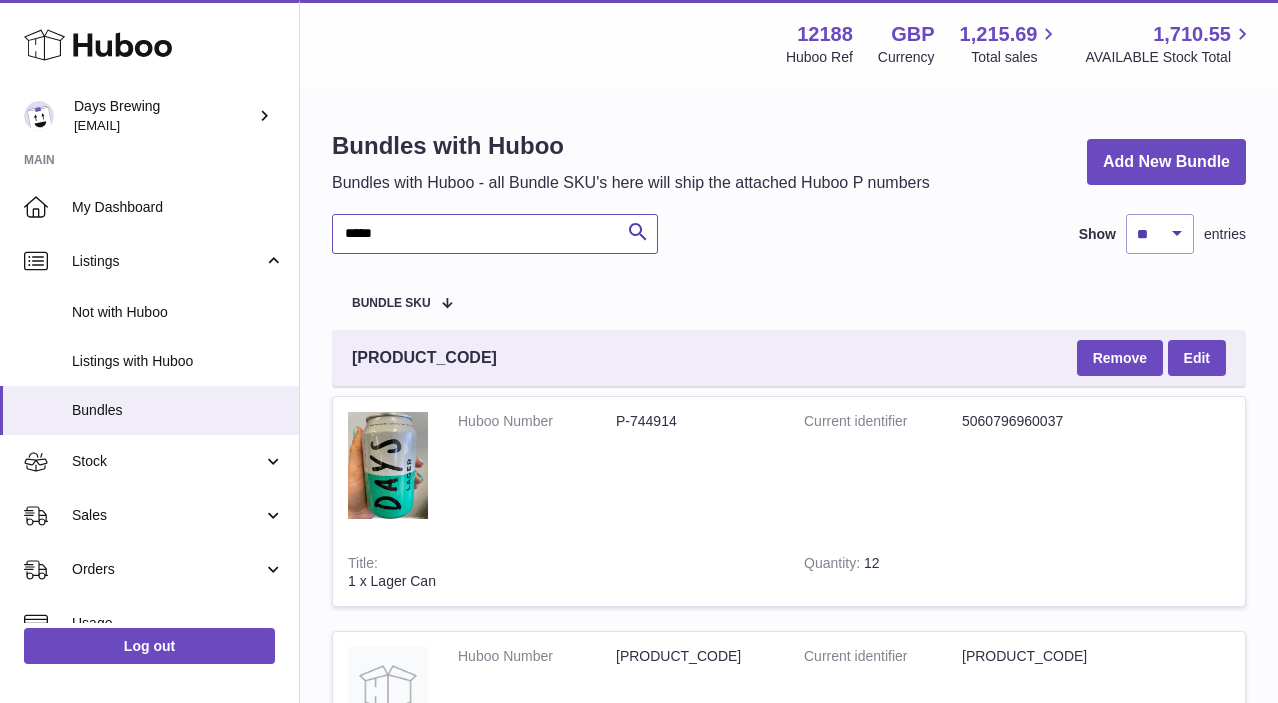 type on "*****" 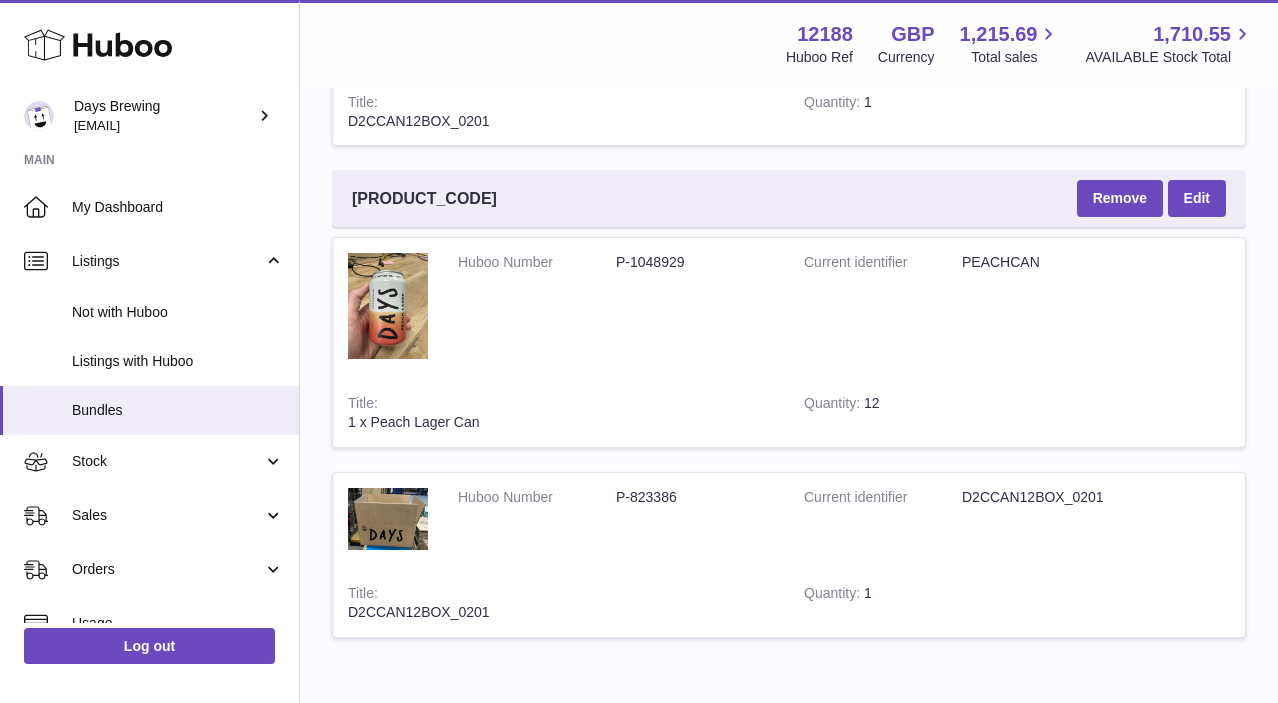 scroll, scrollTop: 2567, scrollLeft: 0, axis: vertical 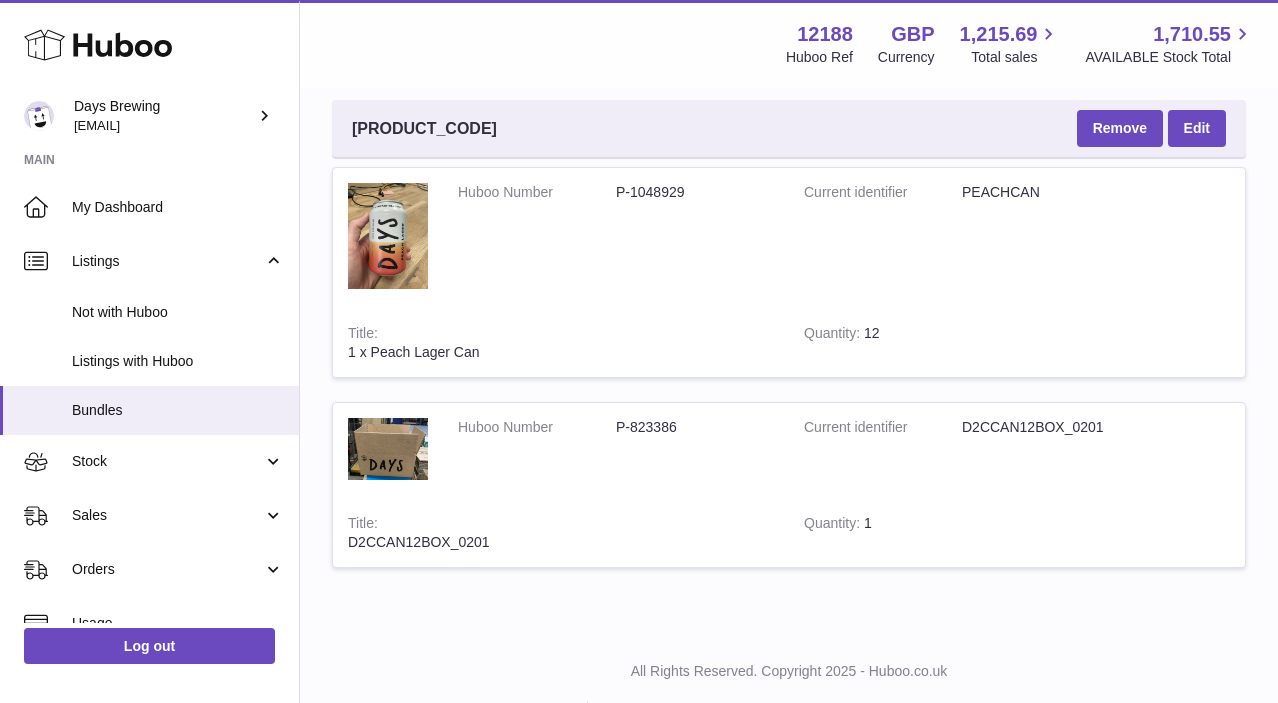 click on "P-823386" at bounding box center [695, 427] 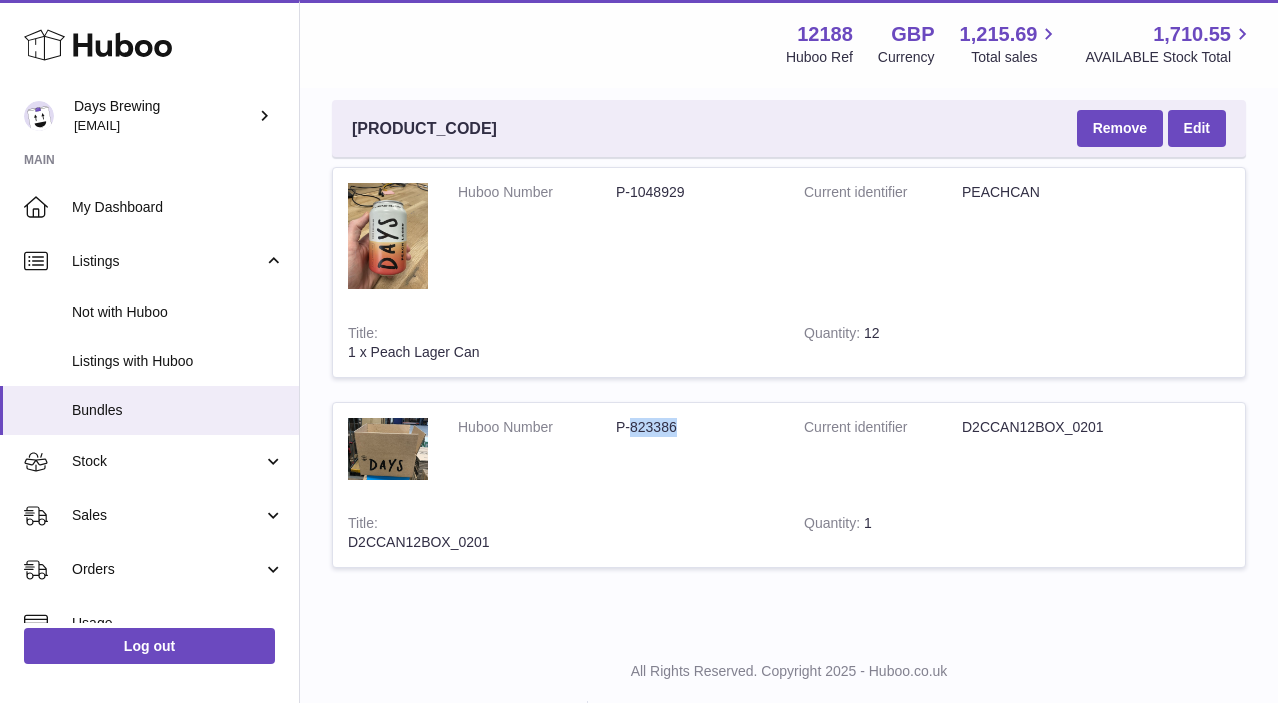 click on "P-823386" at bounding box center [695, 427] 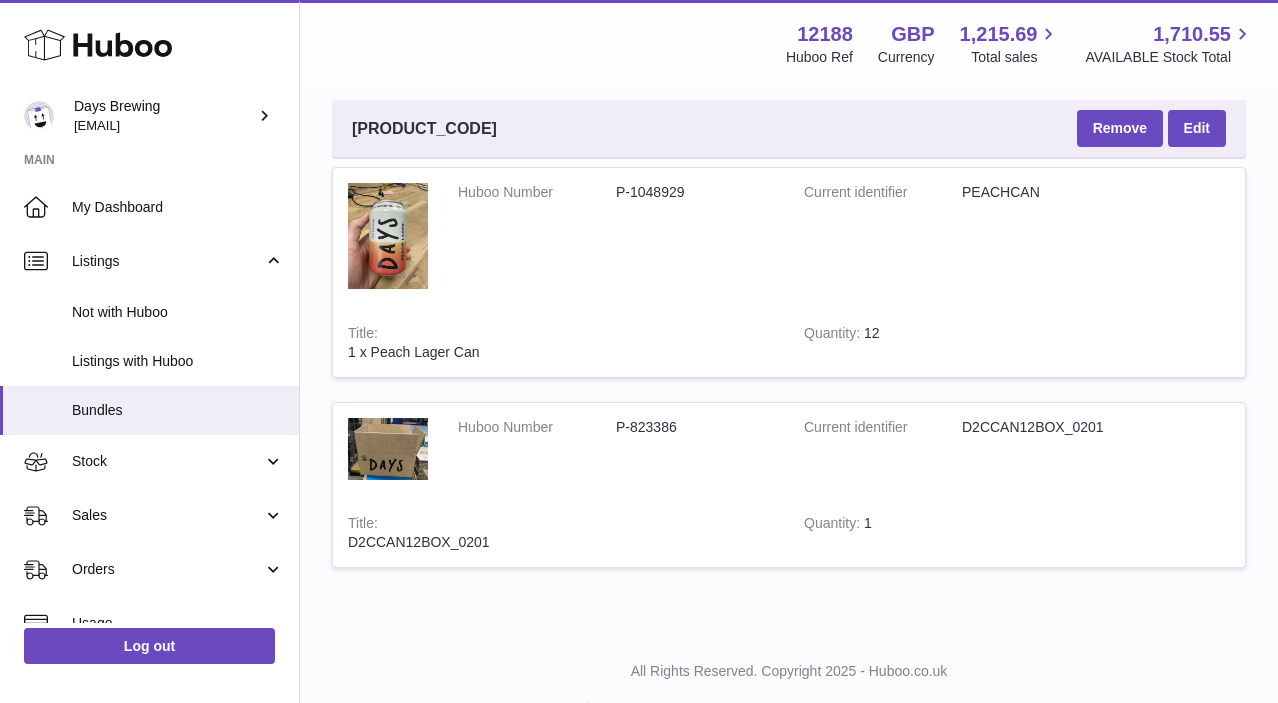 click on "P-1048929" at bounding box center (695, 192) 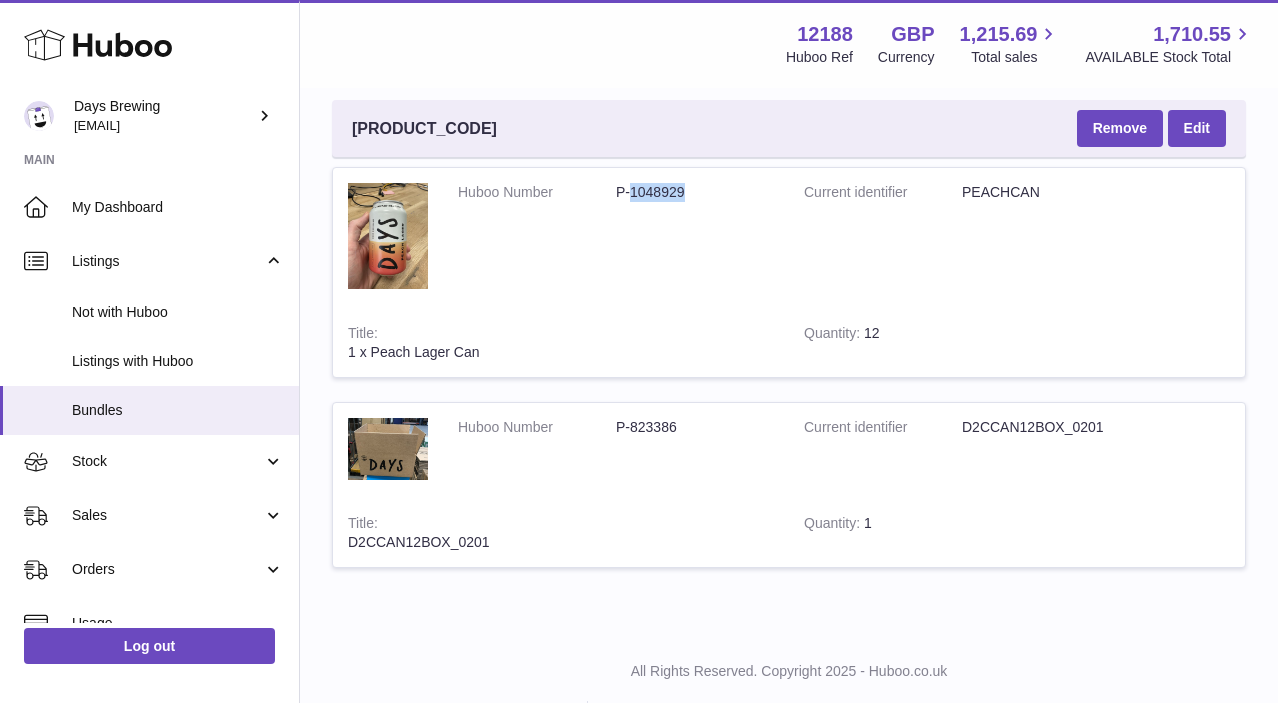 click on "P-1048929" at bounding box center (695, 192) 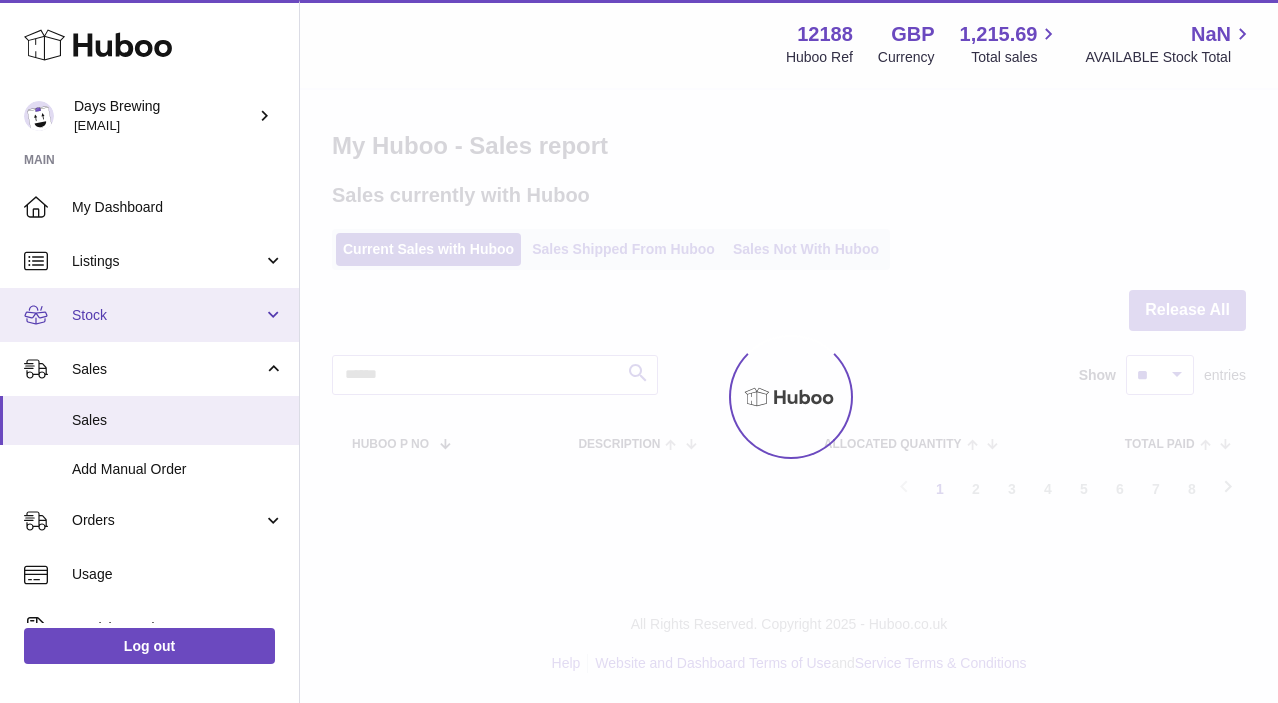 scroll, scrollTop: 0, scrollLeft: 0, axis: both 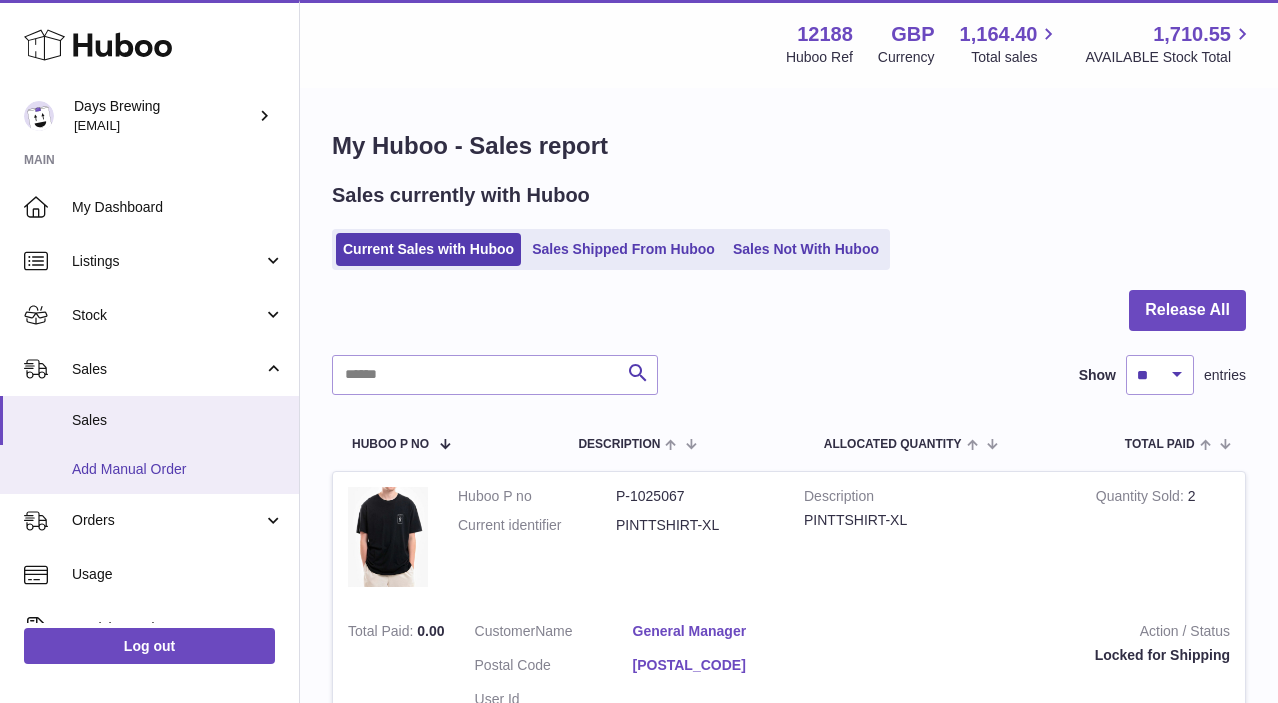click on "Add Manual Order" at bounding box center (178, 469) 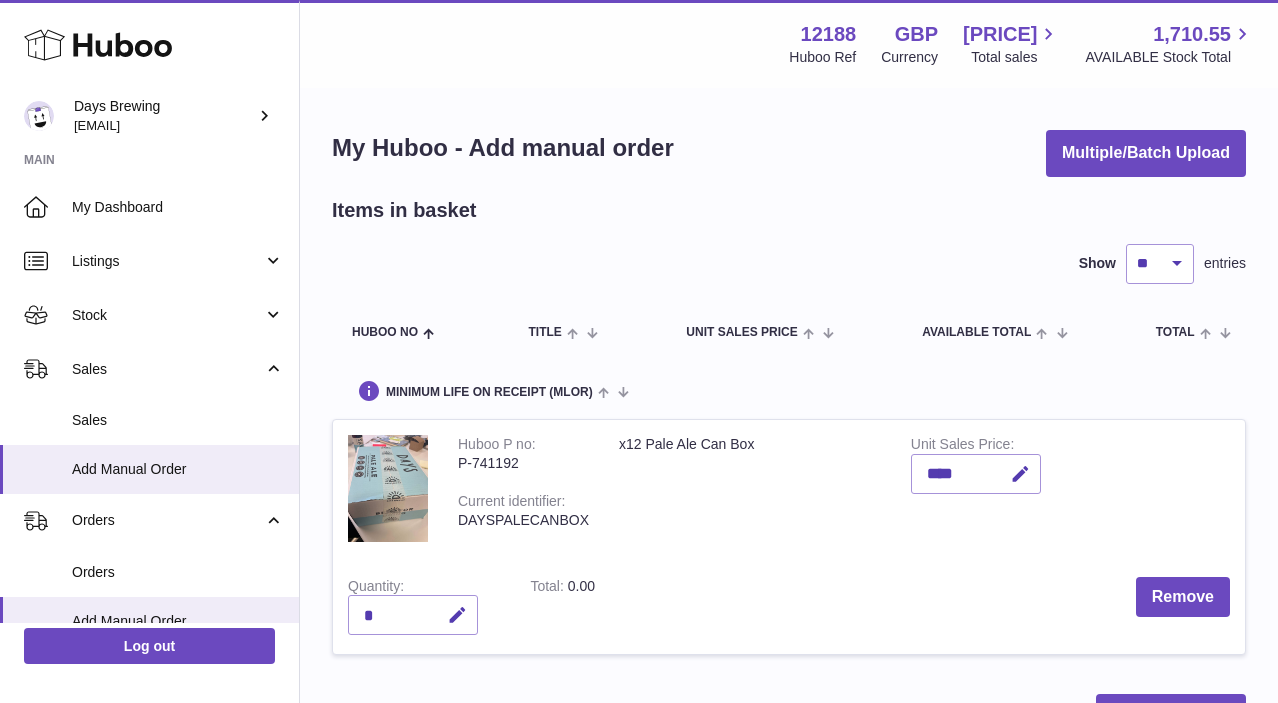 scroll, scrollTop: 0, scrollLeft: 0, axis: both 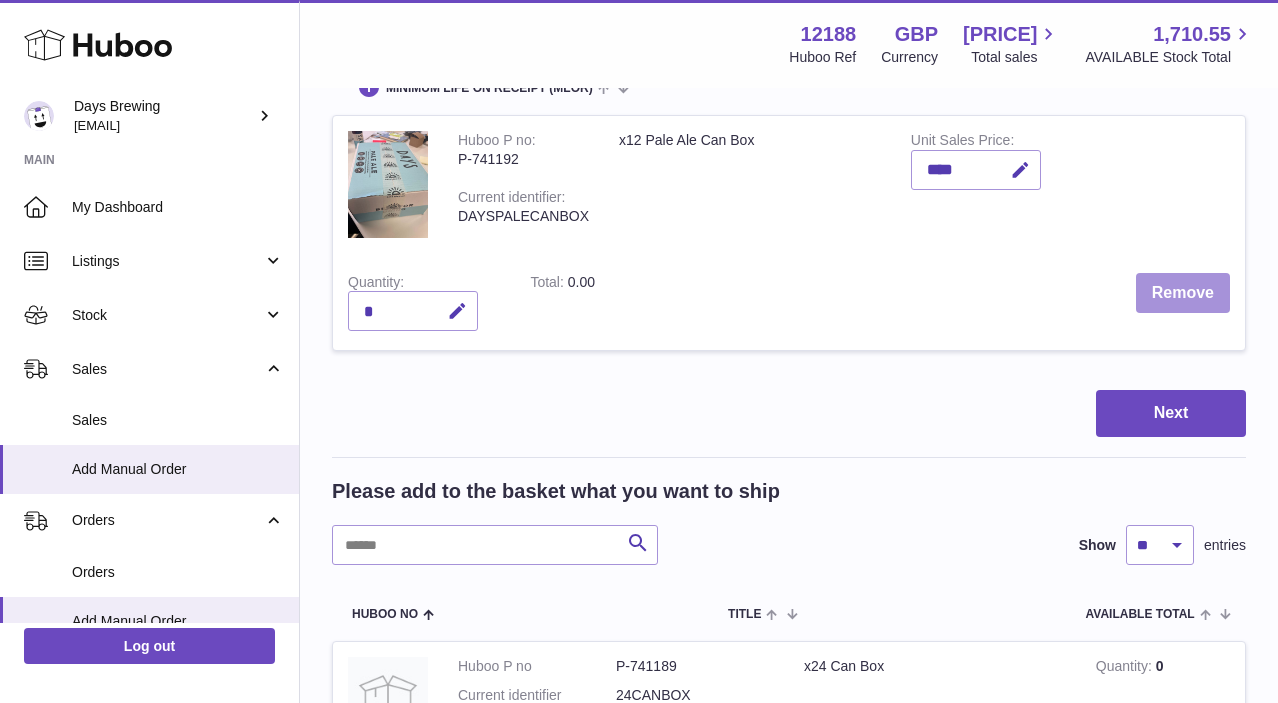 click on "Remove" at bounding box center (1183, 293) 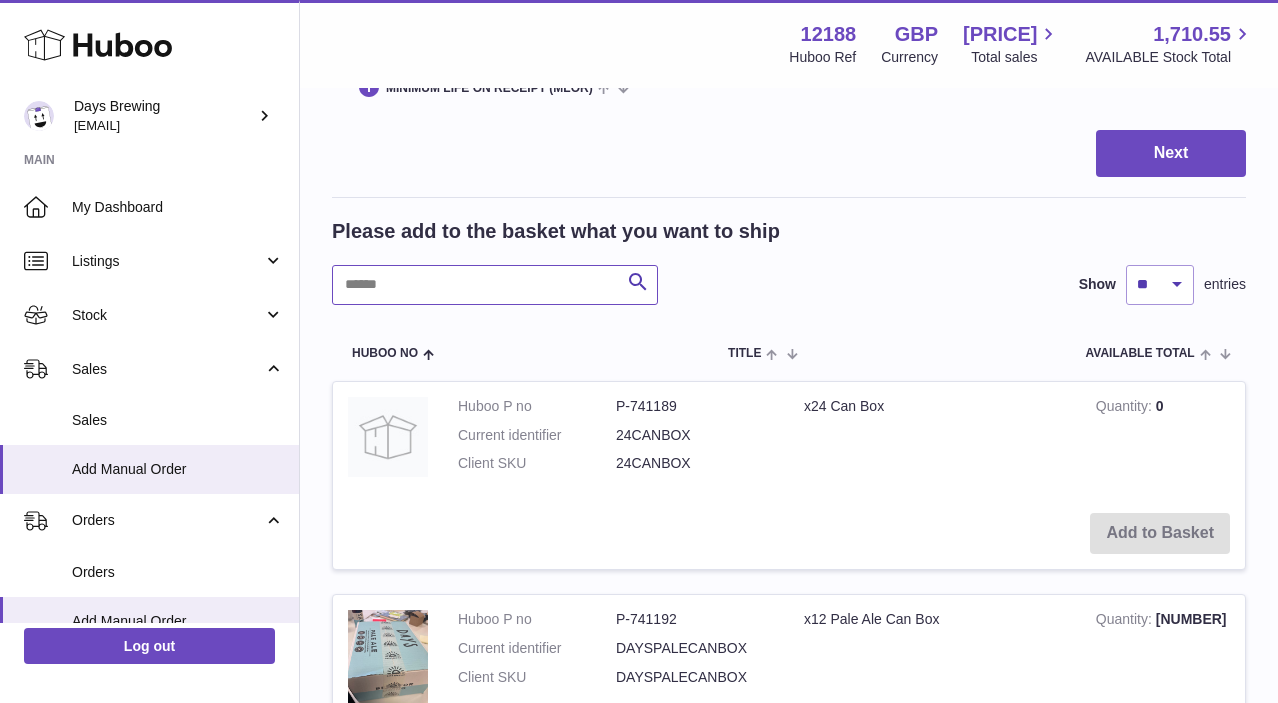 click at bounding box center (495, 285) 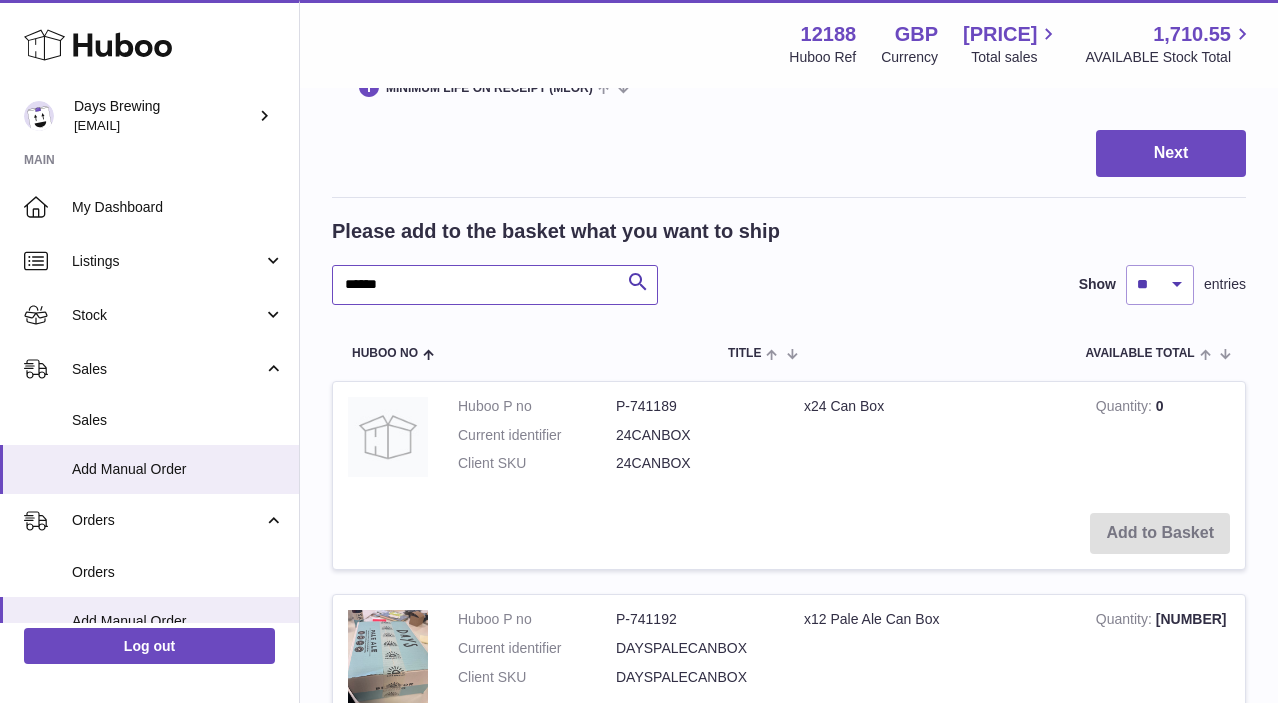 type on "******" 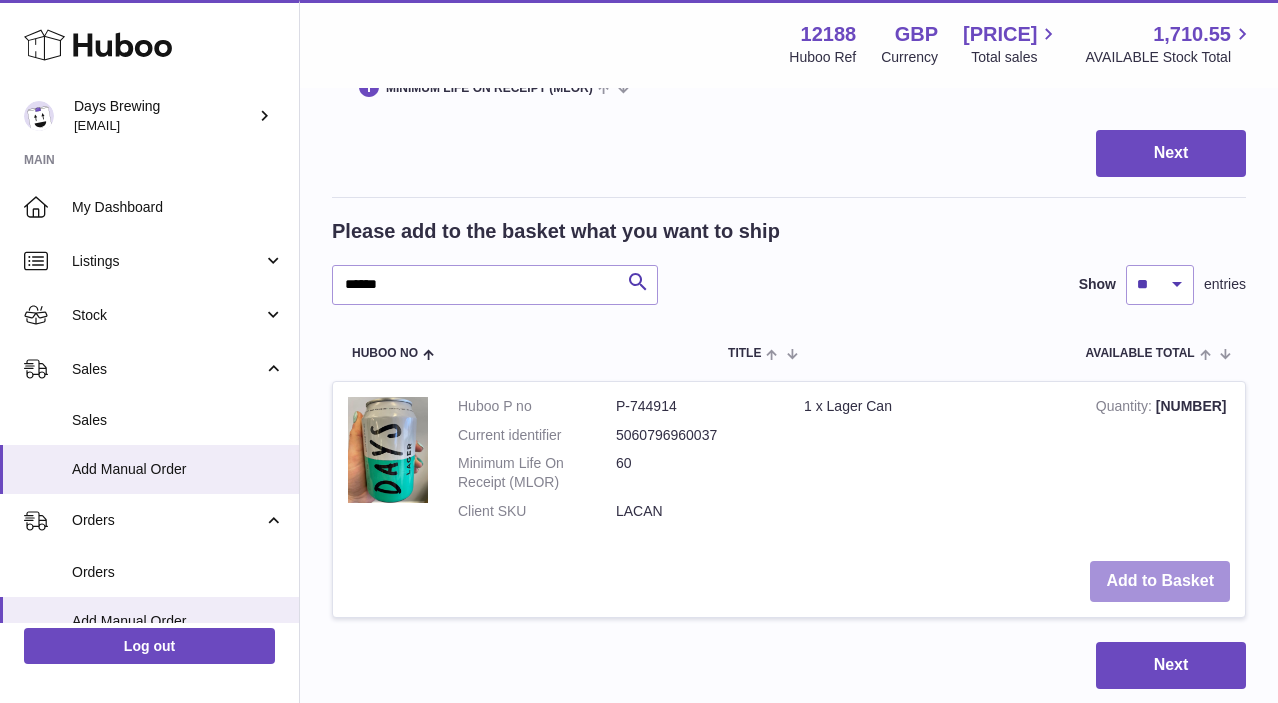click on "Add to Basket" at bounding box center [1160, 581] 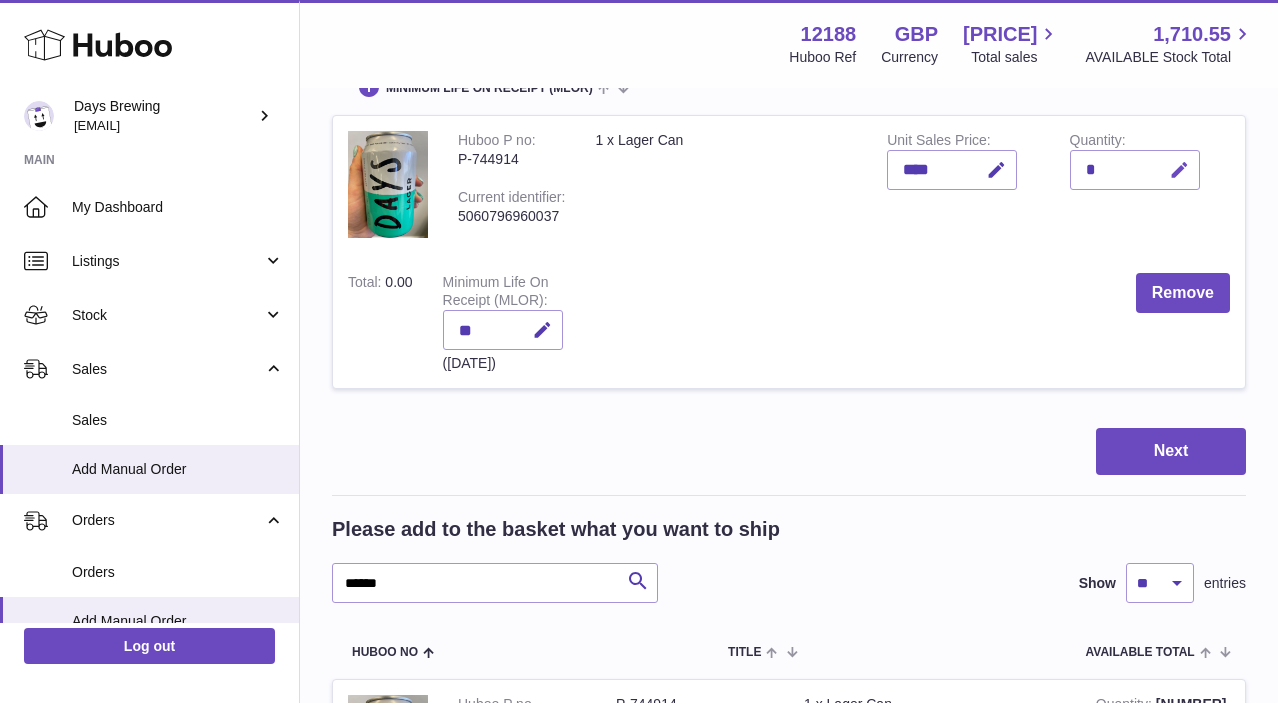 click at bounding box center (1179, 170) 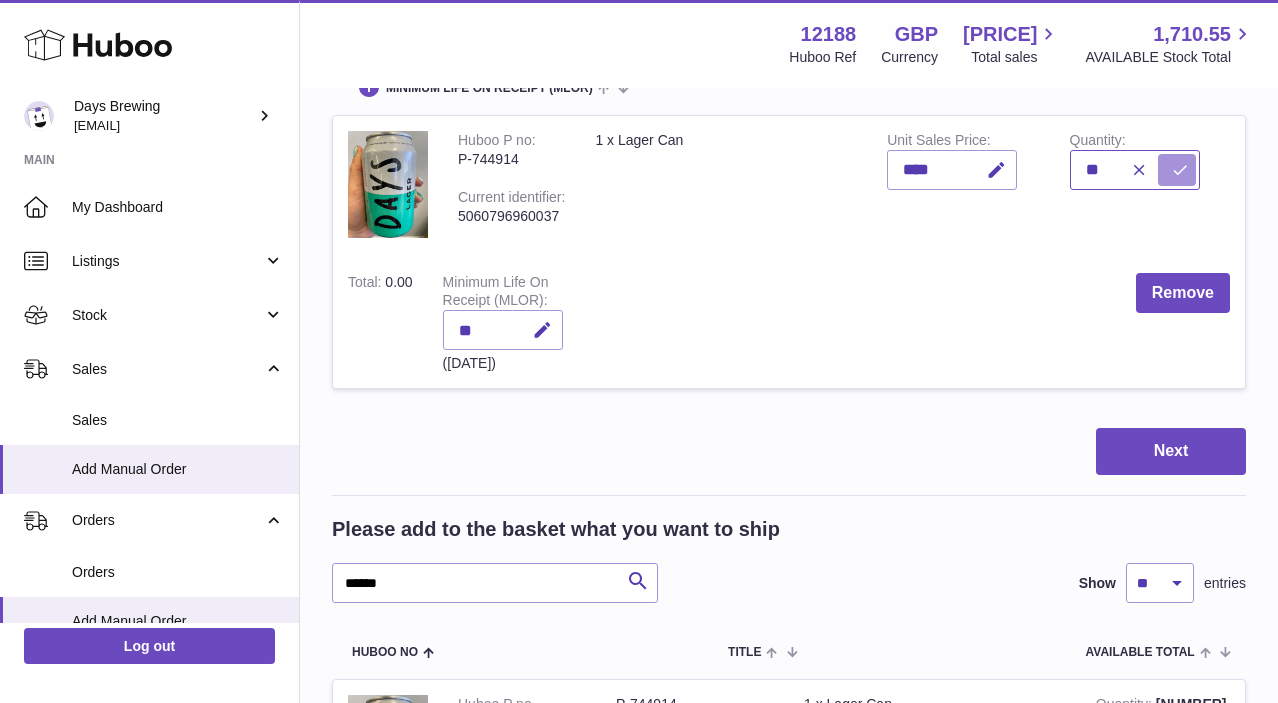 type on "**" 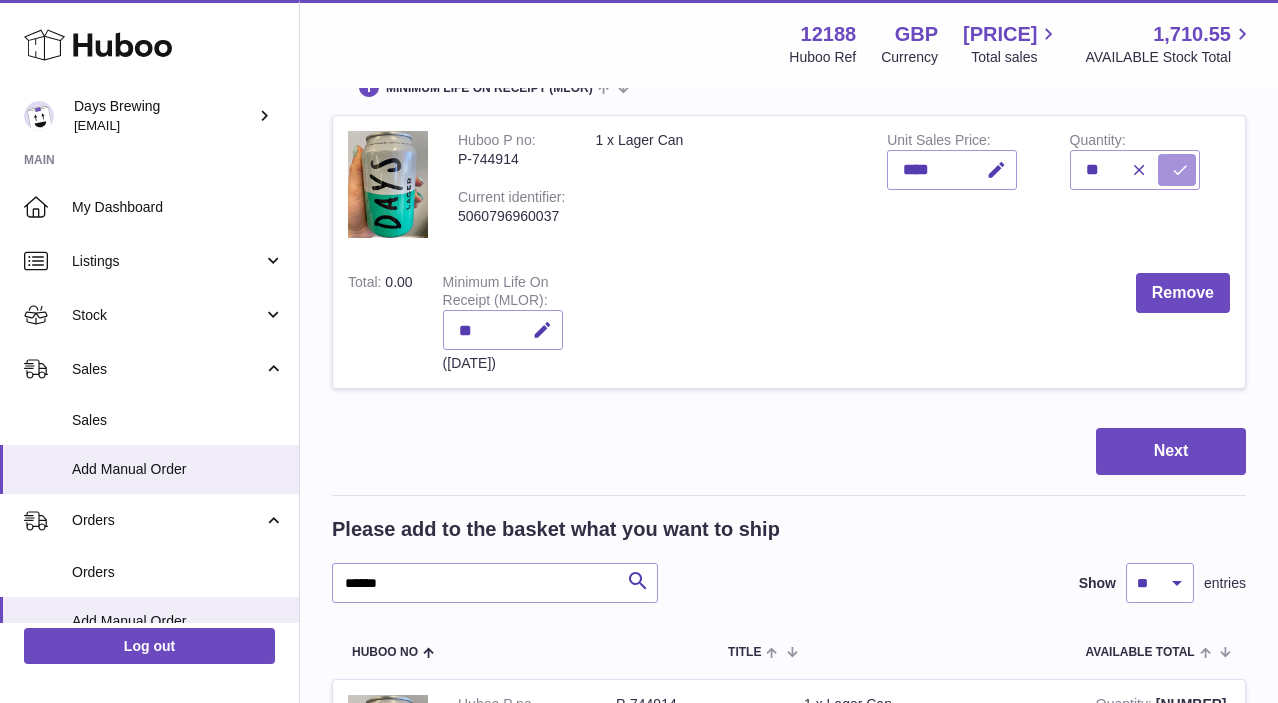 click at bounding box center [1180, 170] 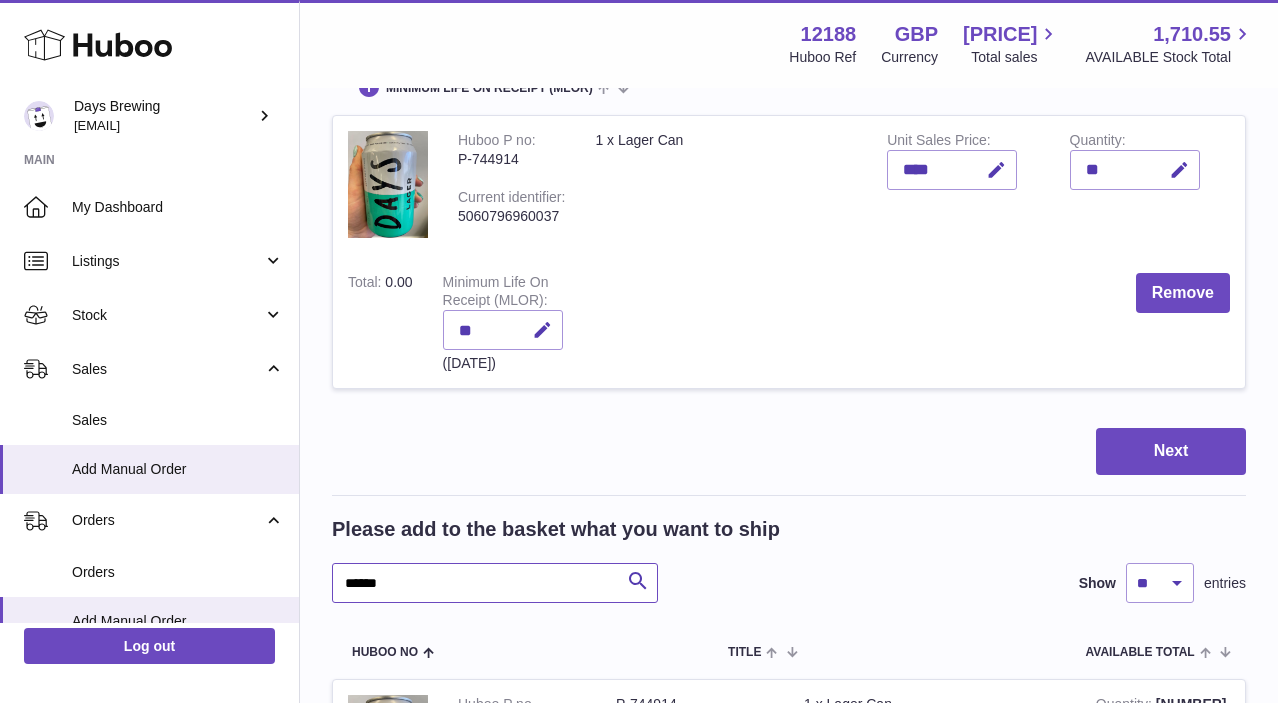 click on "******" at bounding box center (495, 583) 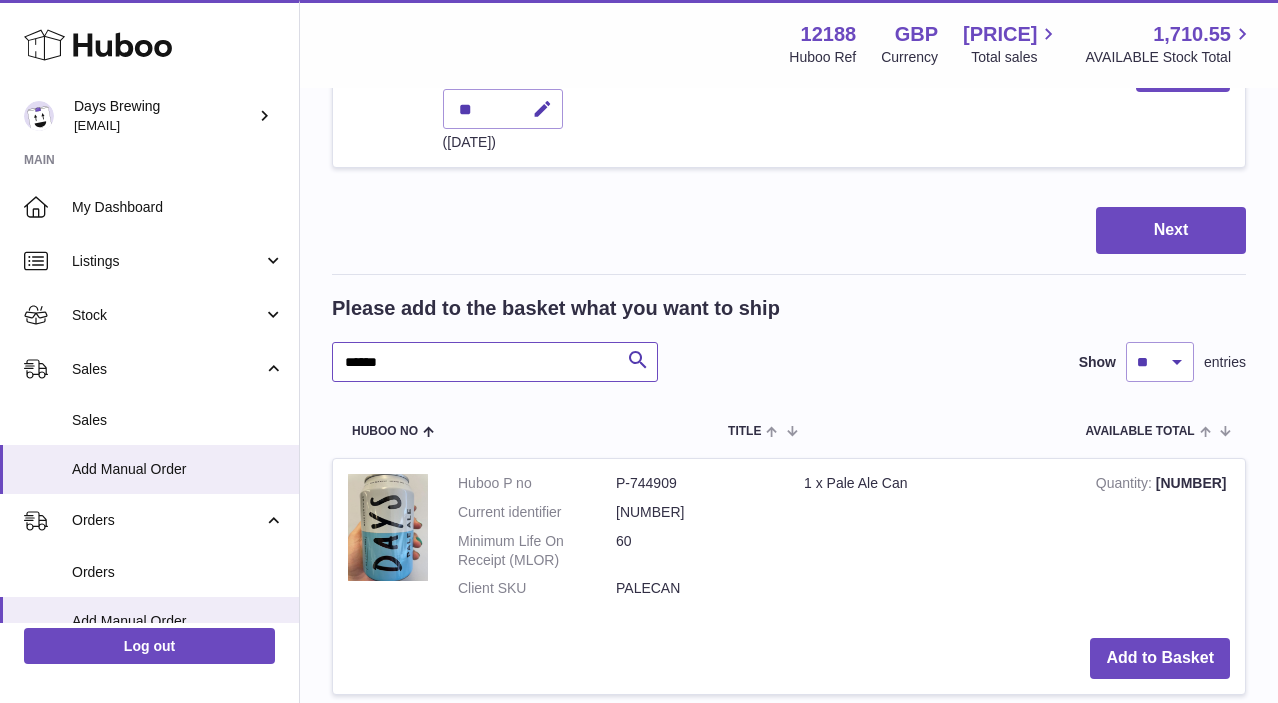 scroll, scrollTop: 532, scrollLeft: 0, axis: vertical 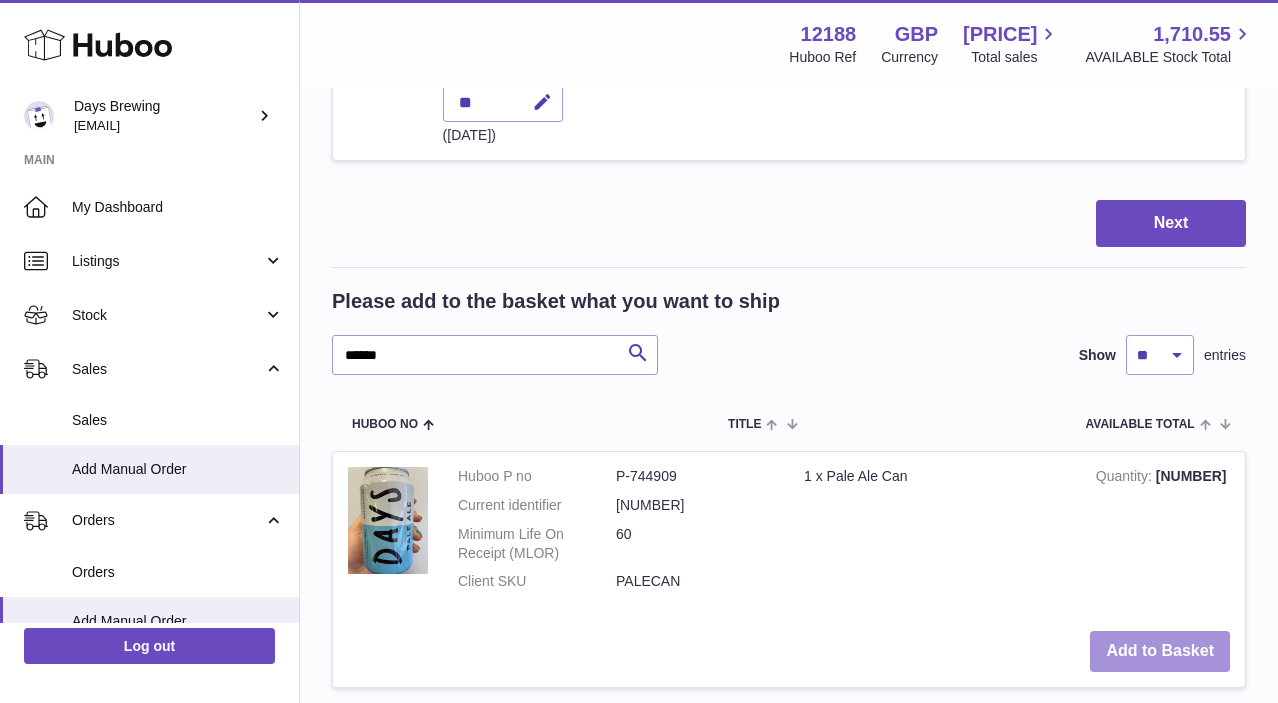 click on "Add to Basket" at bounding box center [1160, 651] 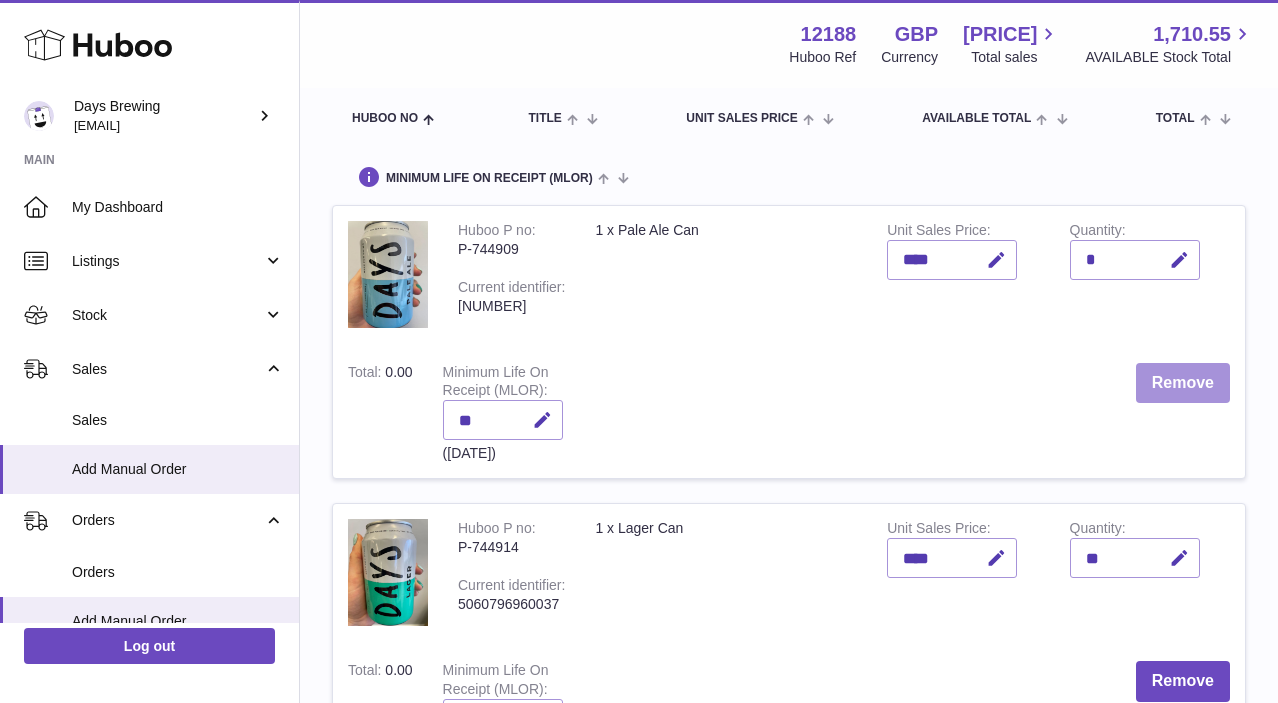 scroll, scrollTop: 190, scrollLeft: 0, axis: vertical 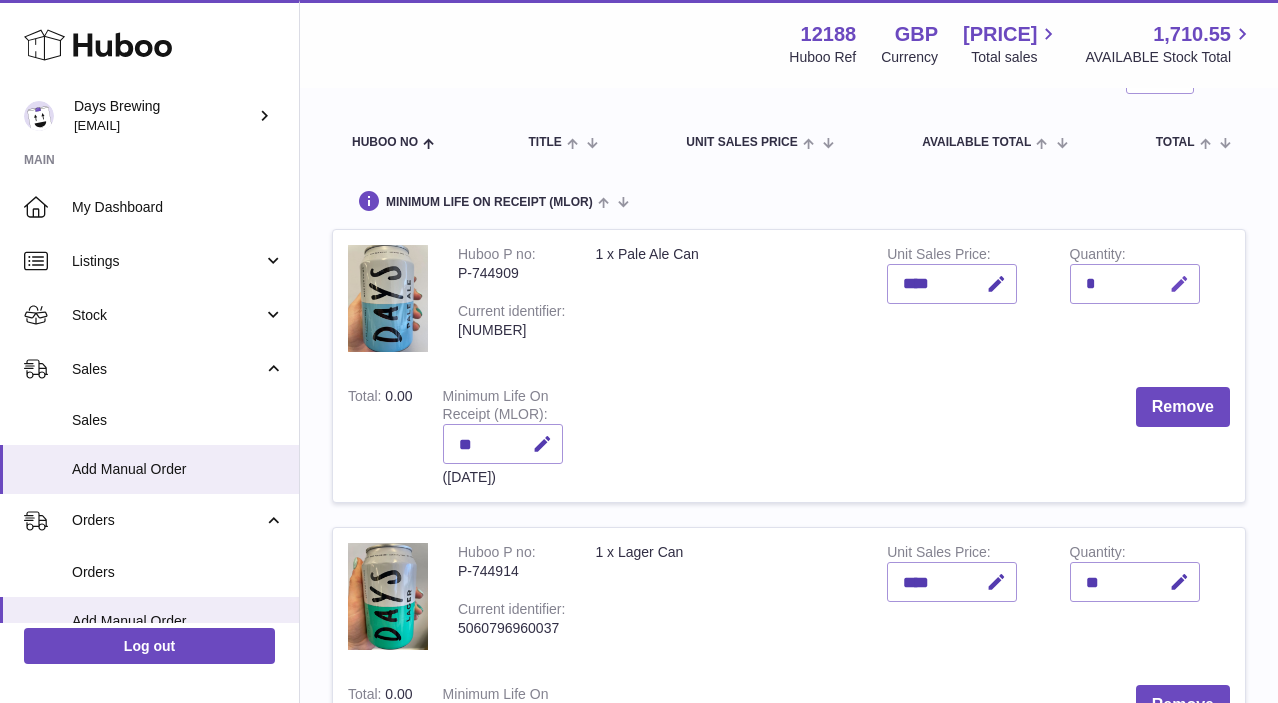 click at bounding box center [1179, 284] 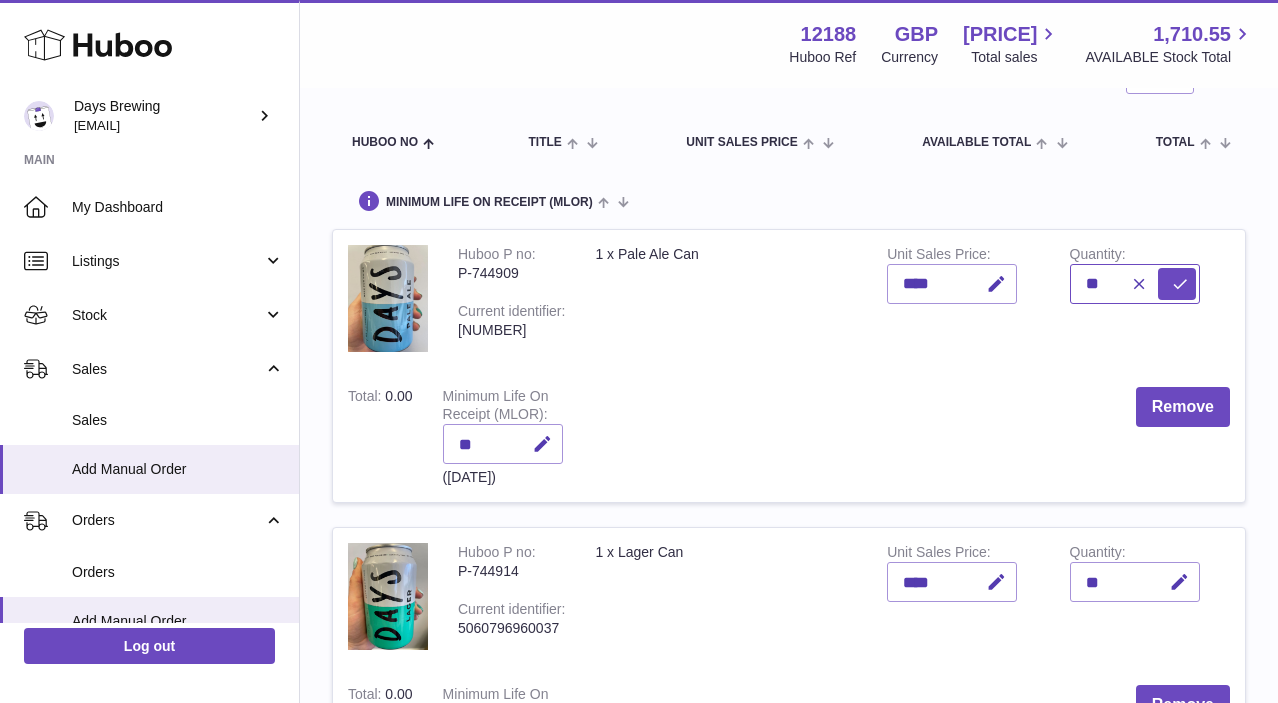 type on "**" 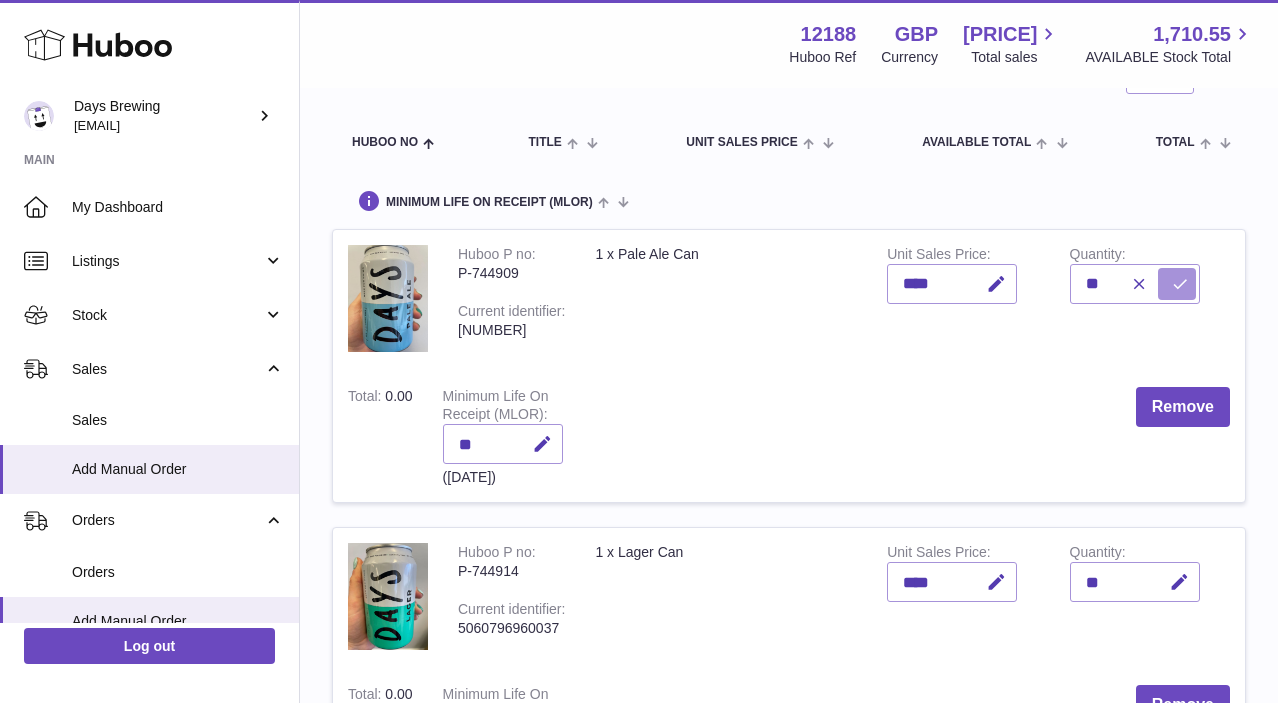 click at bounding box center (1180, 284) 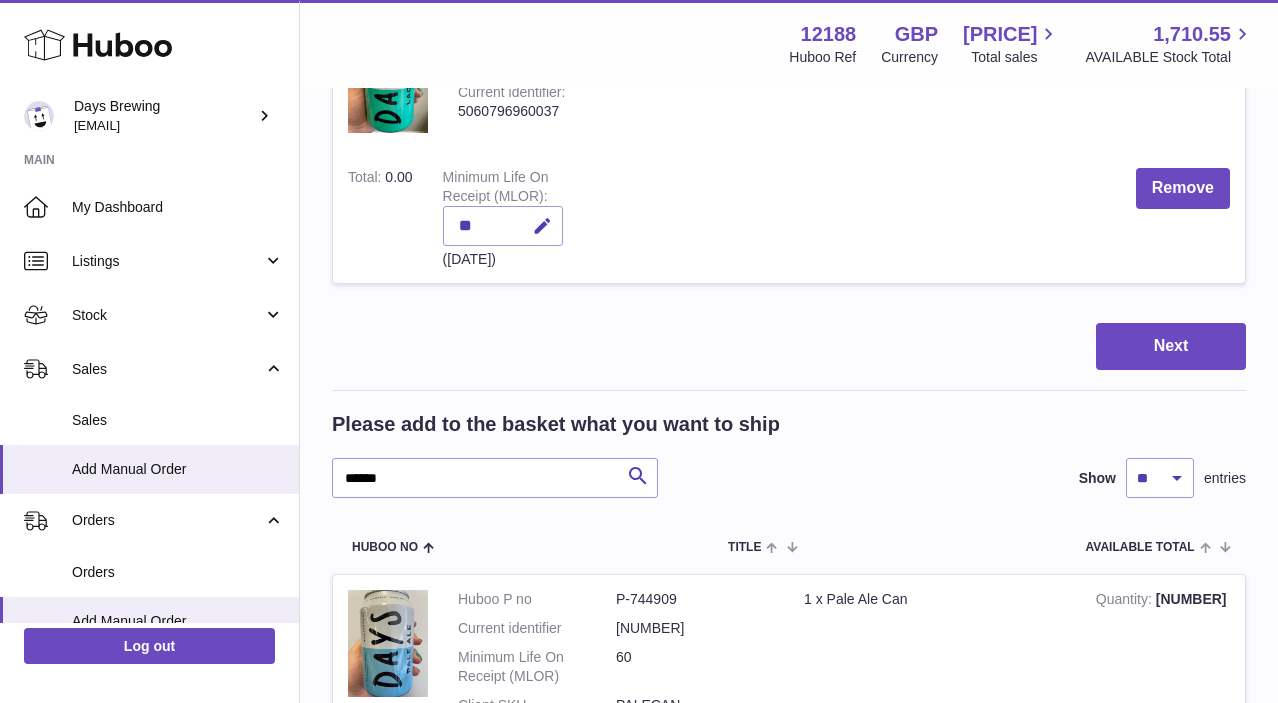 scroll, scrollTop: 748, scrollLeft: 0, axis: vertical 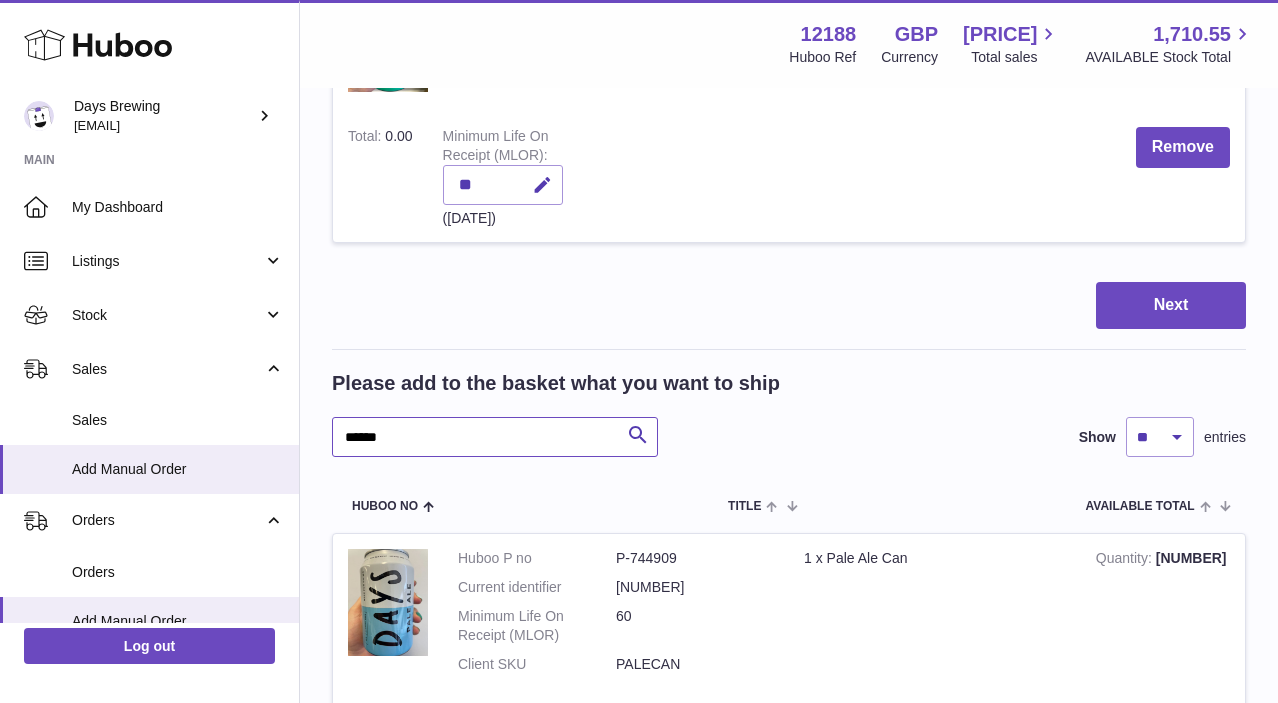 click on "******" at bounding box center [495, 437] 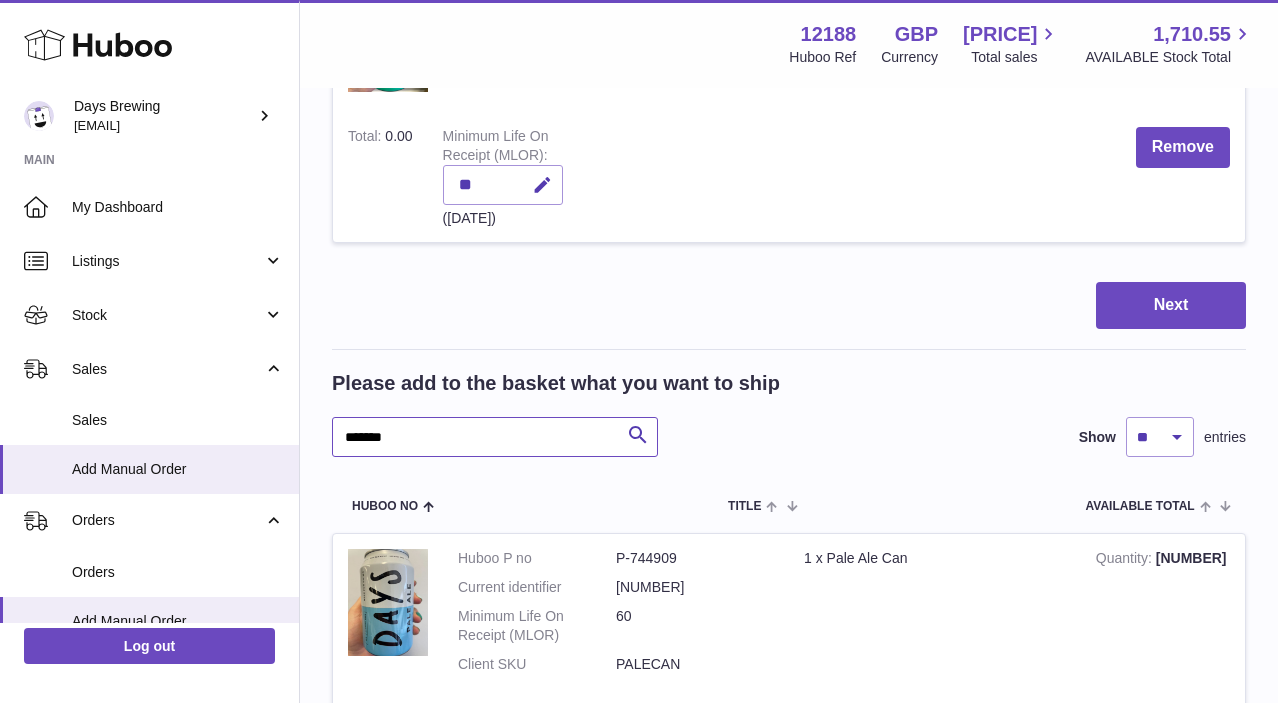 type on "*******" 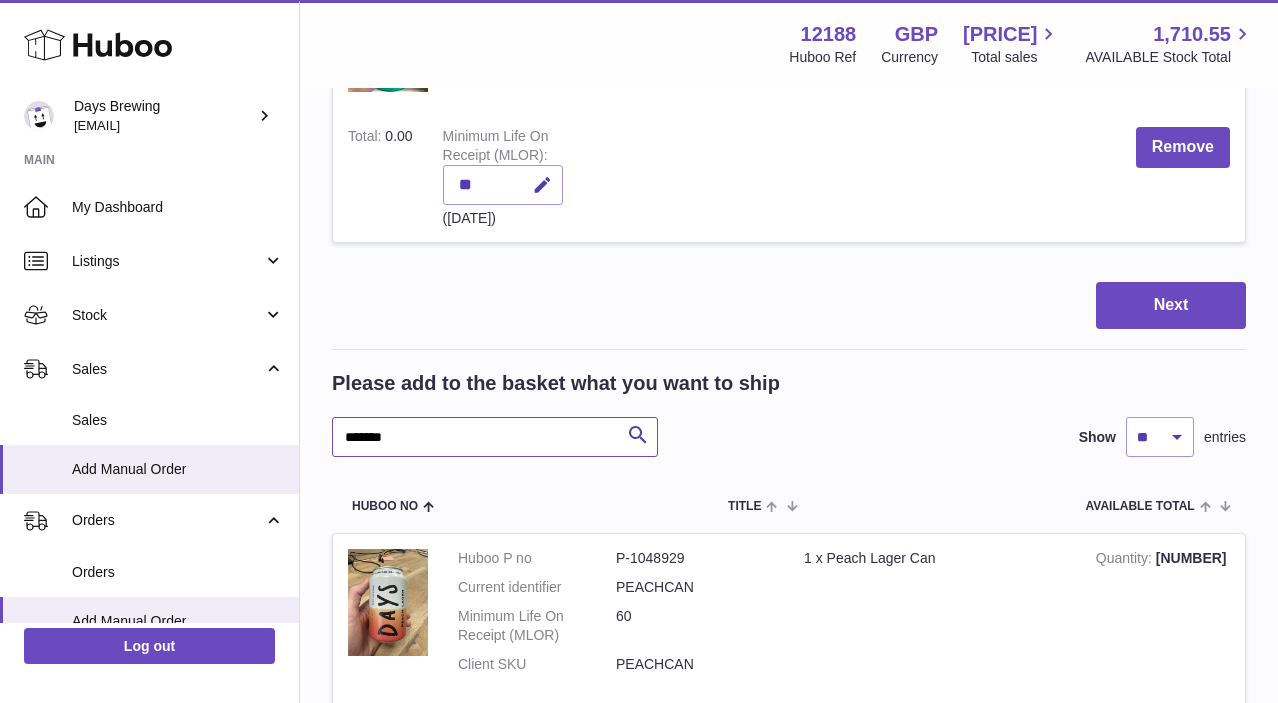 scroll, scrollTop: 995, scrollLeft: 0, axis: vertical 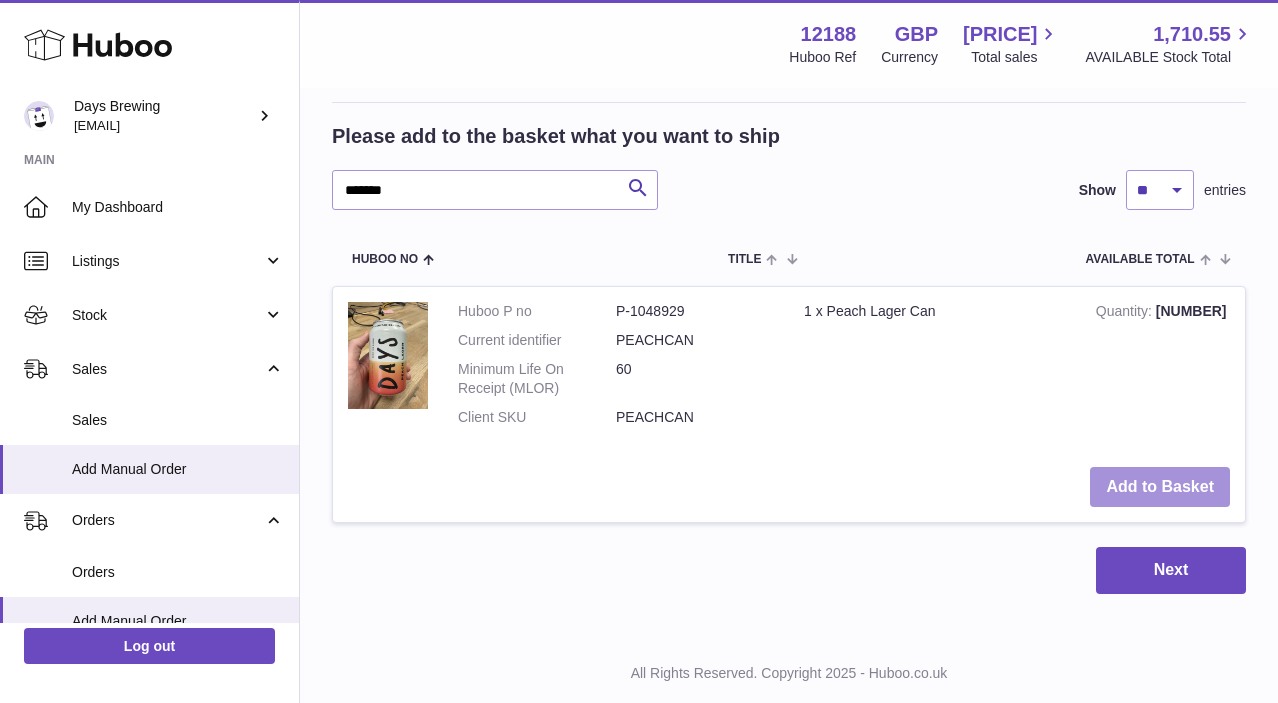 click on "Add to Basket" at bounding box center (1160, 487) 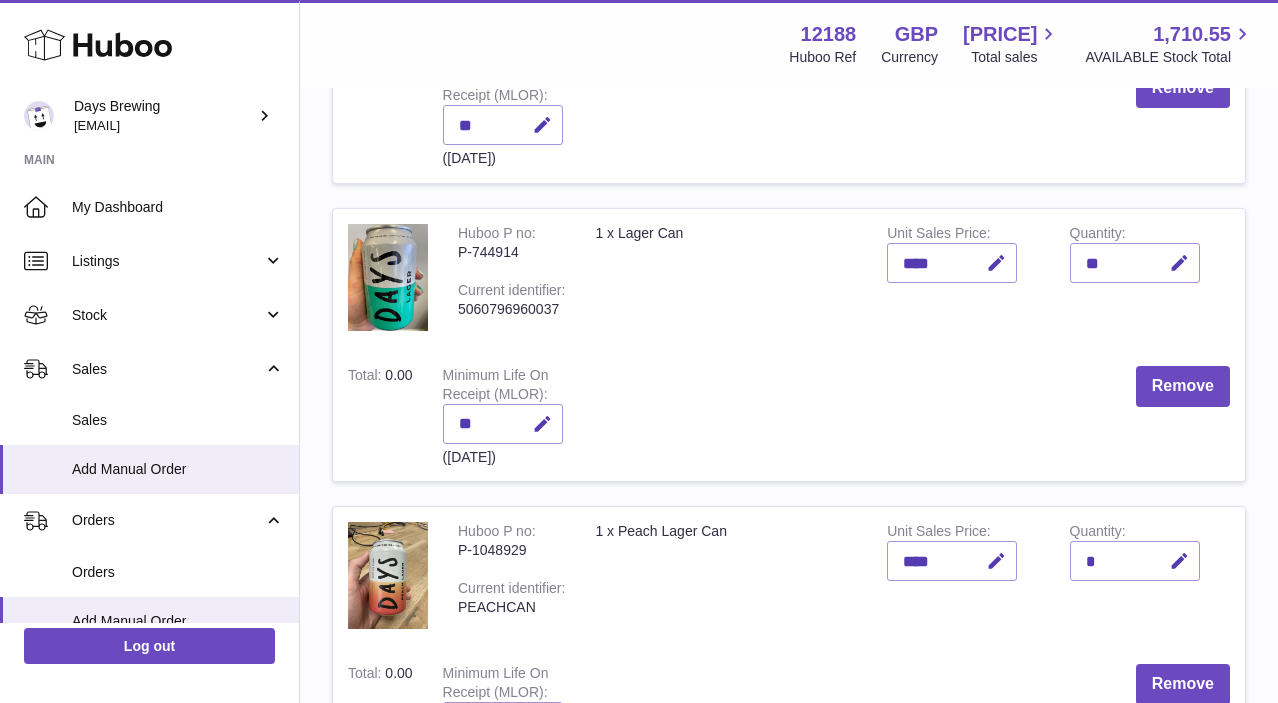 scroll, scrollTop: 510, scrollLeft: 0, axis: vertical 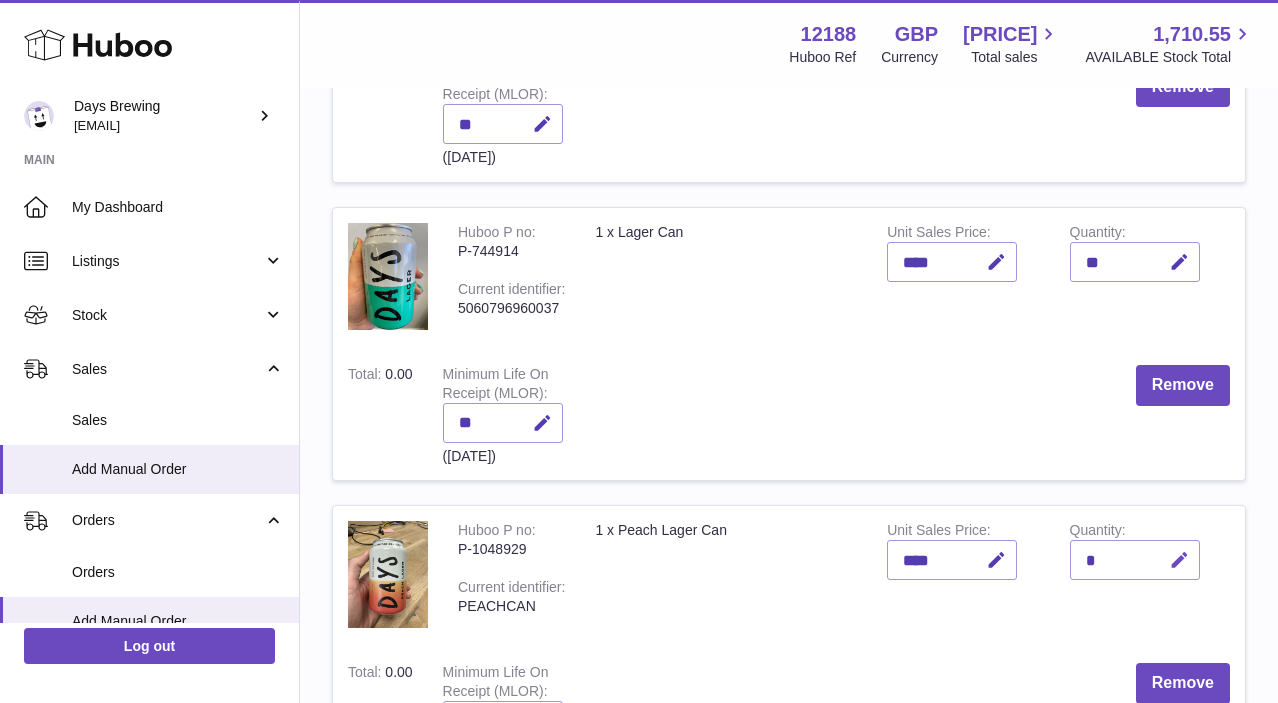 click at bounding box center [1179, 560] 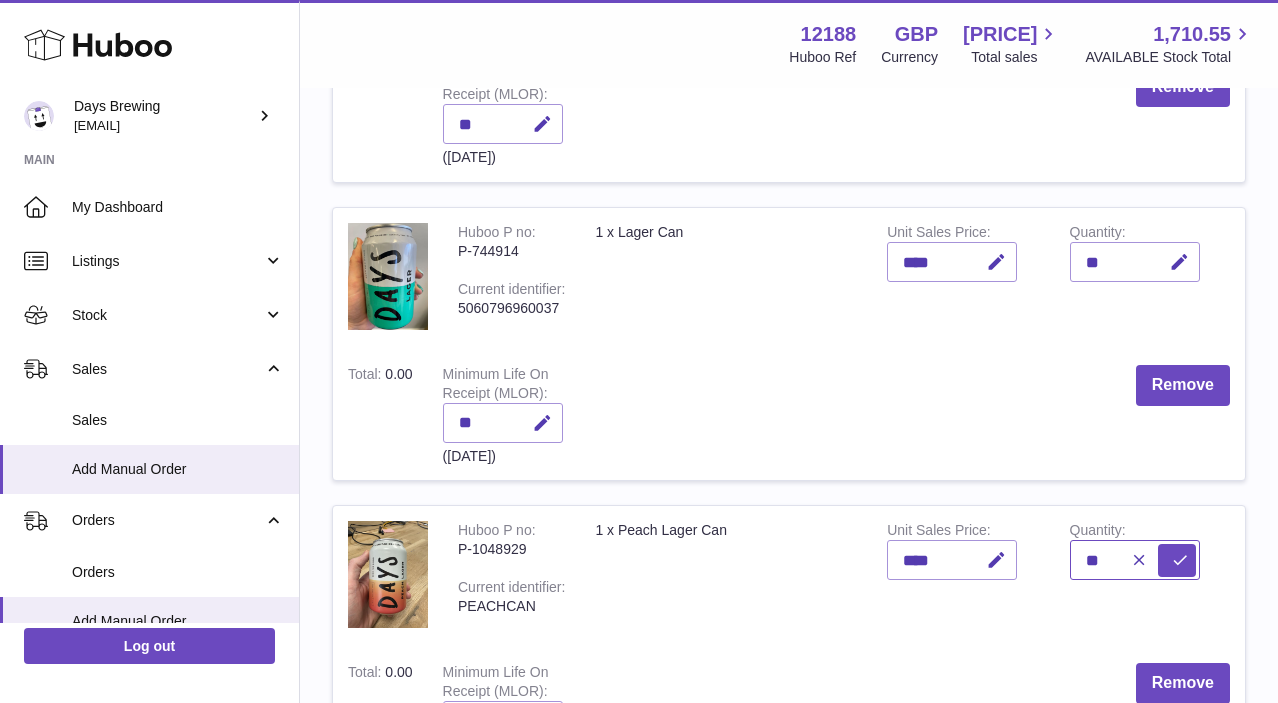 type on "**" 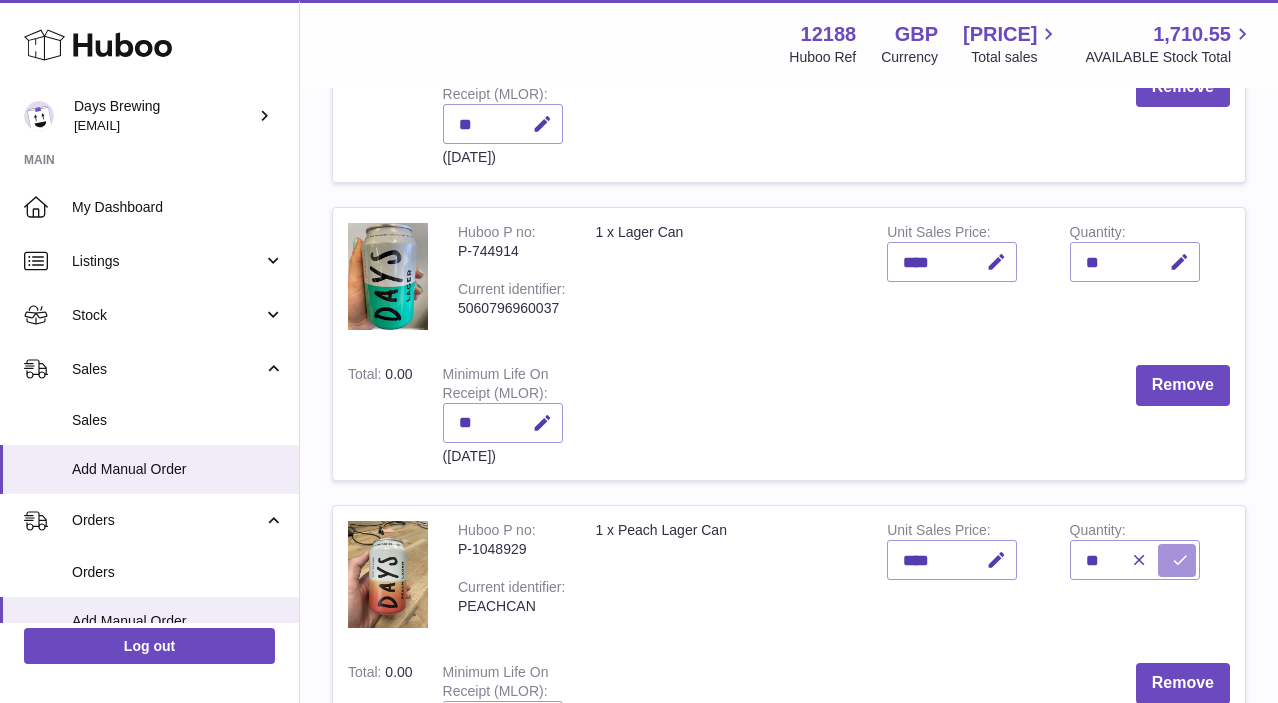 click at bounding box center [1180, 560] 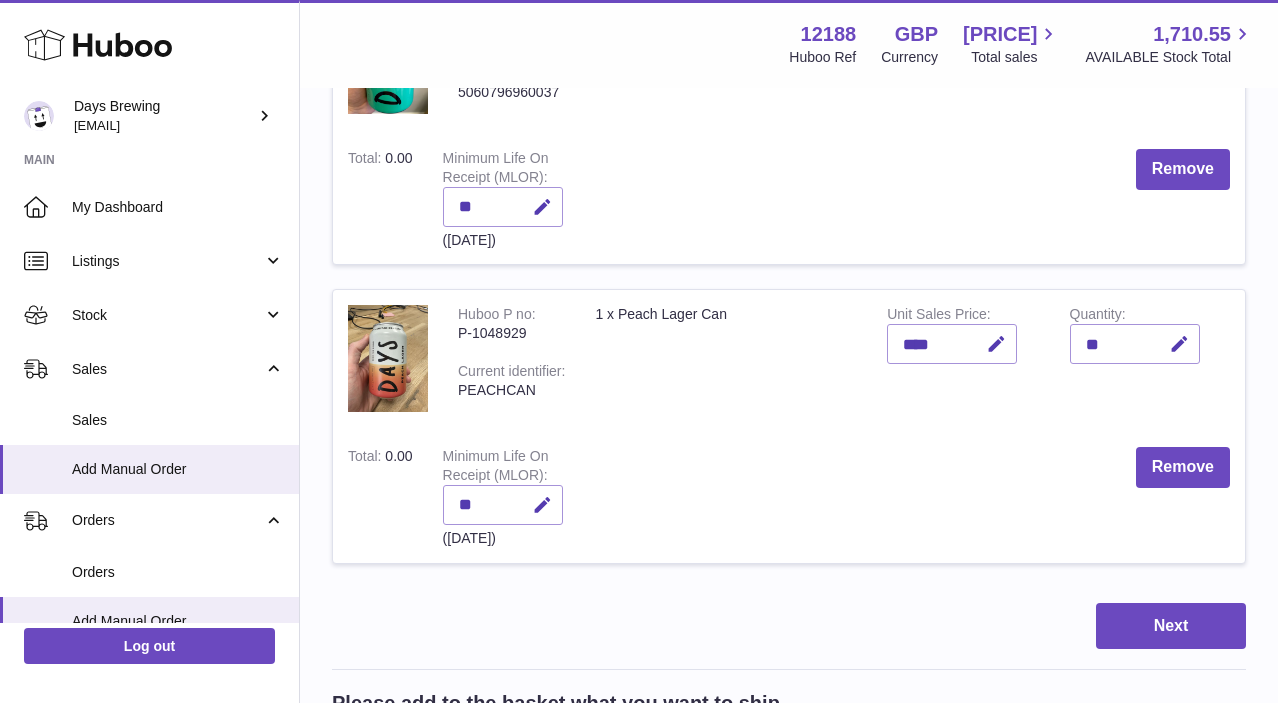 scroll, scrollTop: 731, scrollLeft: 0, axis: vertical 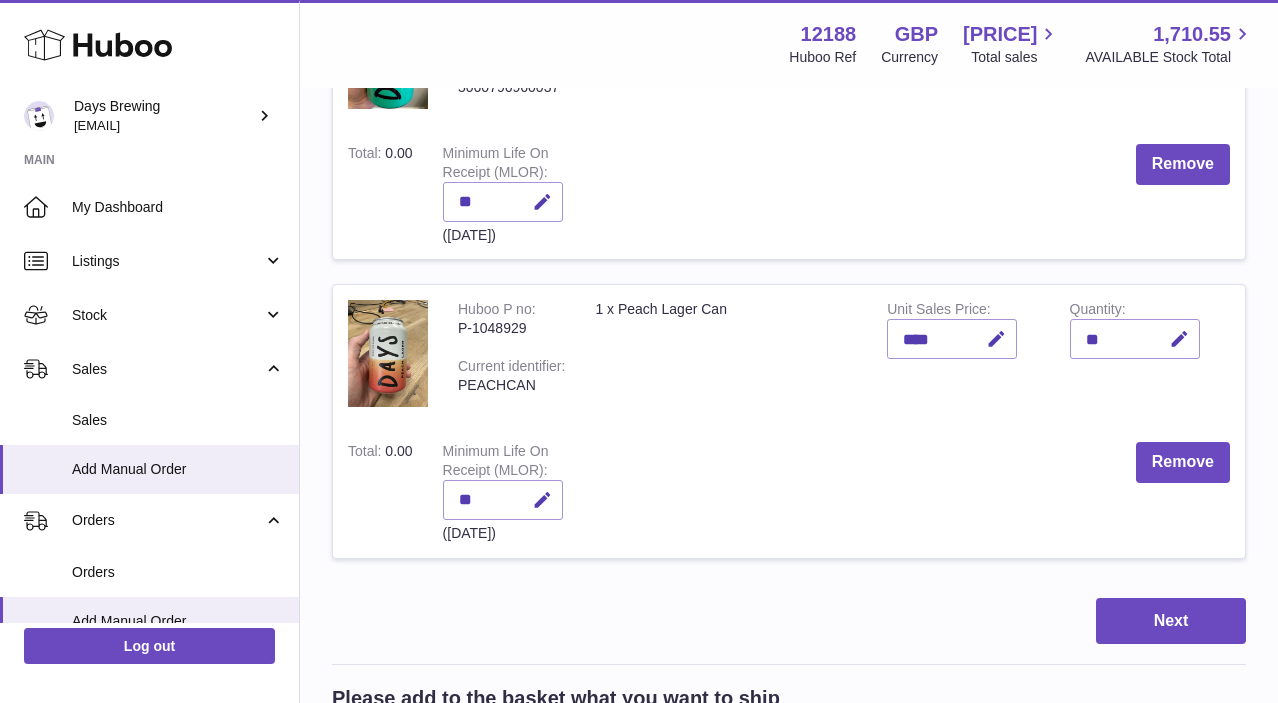 click on "Items in basket
Show
** ** ** ***
entries
Huboo no       Title       Unit Sales Price       AVAILABLE Total       Total       Minimum Life On Receipt (MLOR)
Action
Huboo P no   P-744909   Current identifier   5060796960044
1 x Pale Ale Can
Unit Sales Price
****
Quantity
**
Total   0.00   Minimum Life On Receipt (MLOR)      **
([DATE])
Remove
Huboo P no   P-744914   Current identifier   5060796960037
1 x Lager Can
Unit Sales Price
****
Quantity
**
Total   0.00       **" at bounding box center (789, 311) 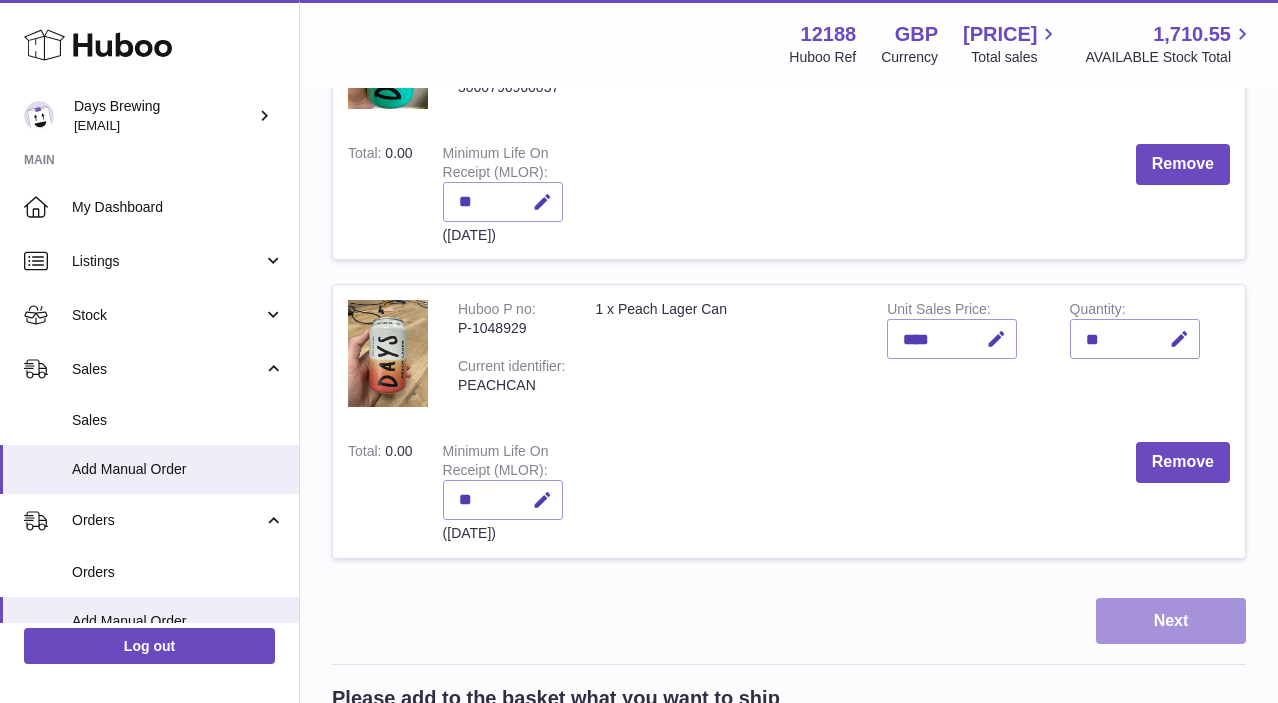 click on "Next" at bounding box center [1171, 621] 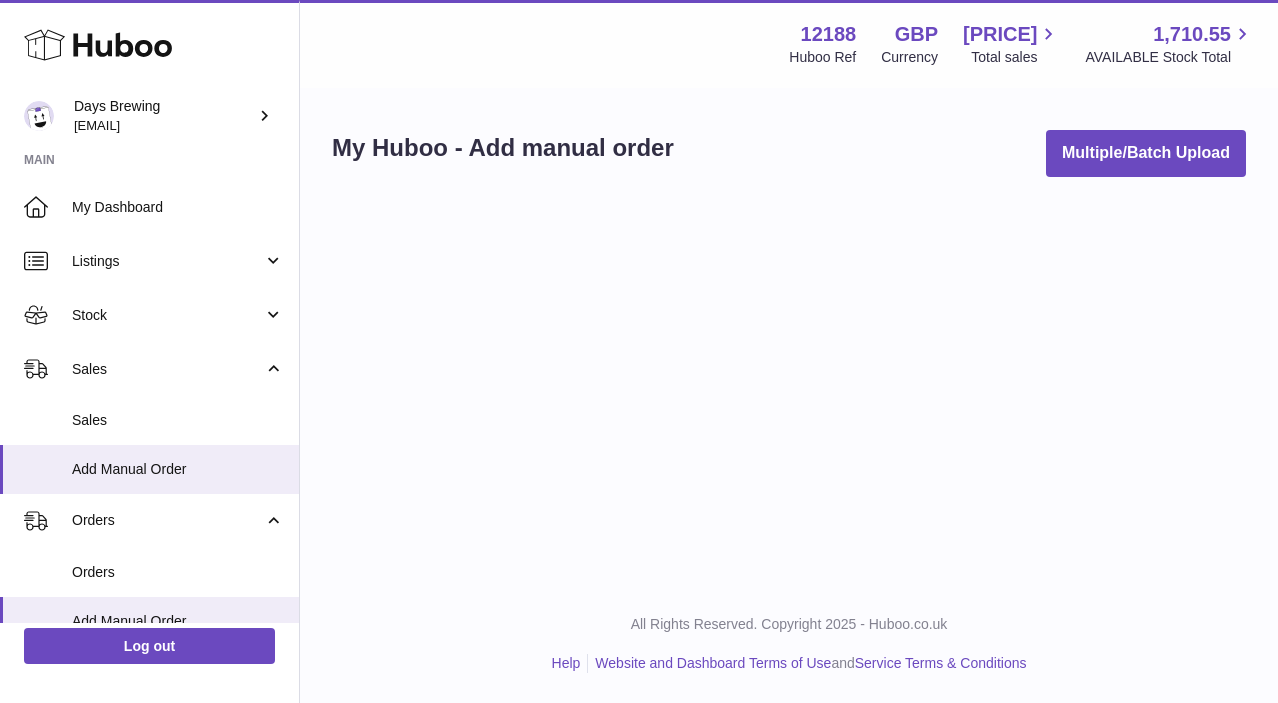 scroll, scrollTop: 0, scrollLeft: 0, axis: both 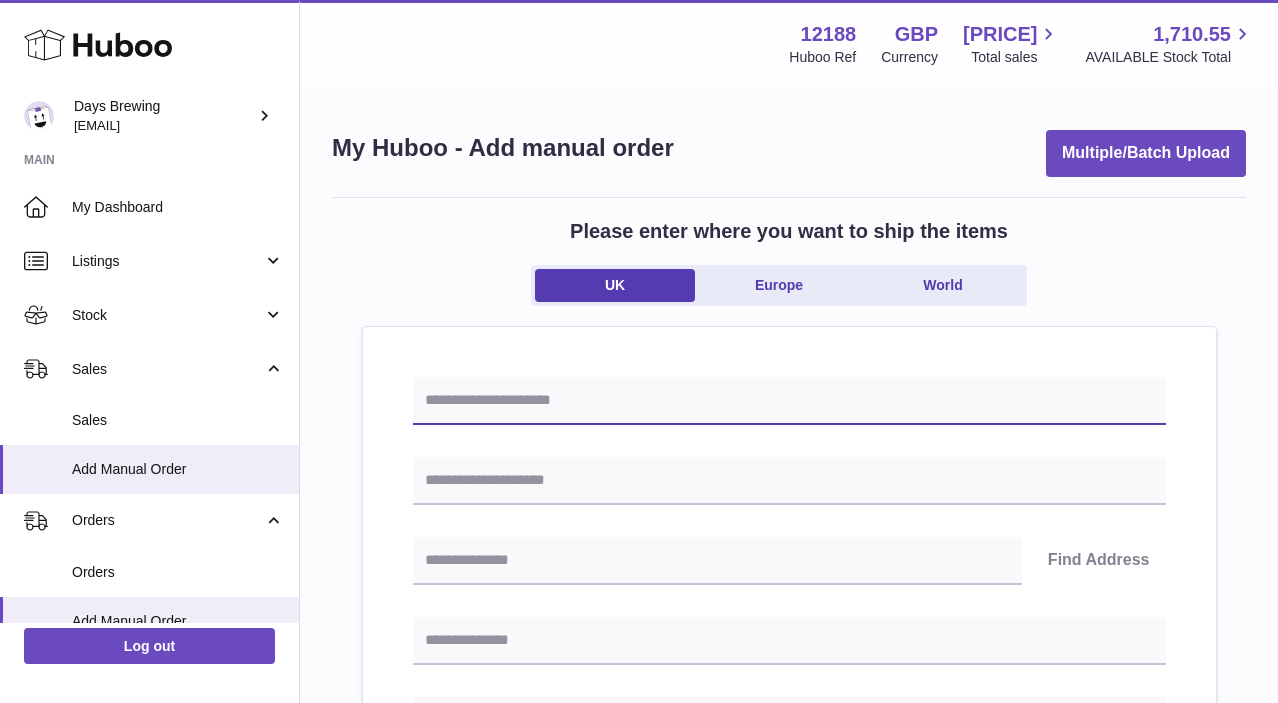 click at bounding box center (789, 401) 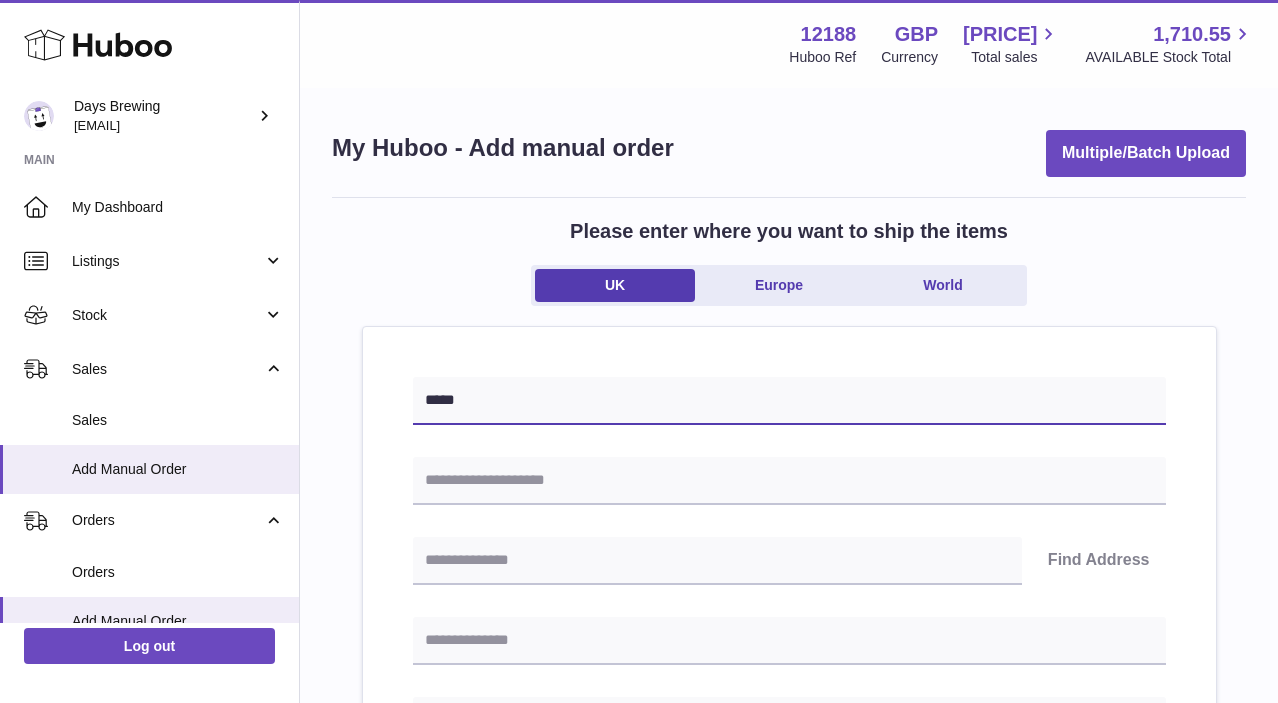type on "*****" 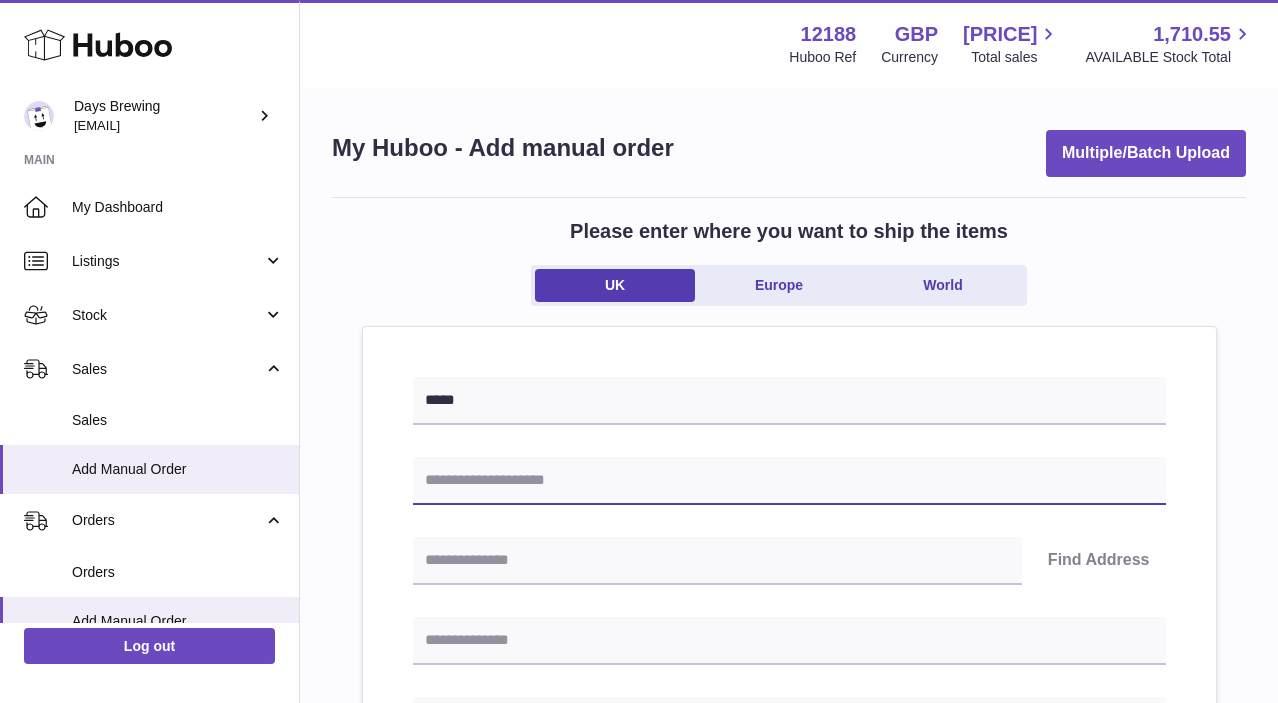 click at bounding box center [789, 481] 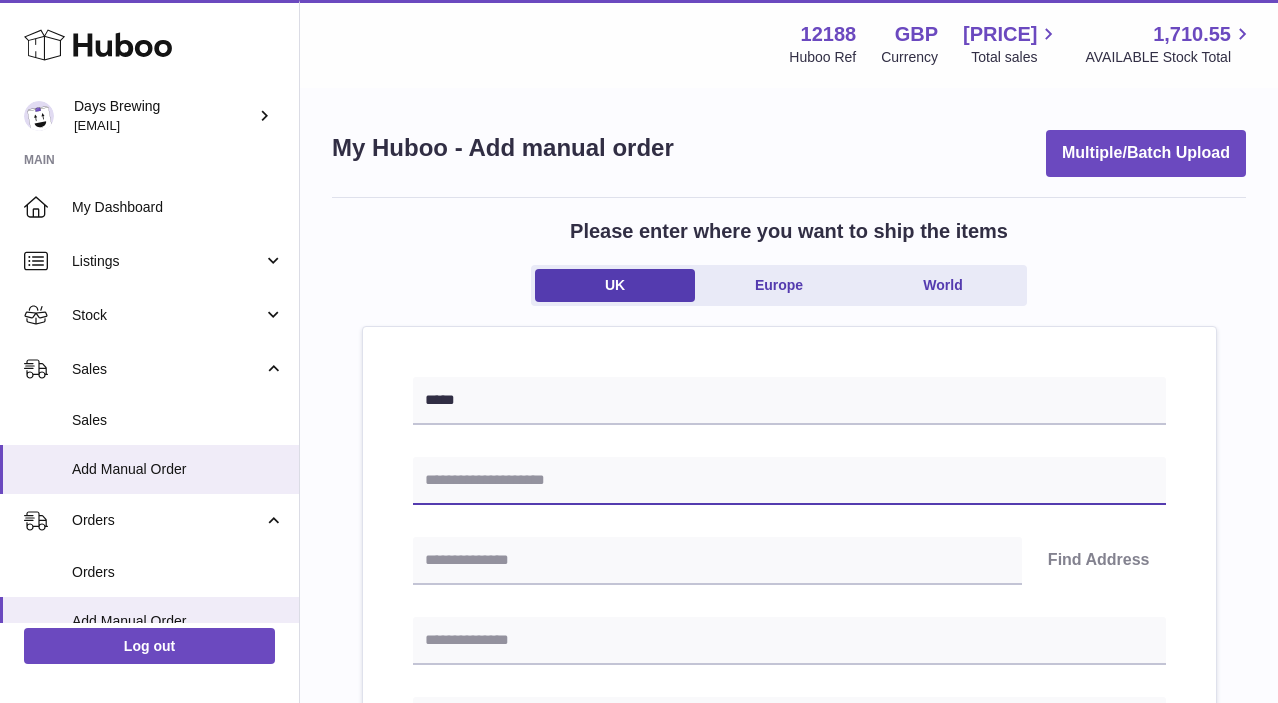 click at bounding box center (789, 481) 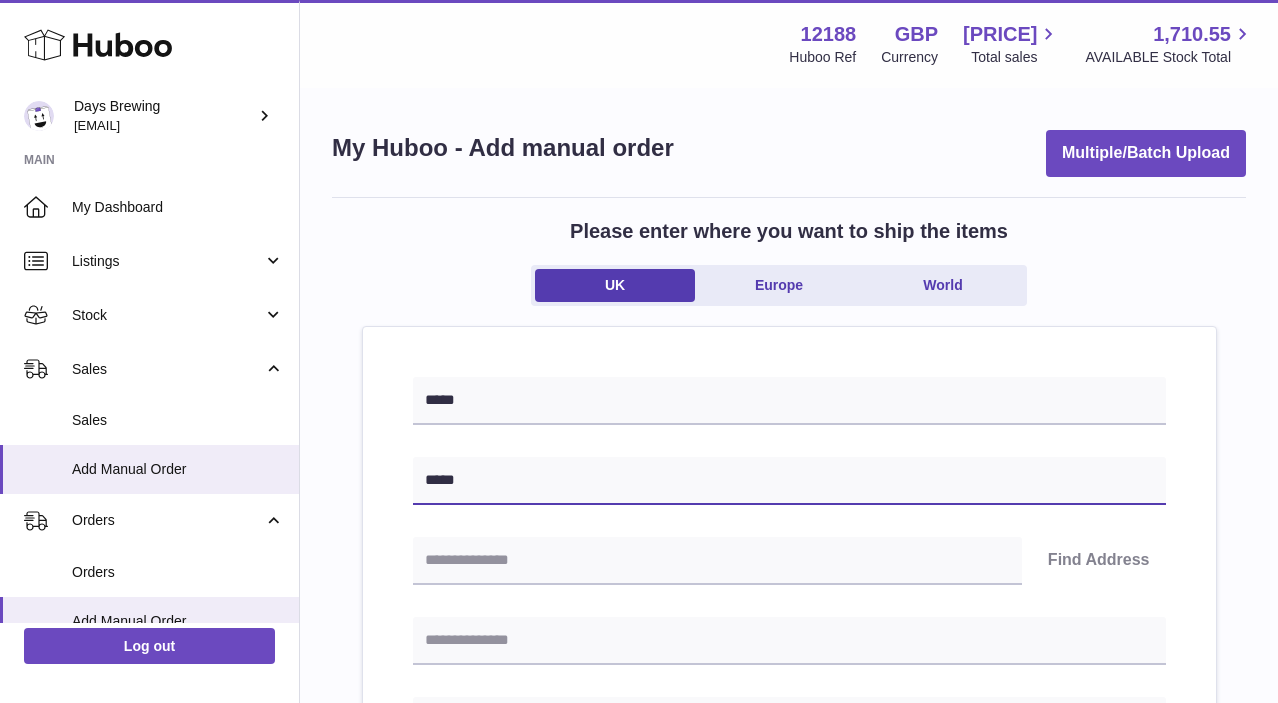 type on "*****" 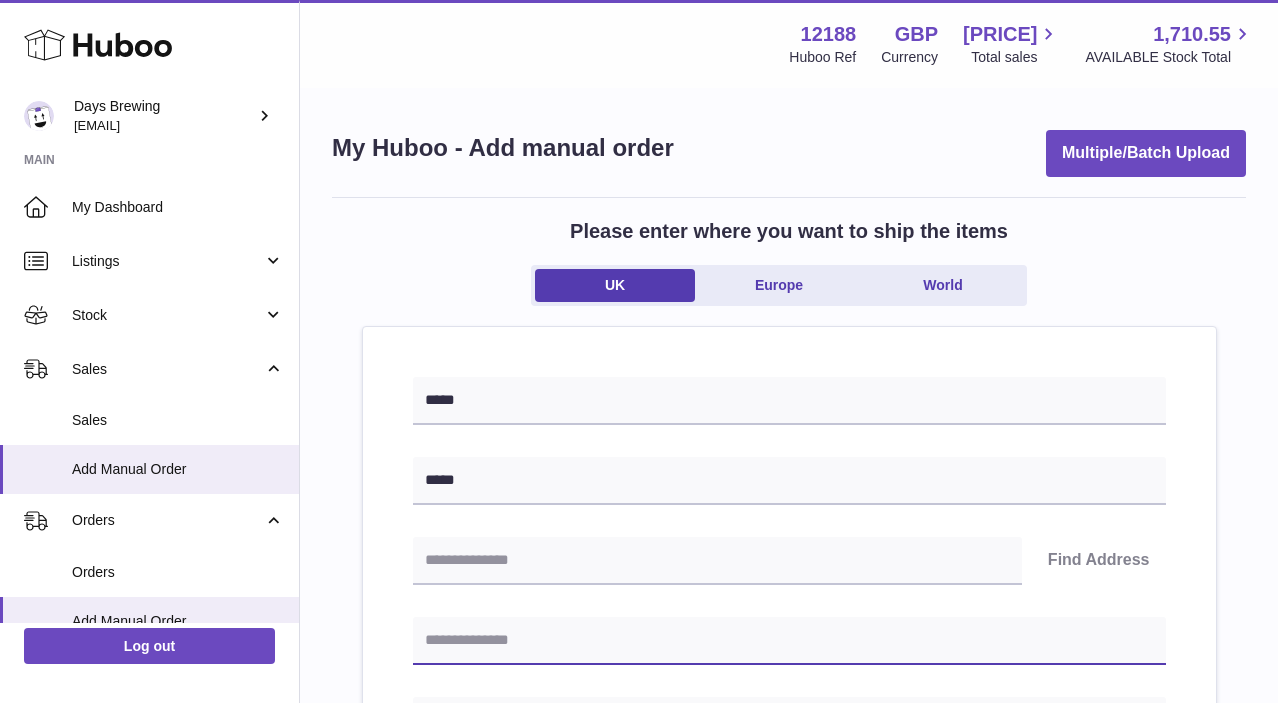 click at bounding box center (789, 641) 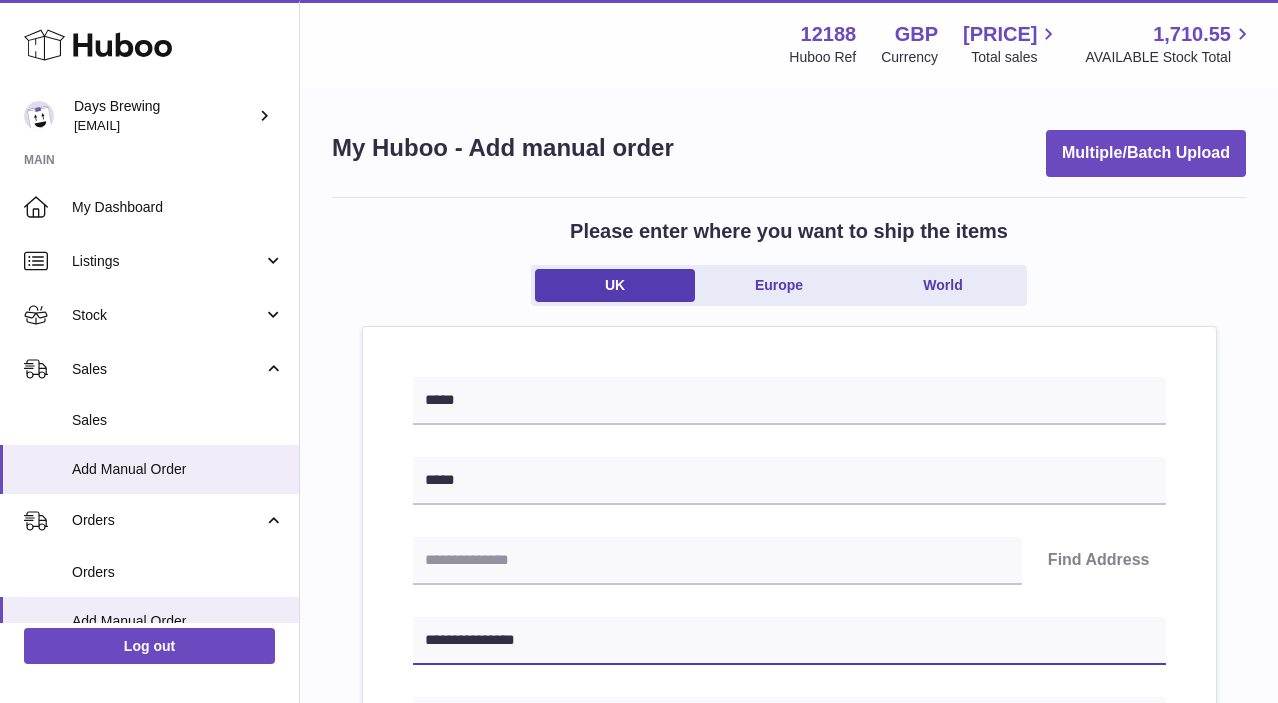 type on "**********" 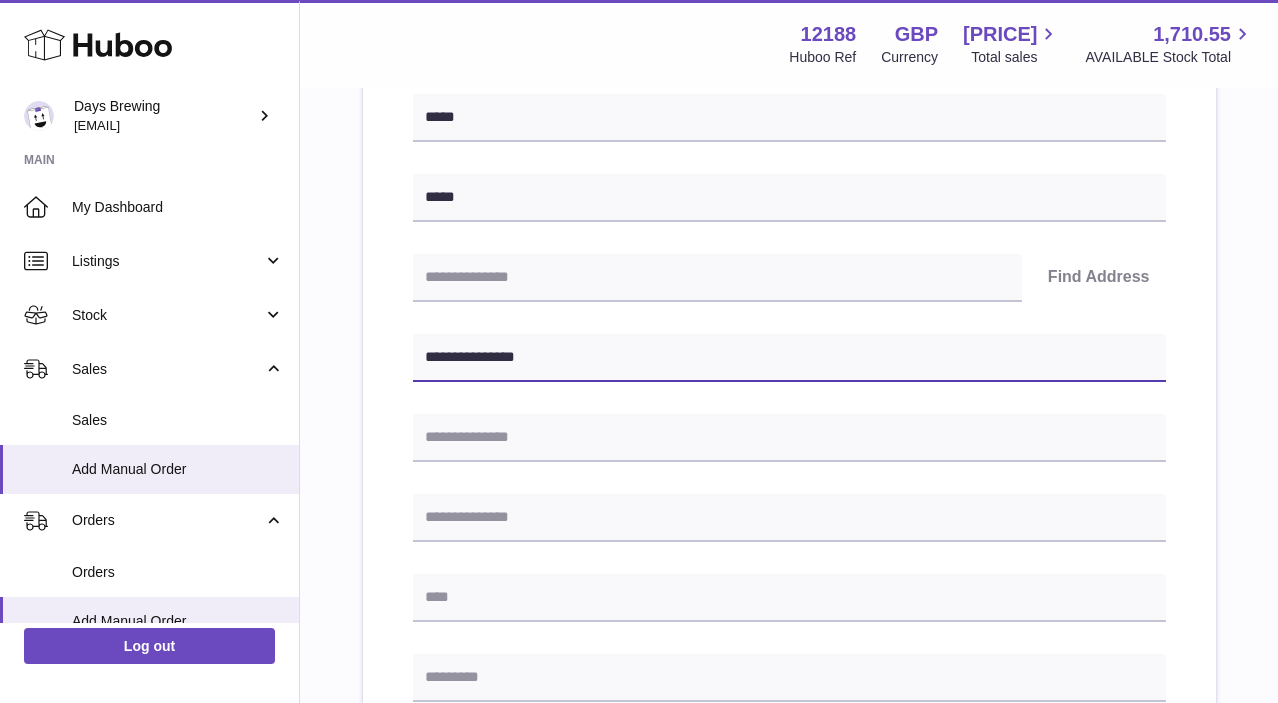 scroll, scrollTop: 302, scrollLeft: 0, axis: vertical 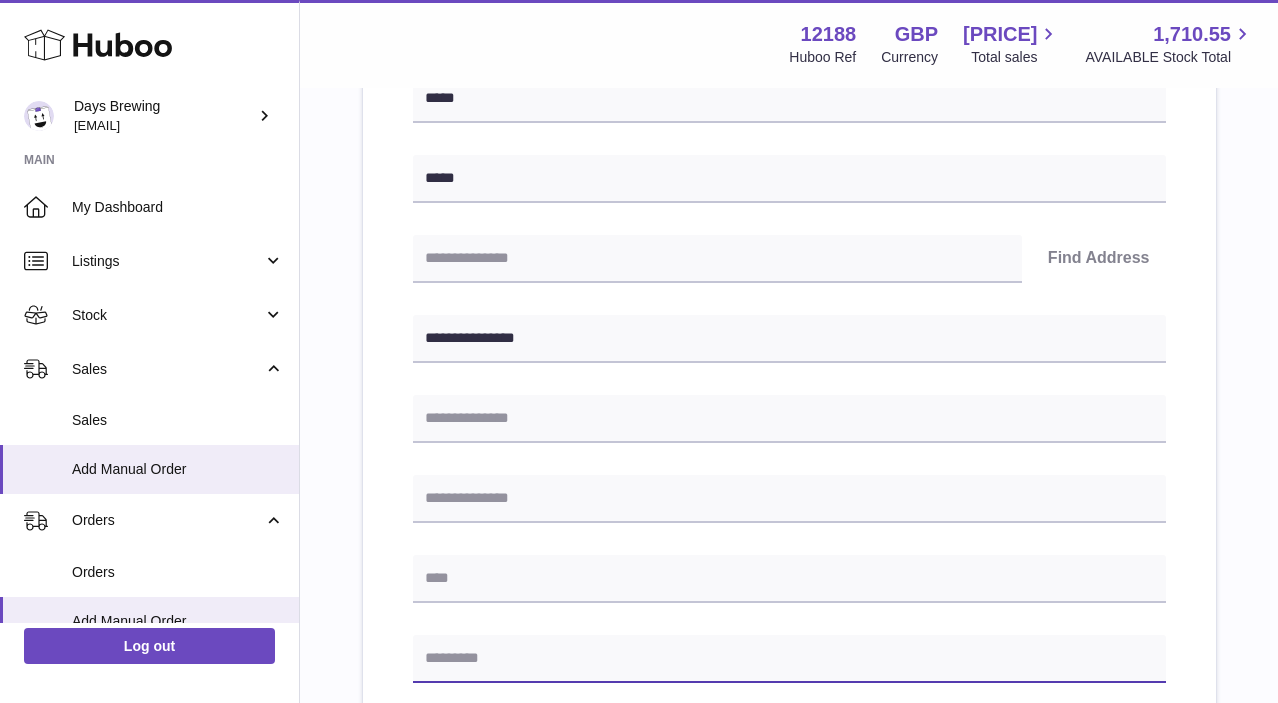click at bounding box center (789, 659) 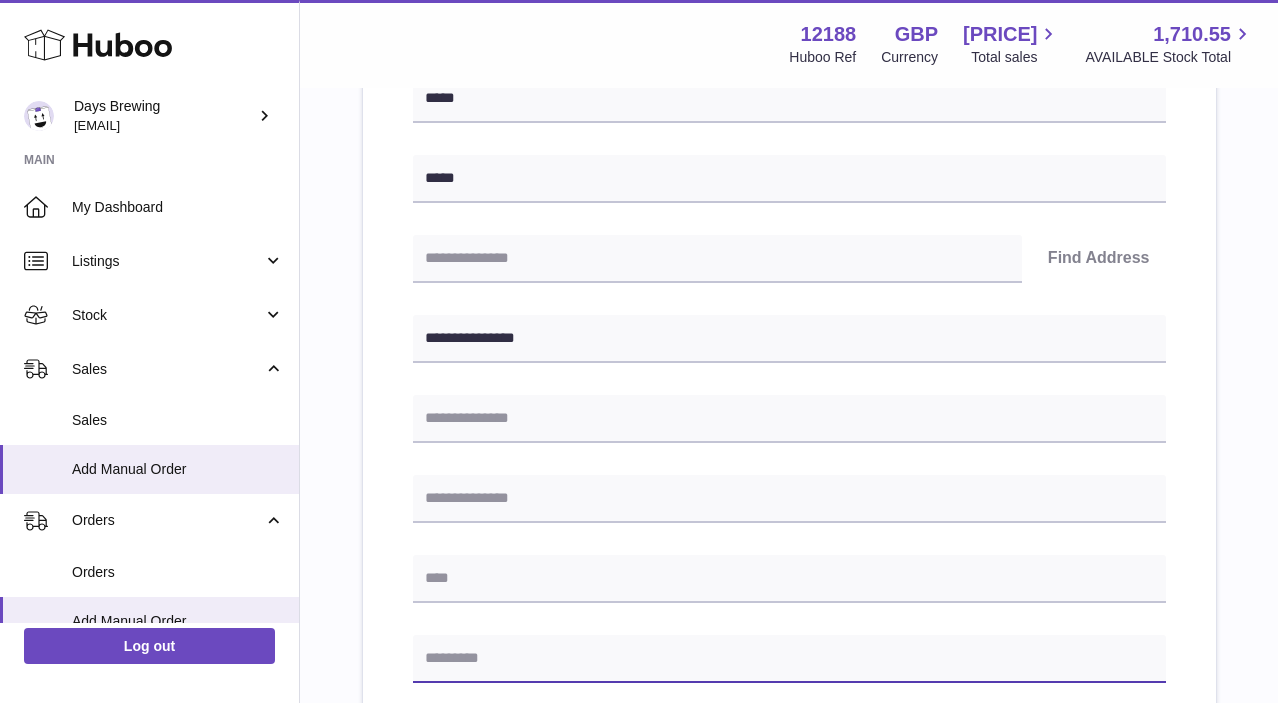 paste on "*******" 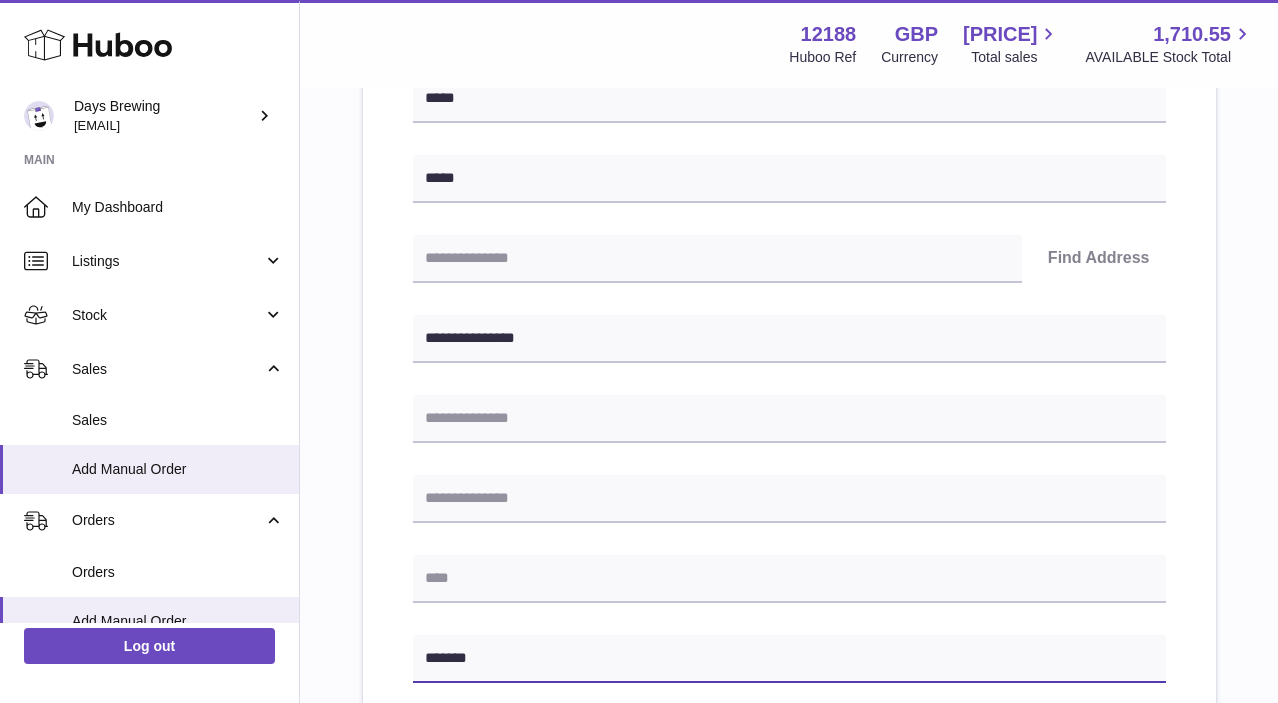 type on "*******" 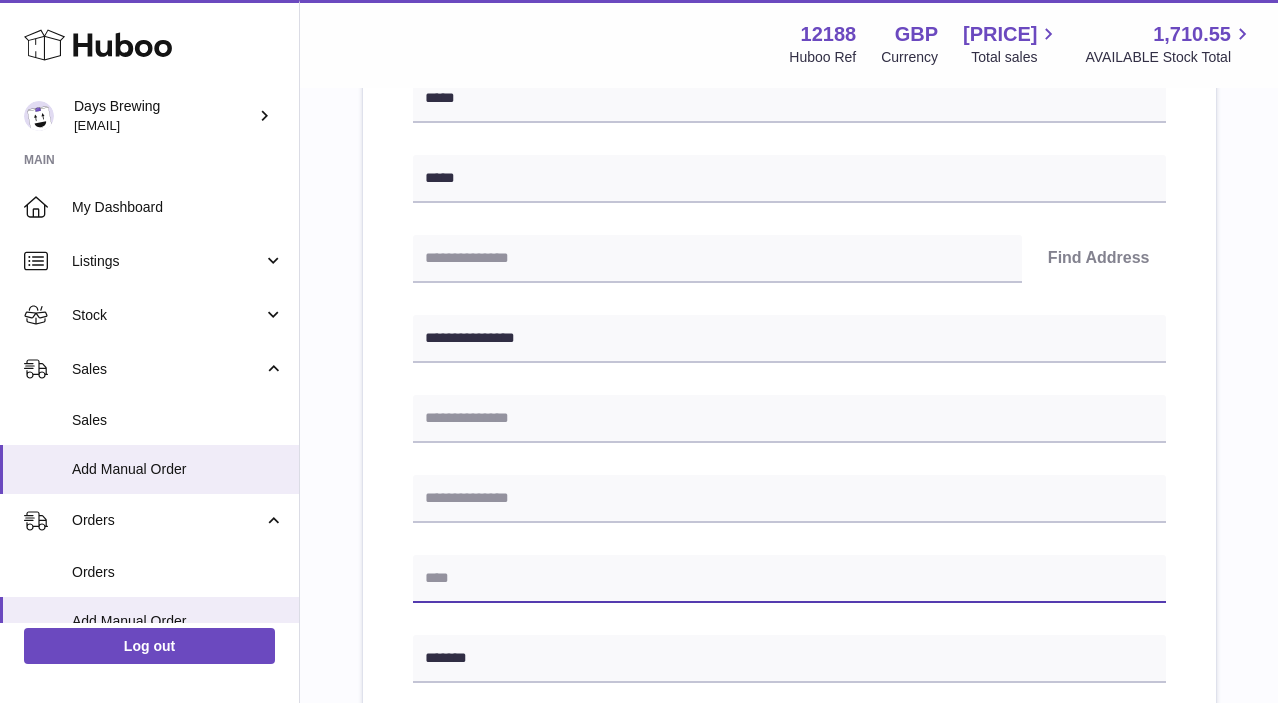 click at bounding box center (789, 579) 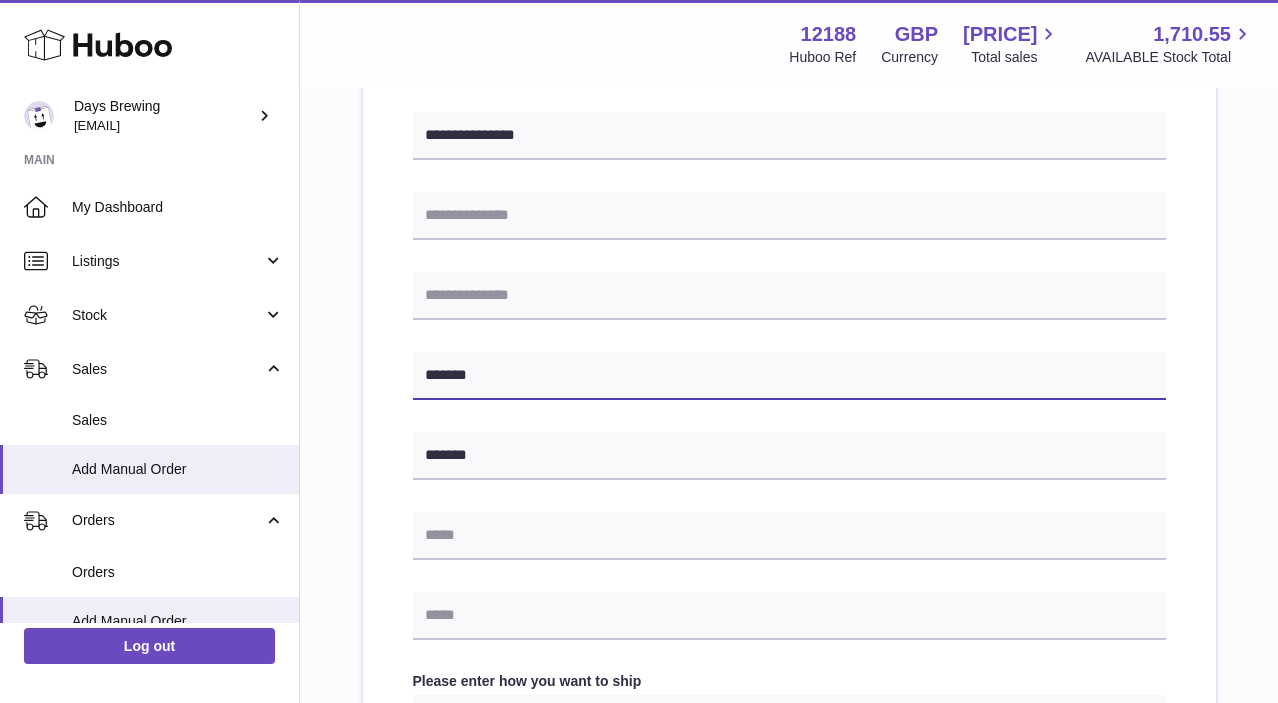 scroll, scrollTop: 510, scrollLeft: 0, axis: vertical 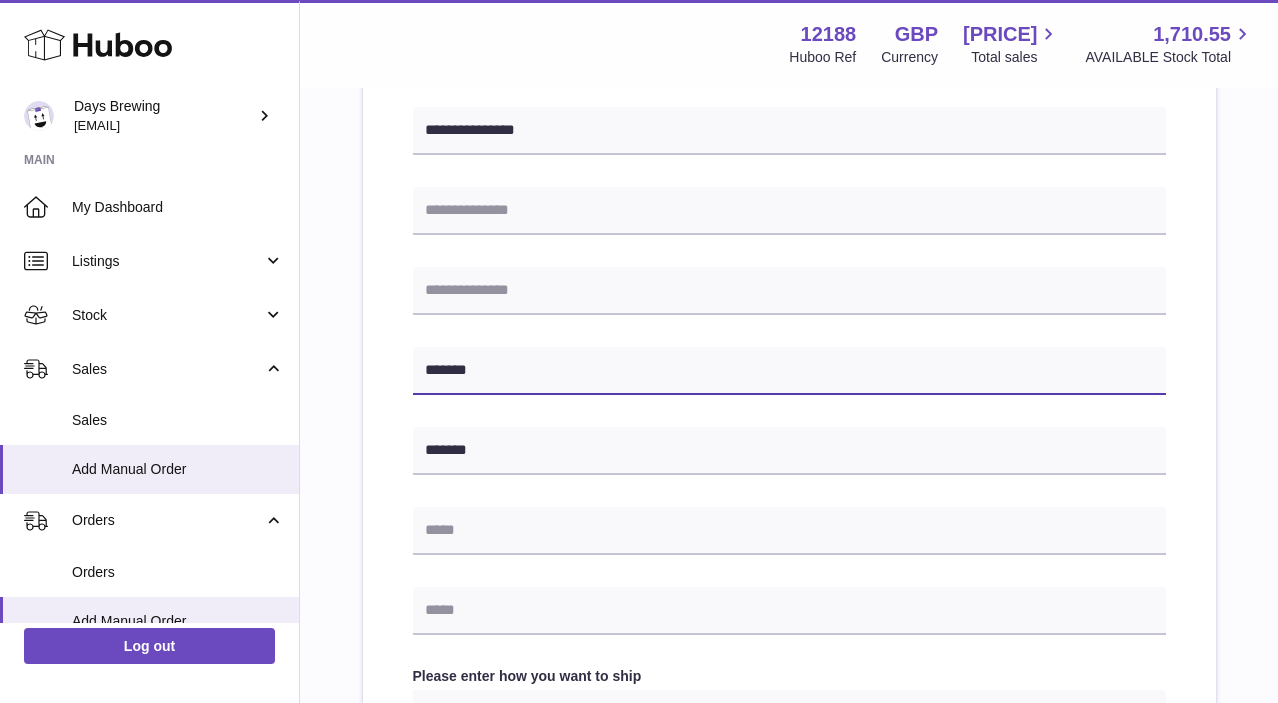 type on "*******" 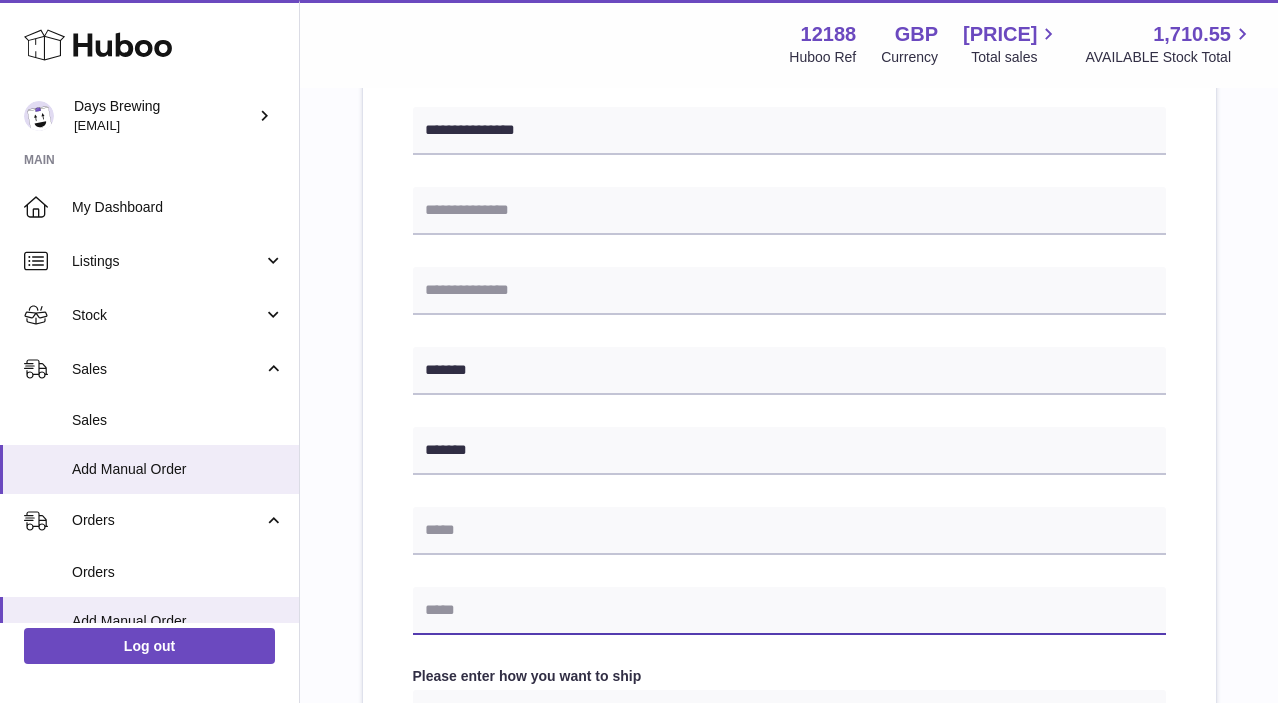 click at bounding box center [789, 611] 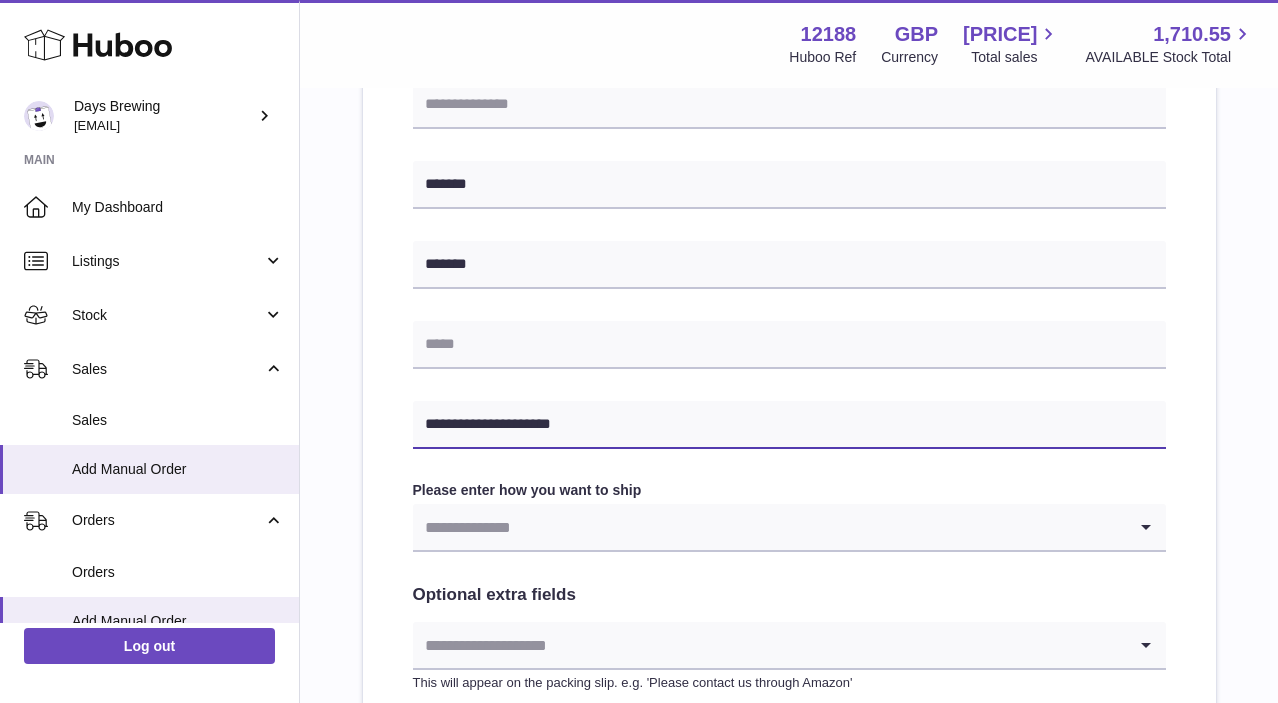 scroll, scrollTop: 697, scrollLeft: 0, axis: vertical 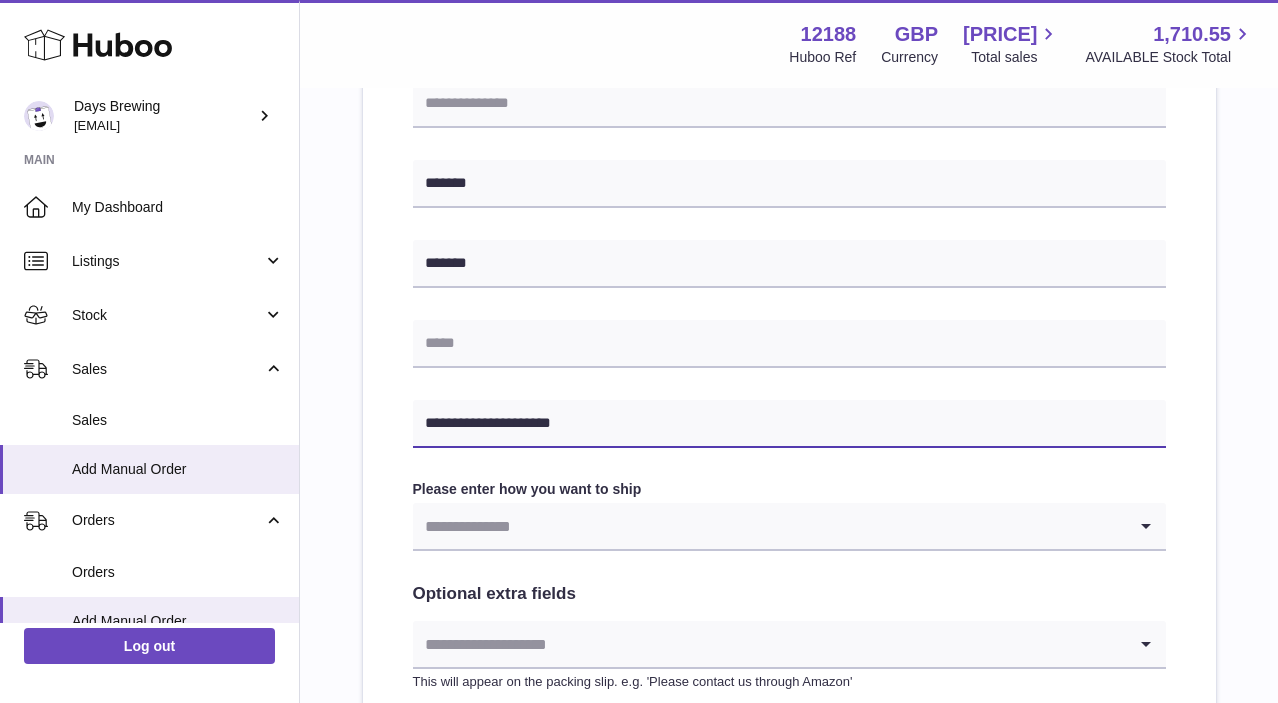 type on "**********" 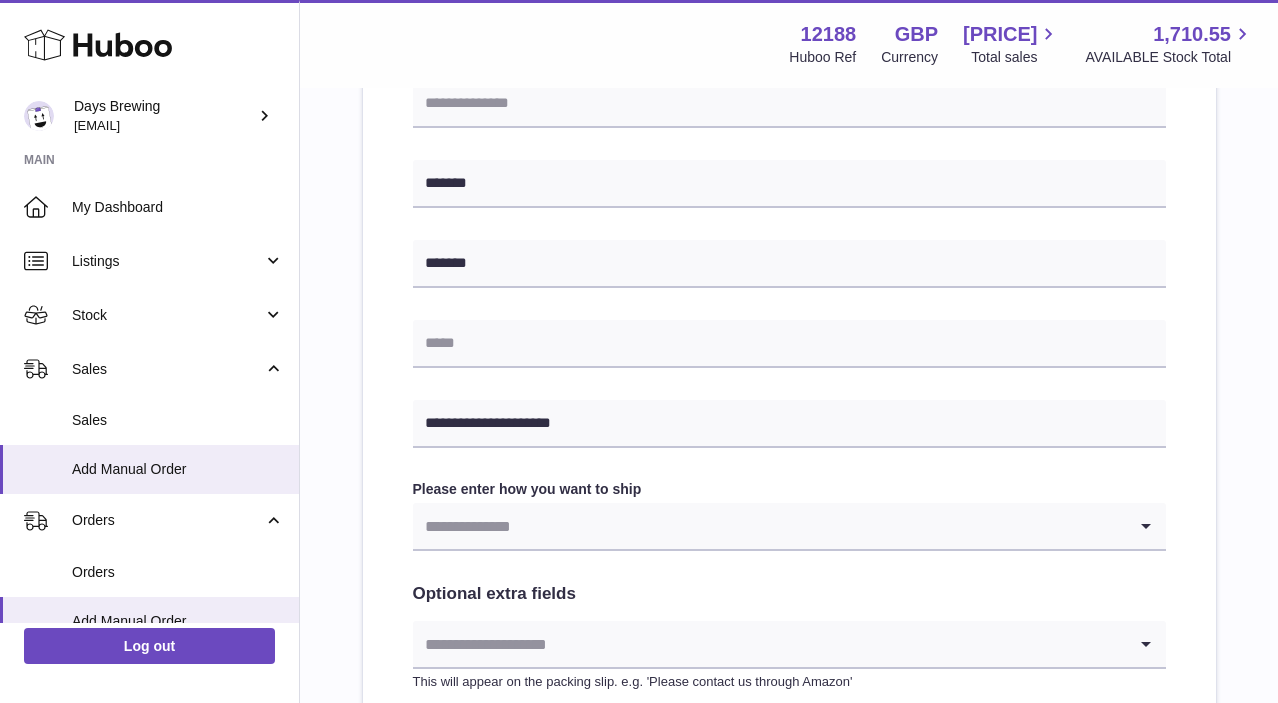 click on "**********" at bounding box center (789, 225) 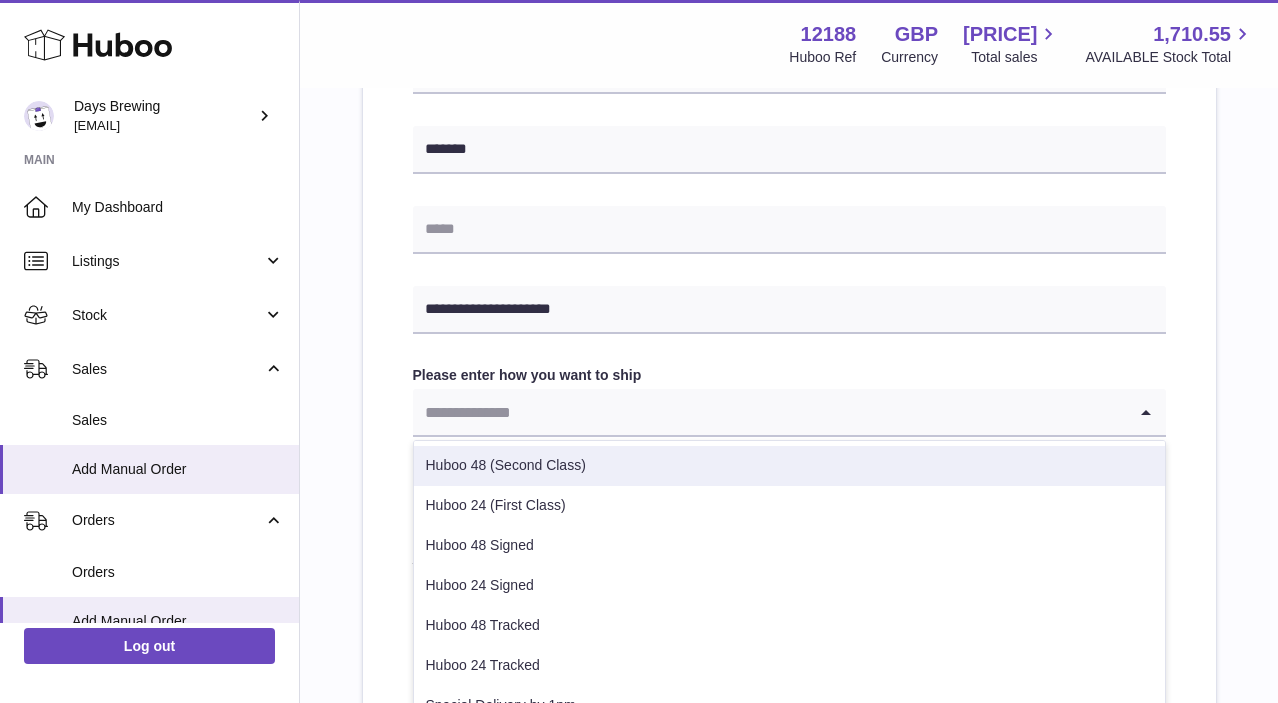 scroll, scrollTop: 817, scrollLeft: 0, axis: vertical 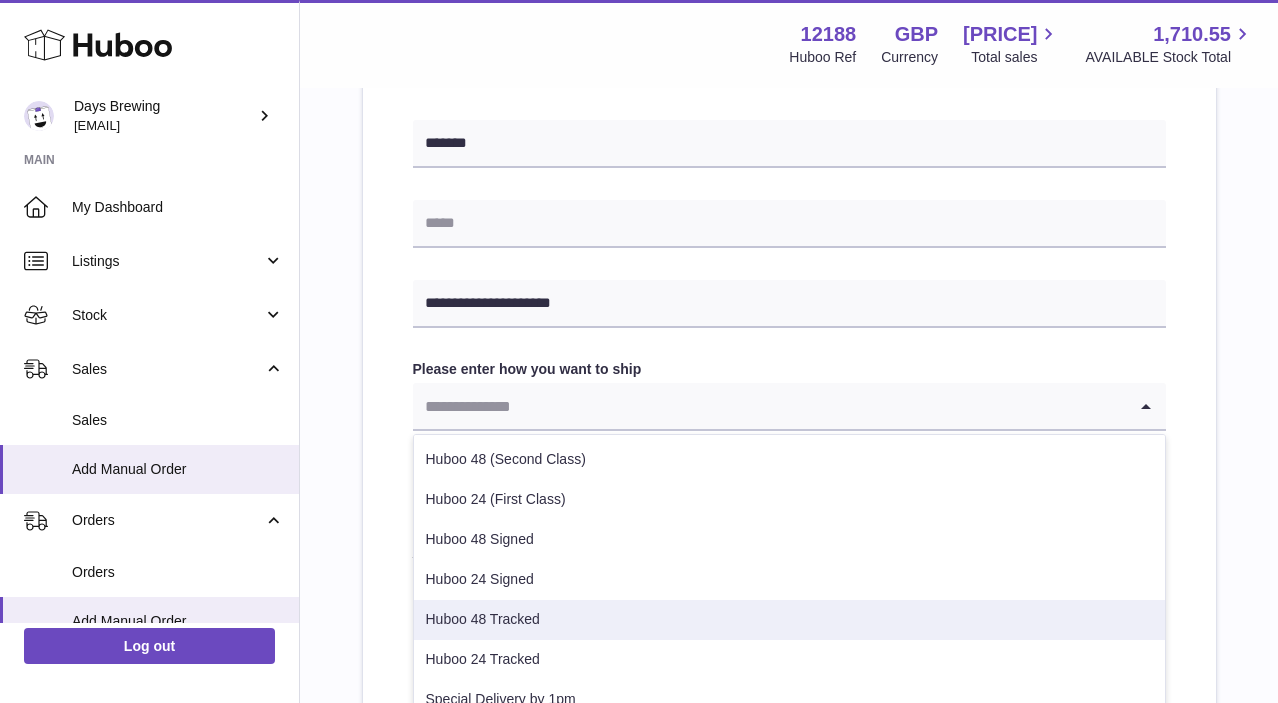 click on "Huboo 48 Tracked" at bounding box center [789, 620] 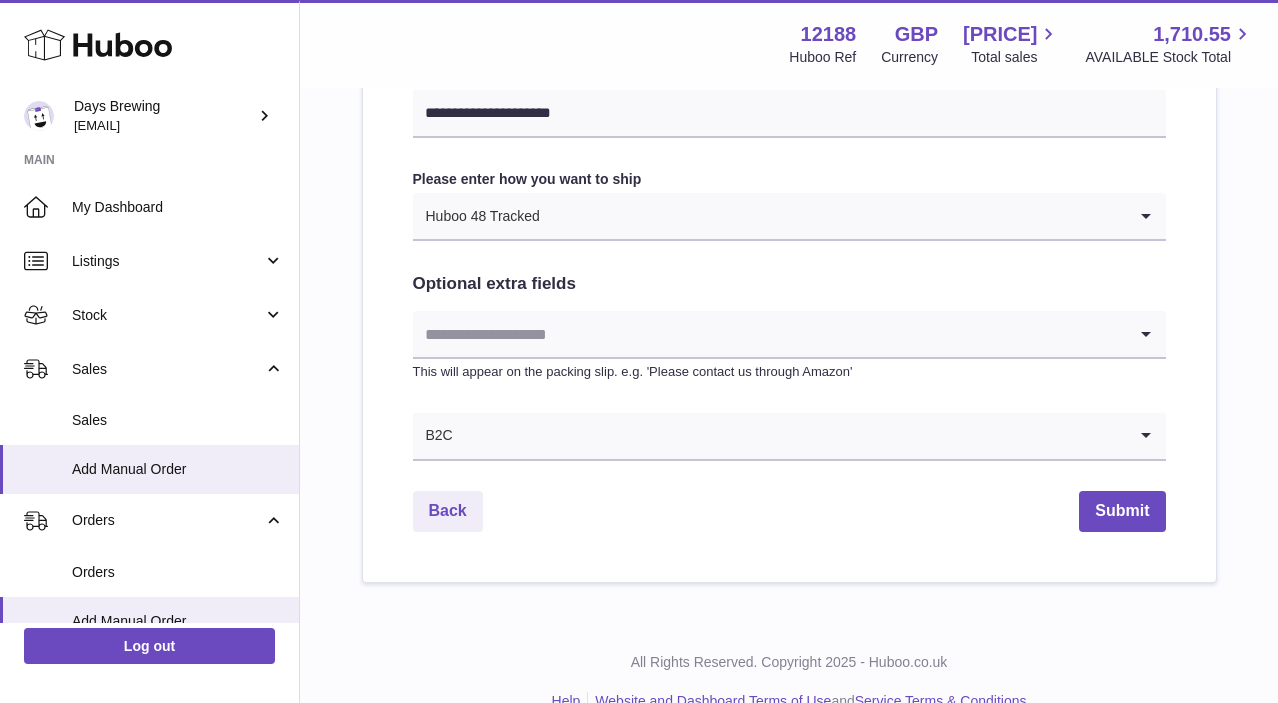 scroll, scrollTop: 1011, scrollLeft: 0, axis: vertical 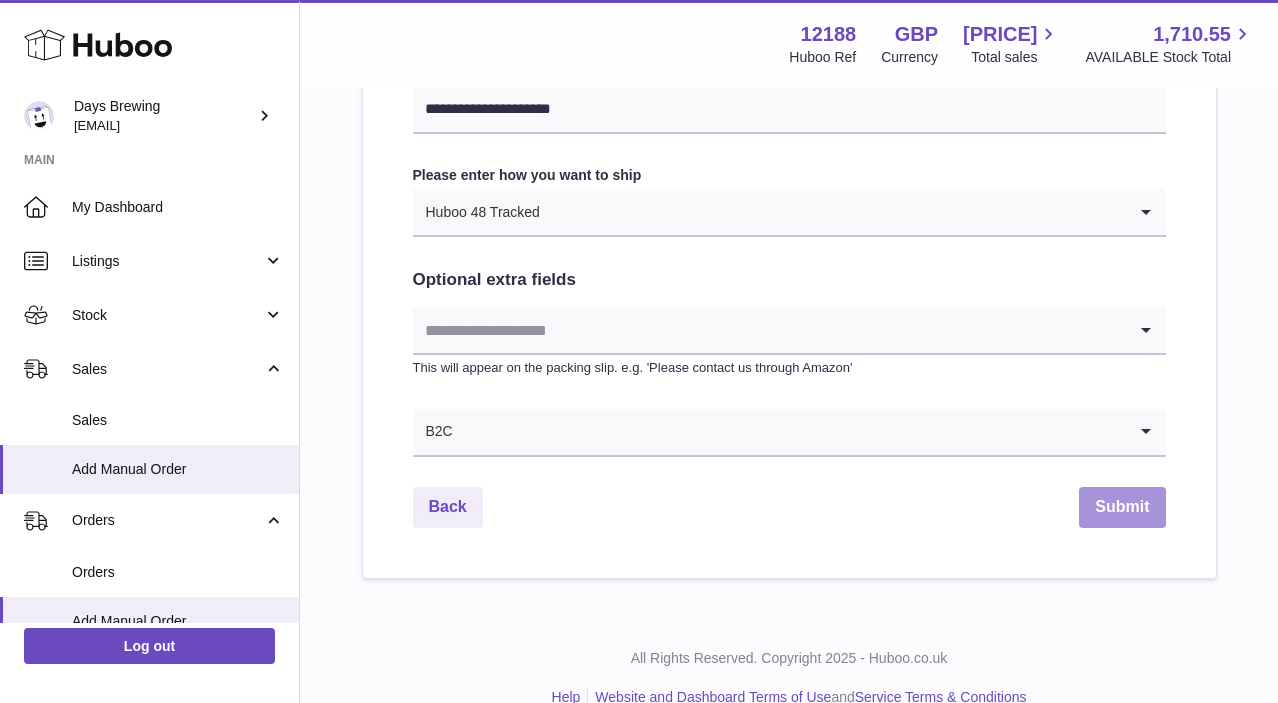 click on "Submit" at bounding box center (1122, 507) 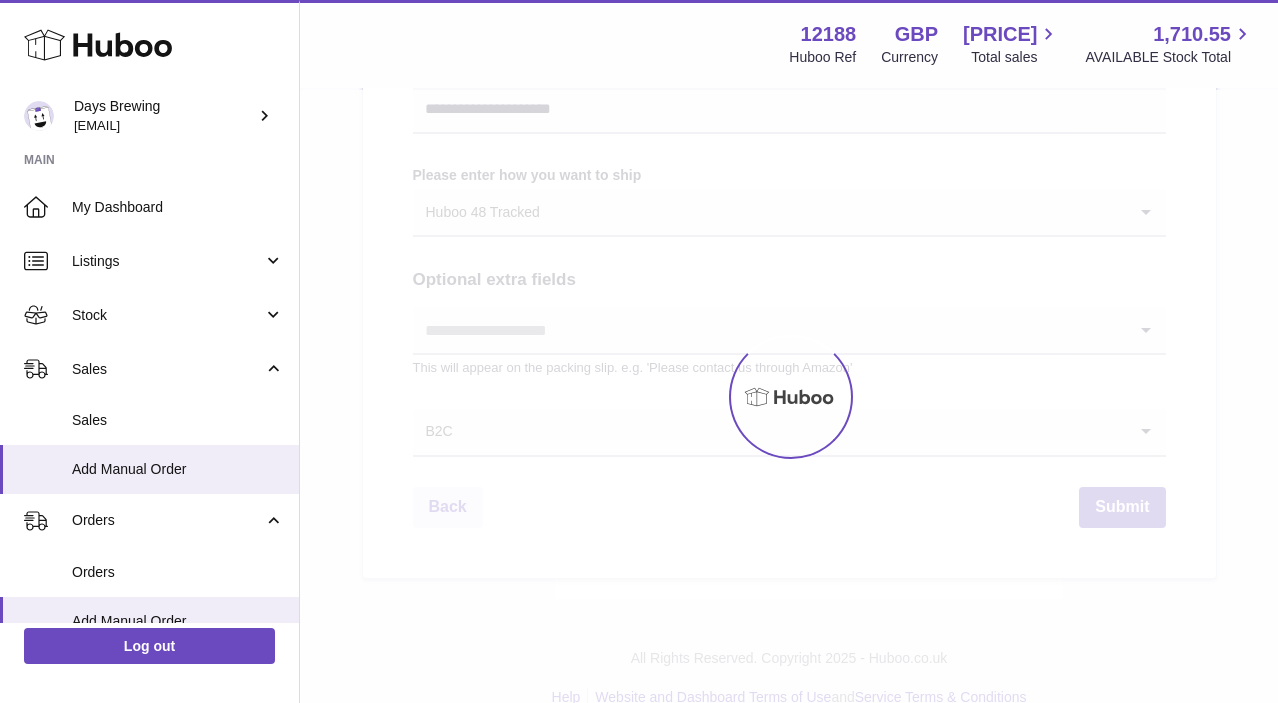 scroll, scrollTop: 0, scrollLeft: 0, axis: both 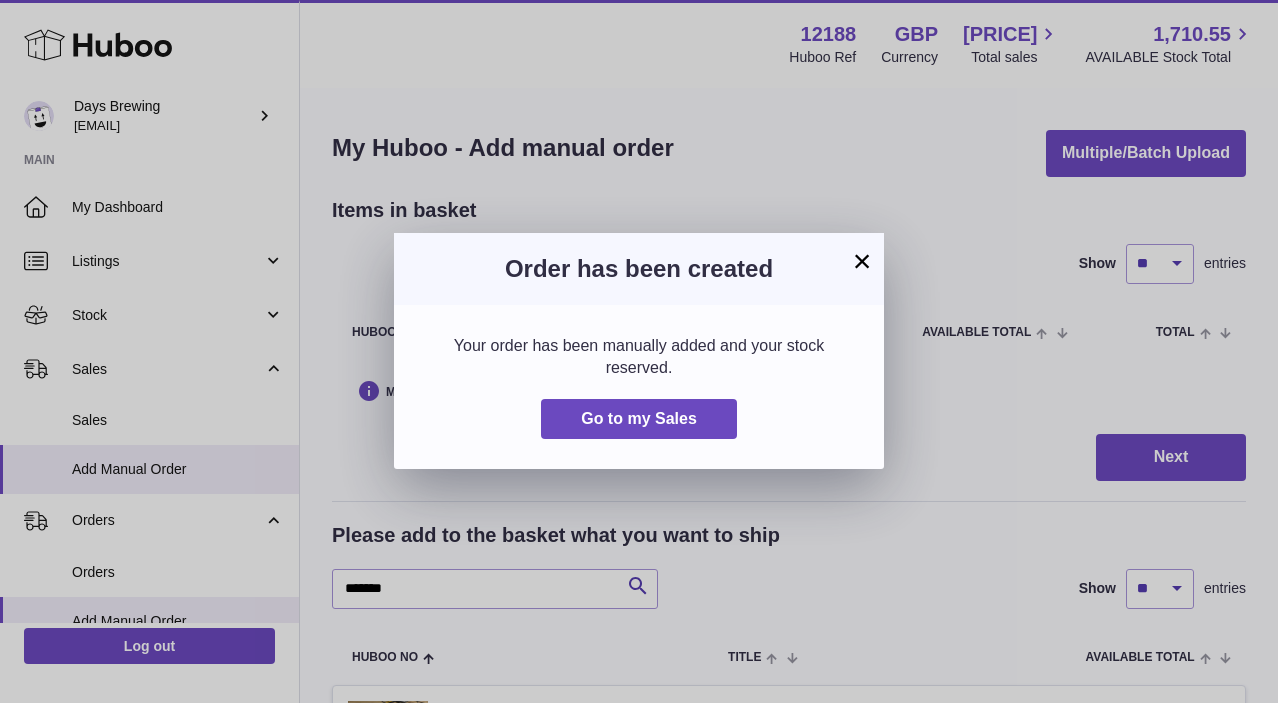 click on "×   Order has been created
Your order has been manually added and your stock reserved.
Go to my Sales" at bounding box center (639, 351) 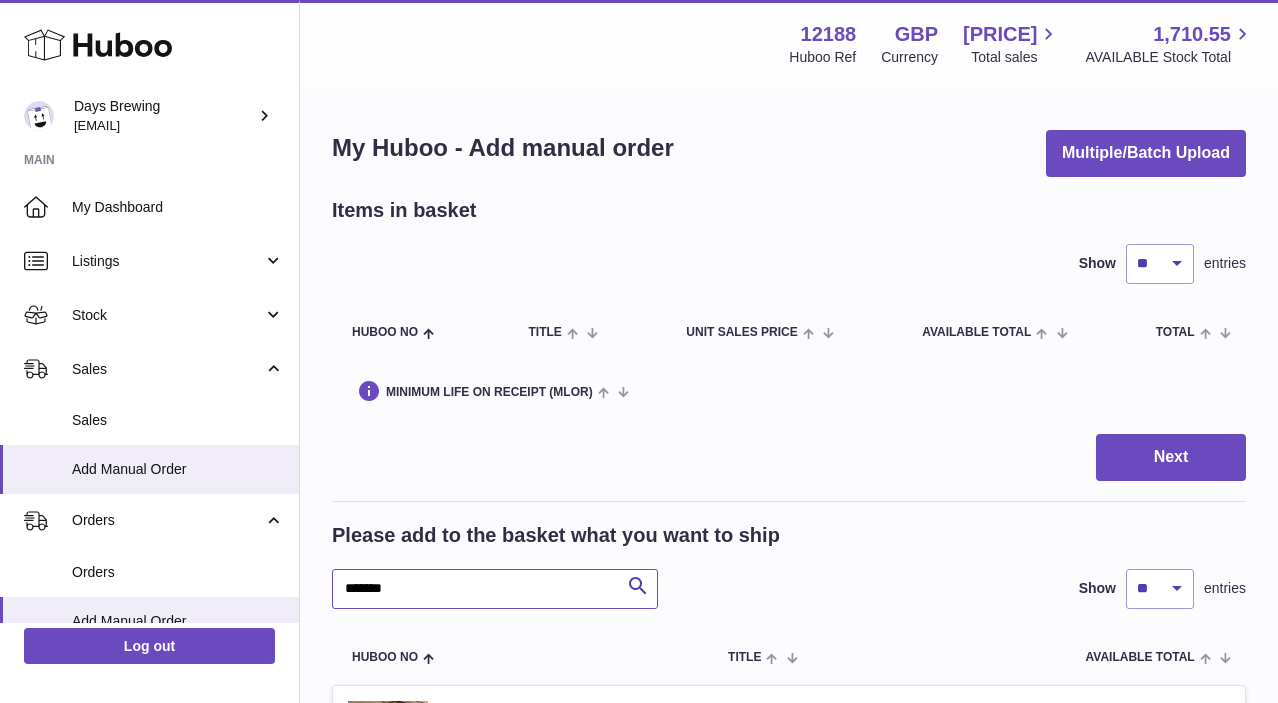 click on "*******" at bounding box center (495, 589) 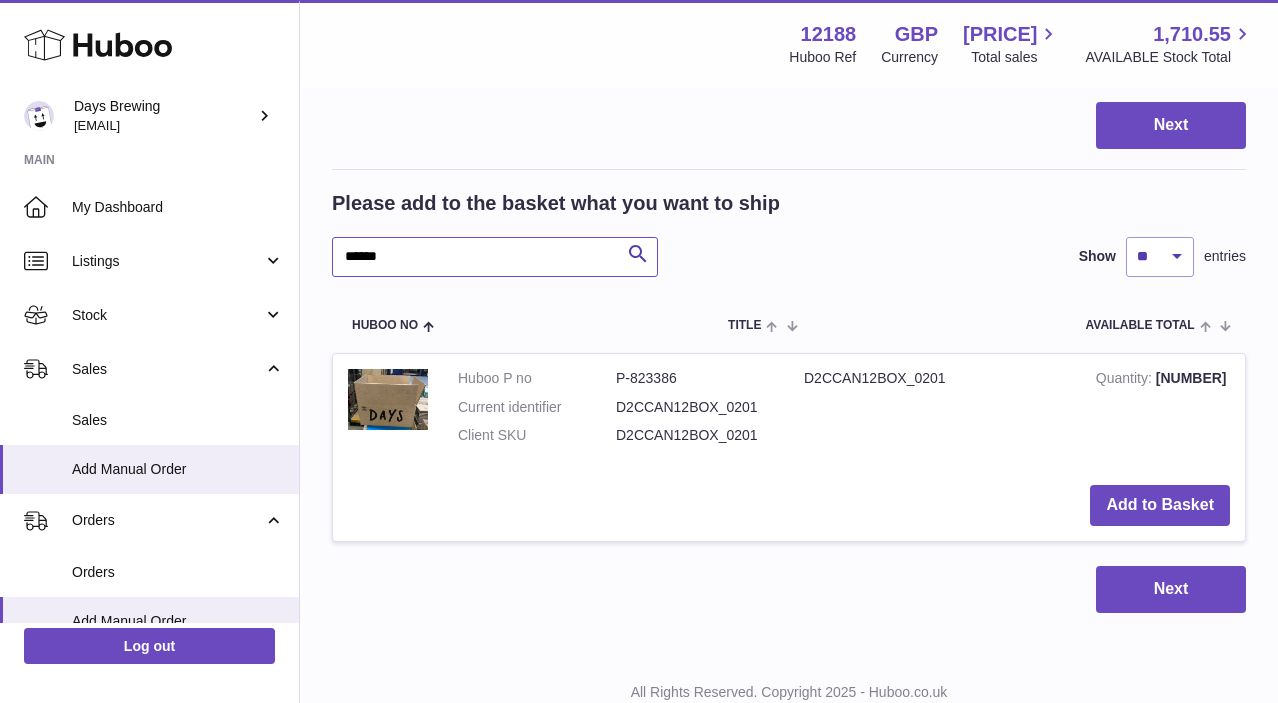 scroll, scrollTop: 338, scrollLeft: 0, axis: vertical 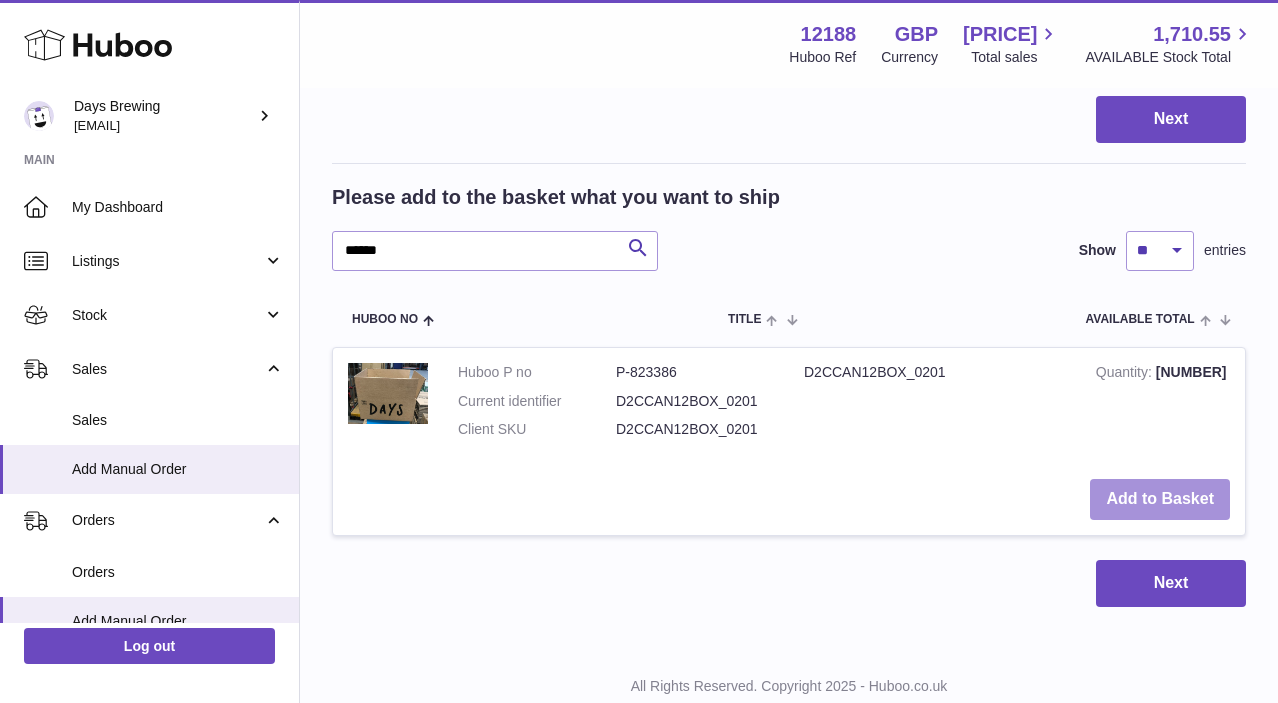 click on "Add to Basket" at bounding box center (1160, 499) 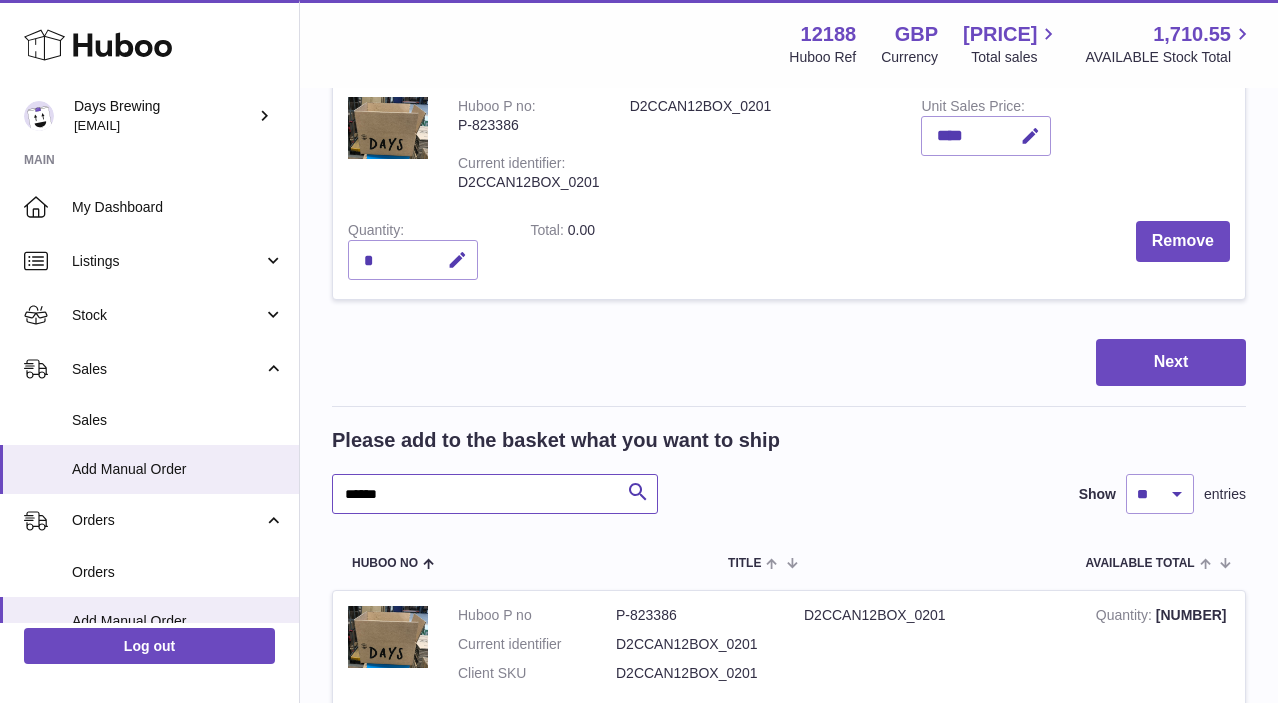 click on "******" at bounding box center [495, 494] 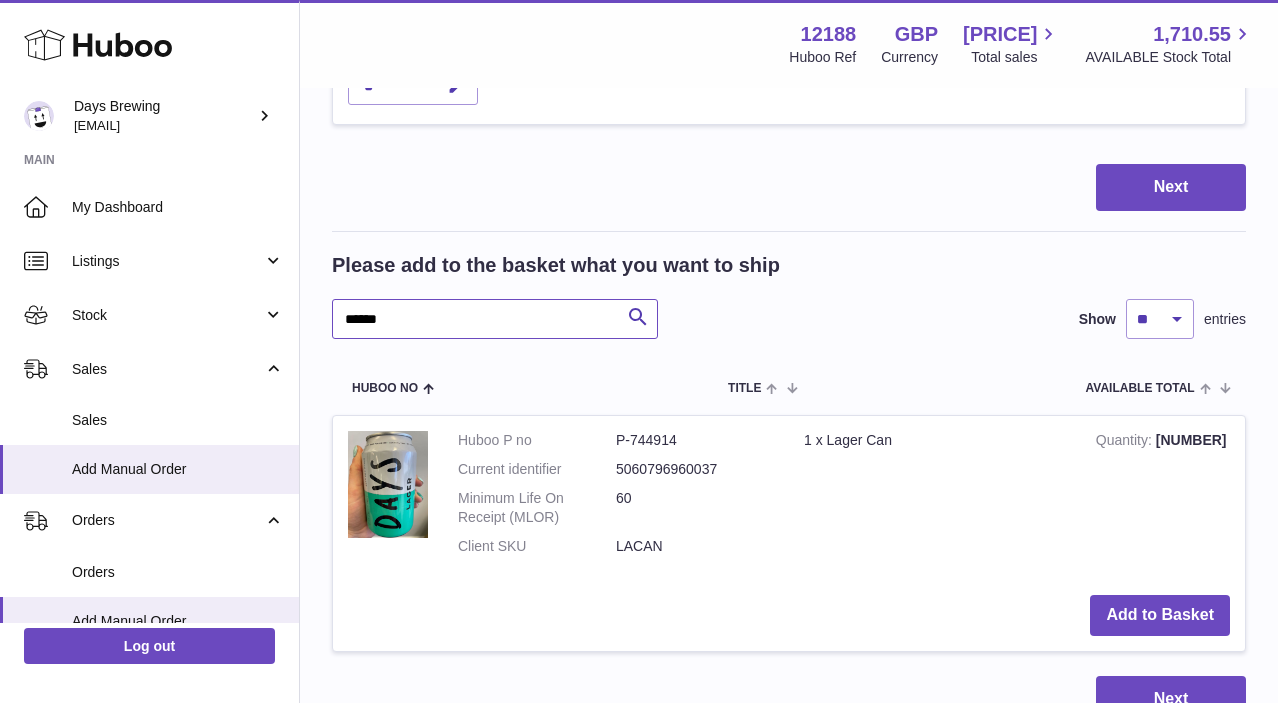 scroll, scrollTop: 512, scrollLeft: 0, axis: vertical 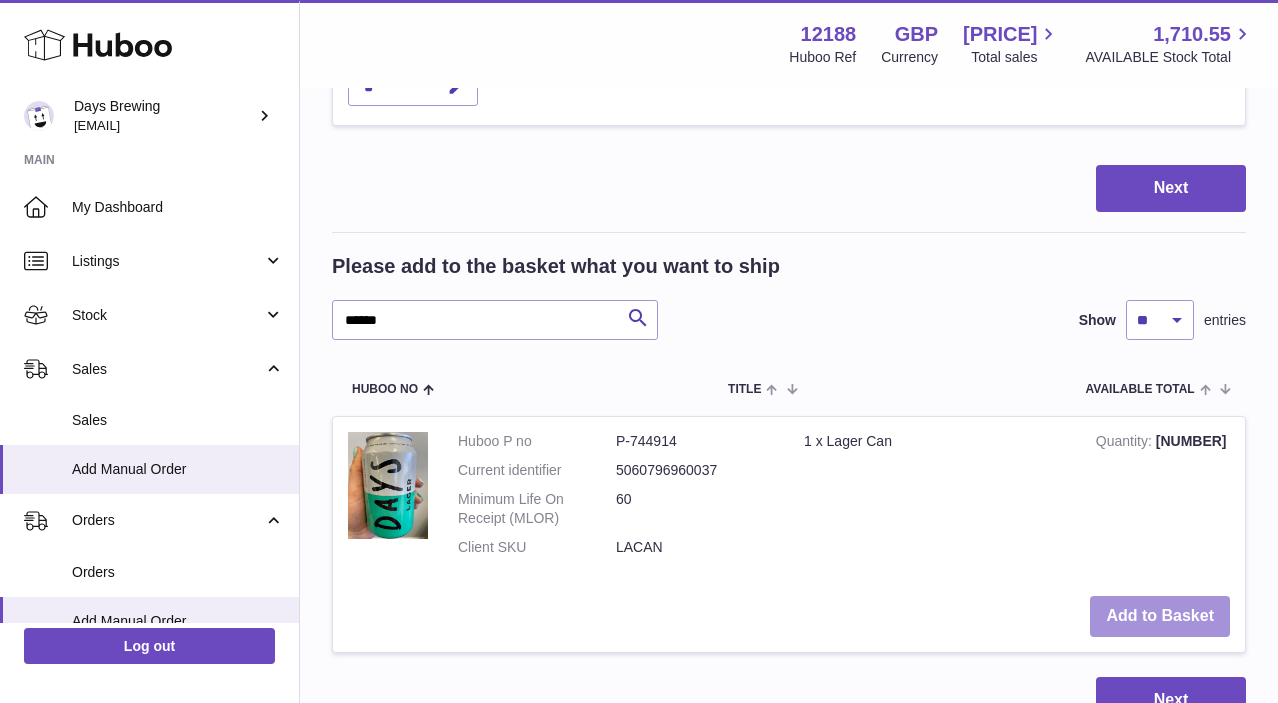 click on "Add to Basket" at bounding box center (1160, 616) 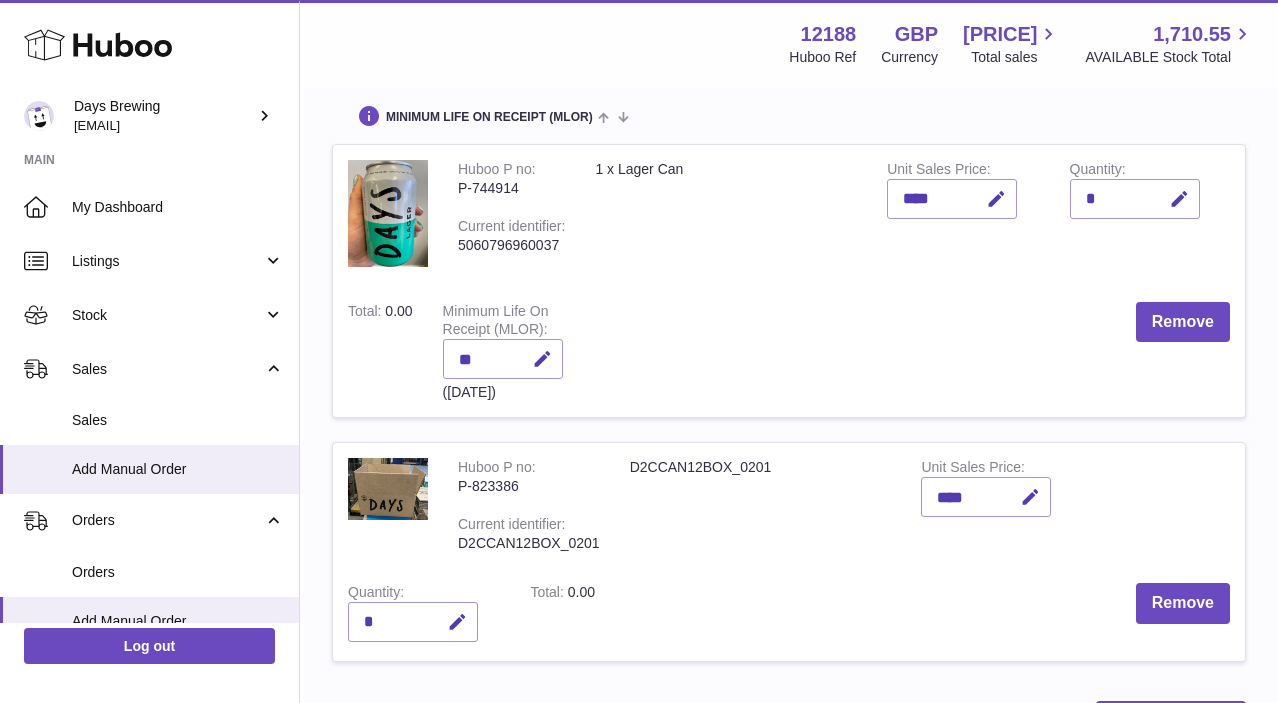 scroll, scrollTop: 243, scrollLeft: 0, axis: vertical 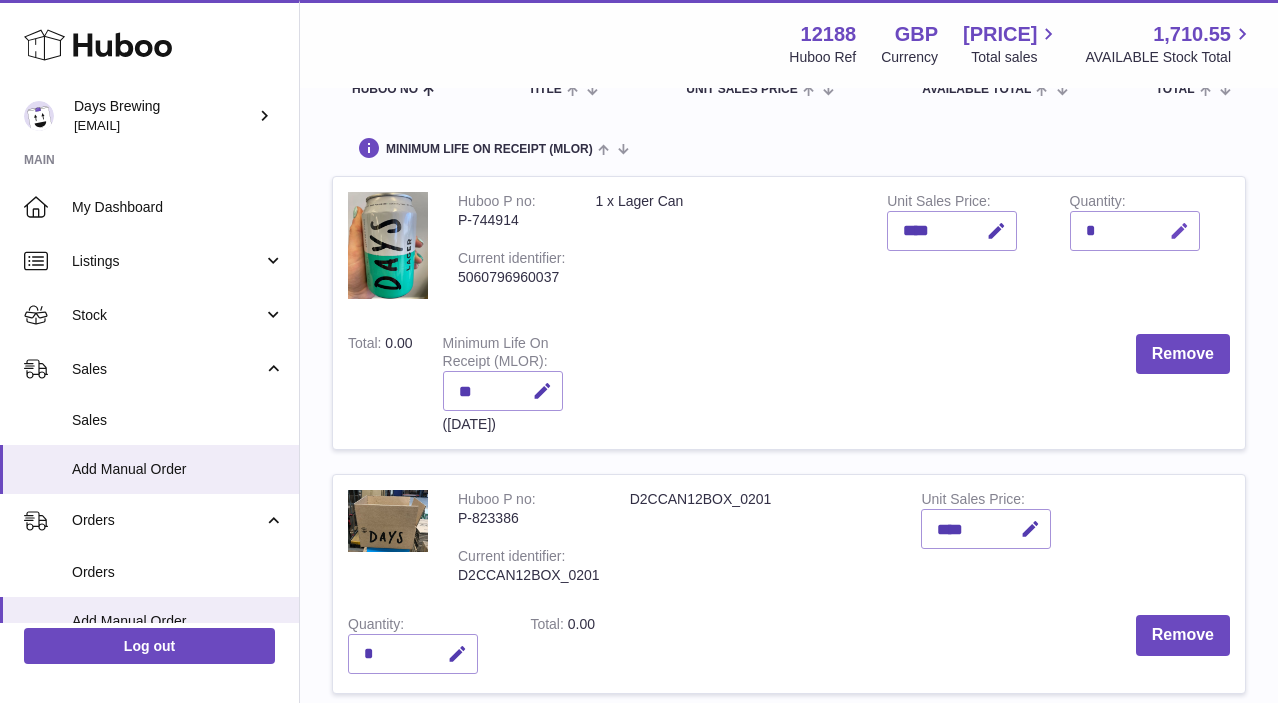 click at bounding box center (1179, 231) 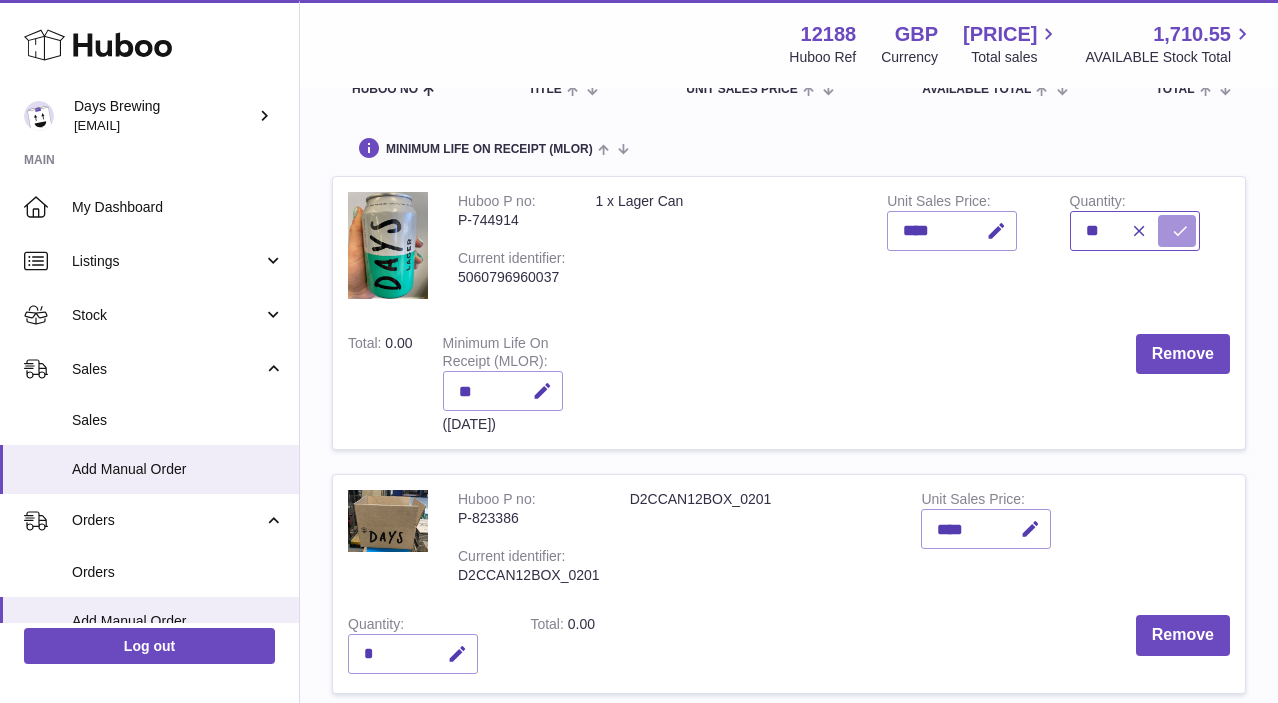 type on "**" 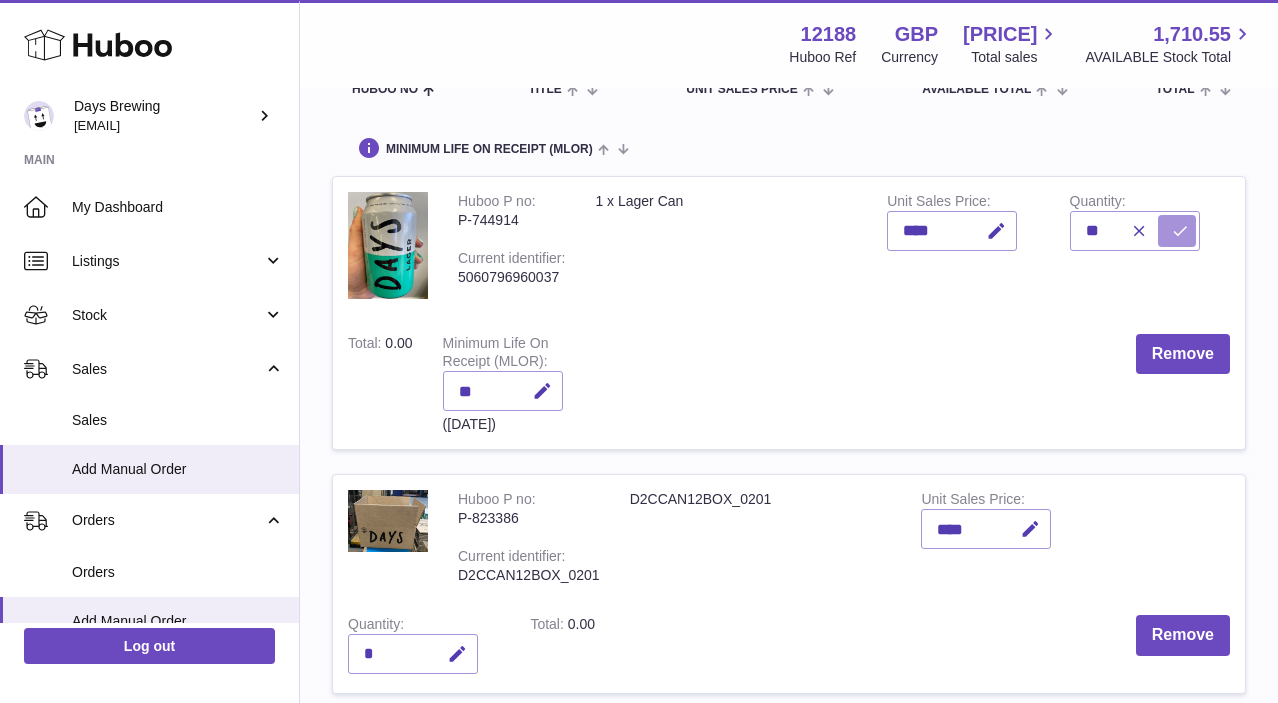 click at bounding box center [1180, 231] 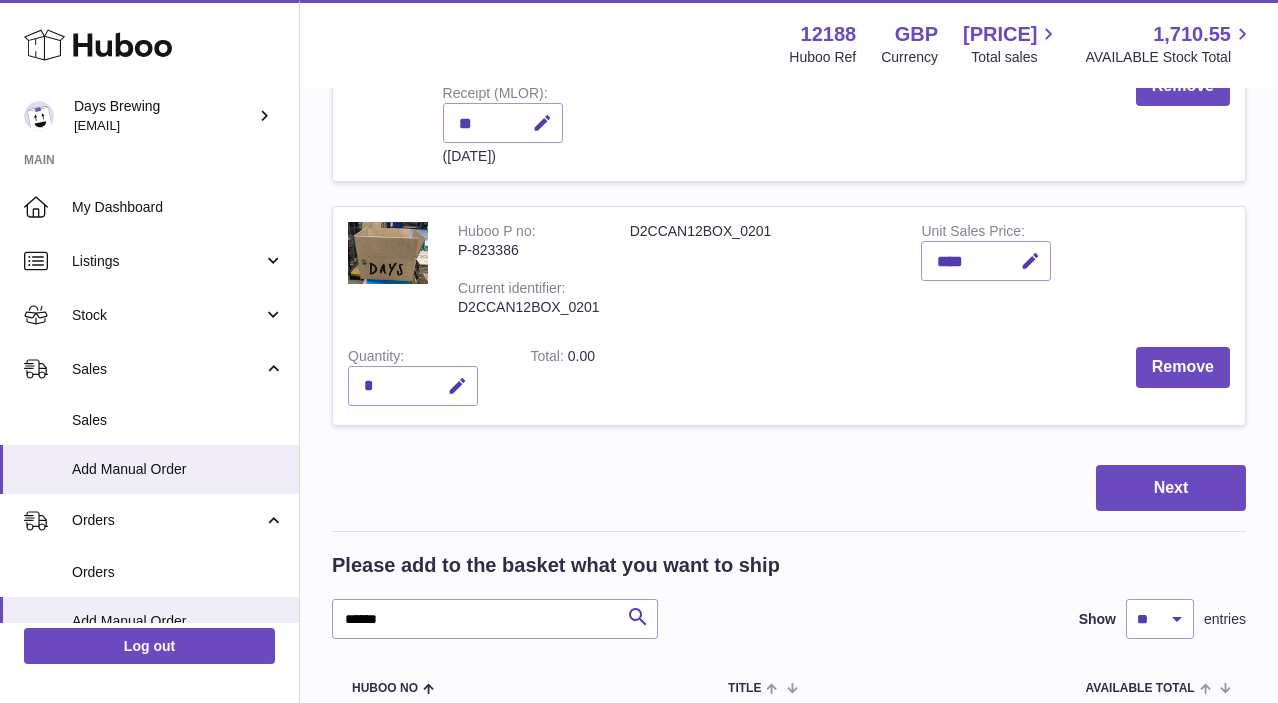 scroll, scrollTop: 526, scrollLeft: 0, axis: vertical 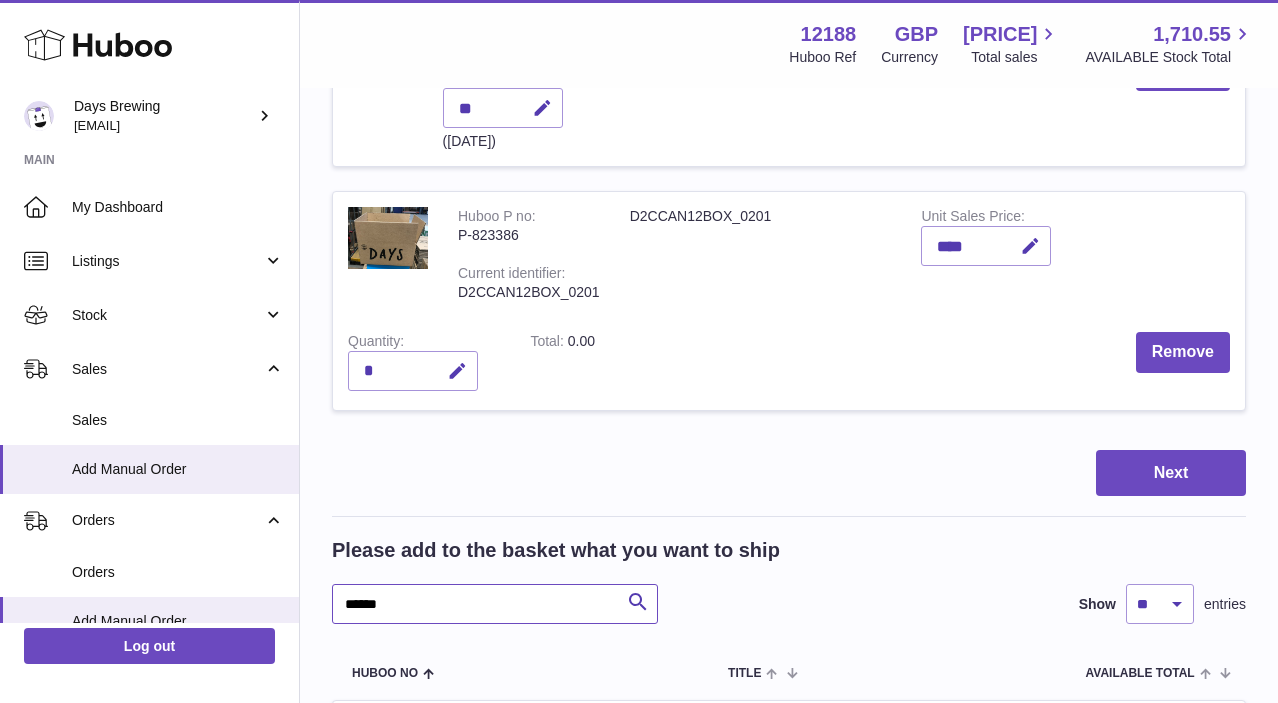 click on "******" at bounding box center (495, 604) 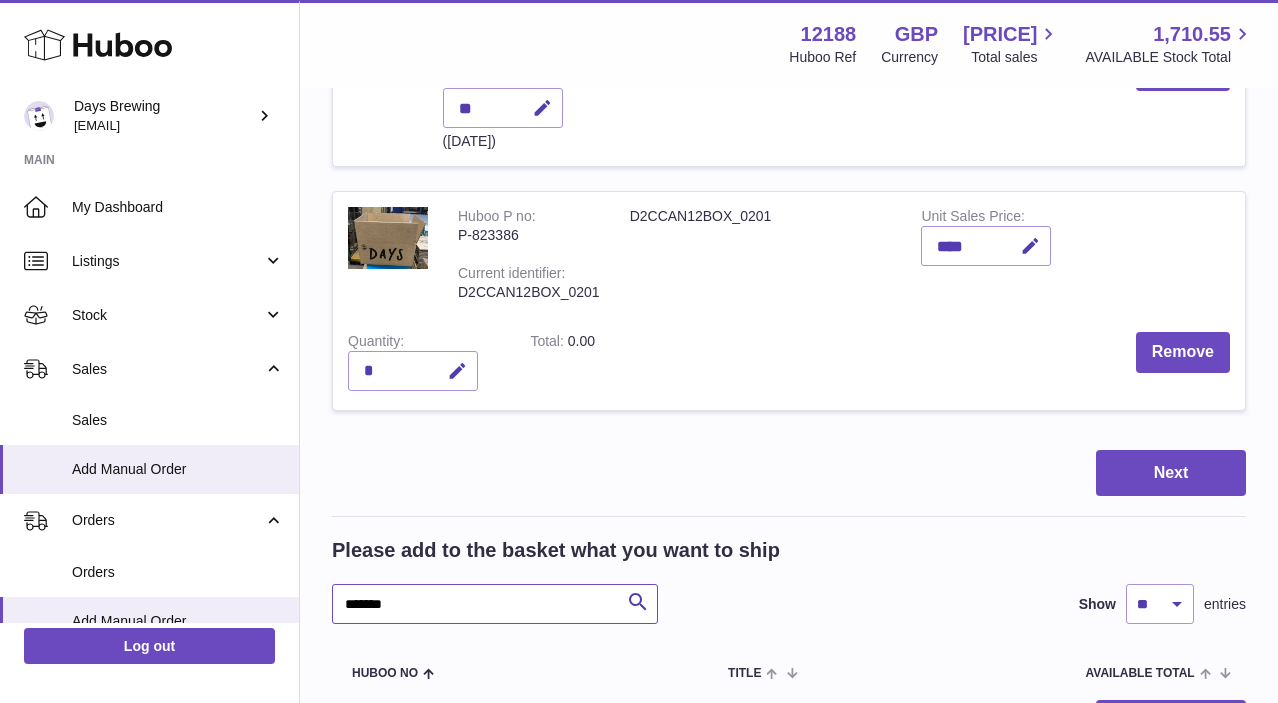 type on "******" 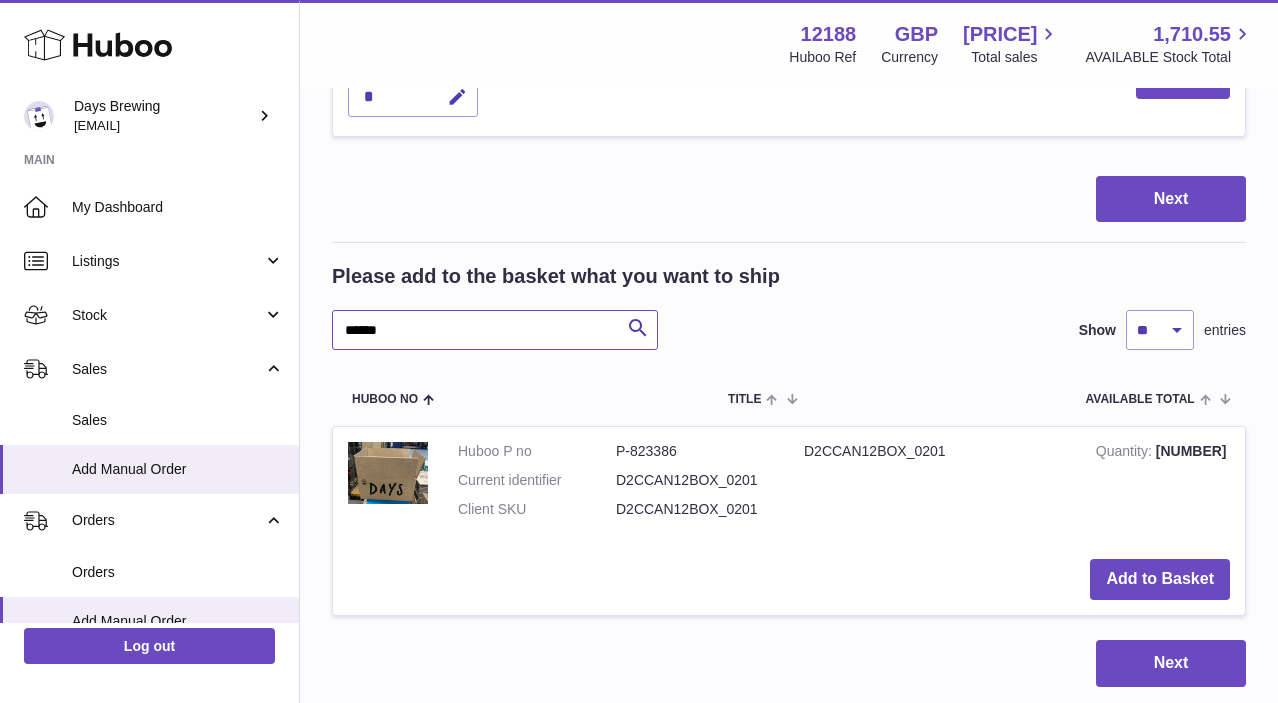 scroll, scrollTop: 803, scrollLeft: 0, axis: vertical 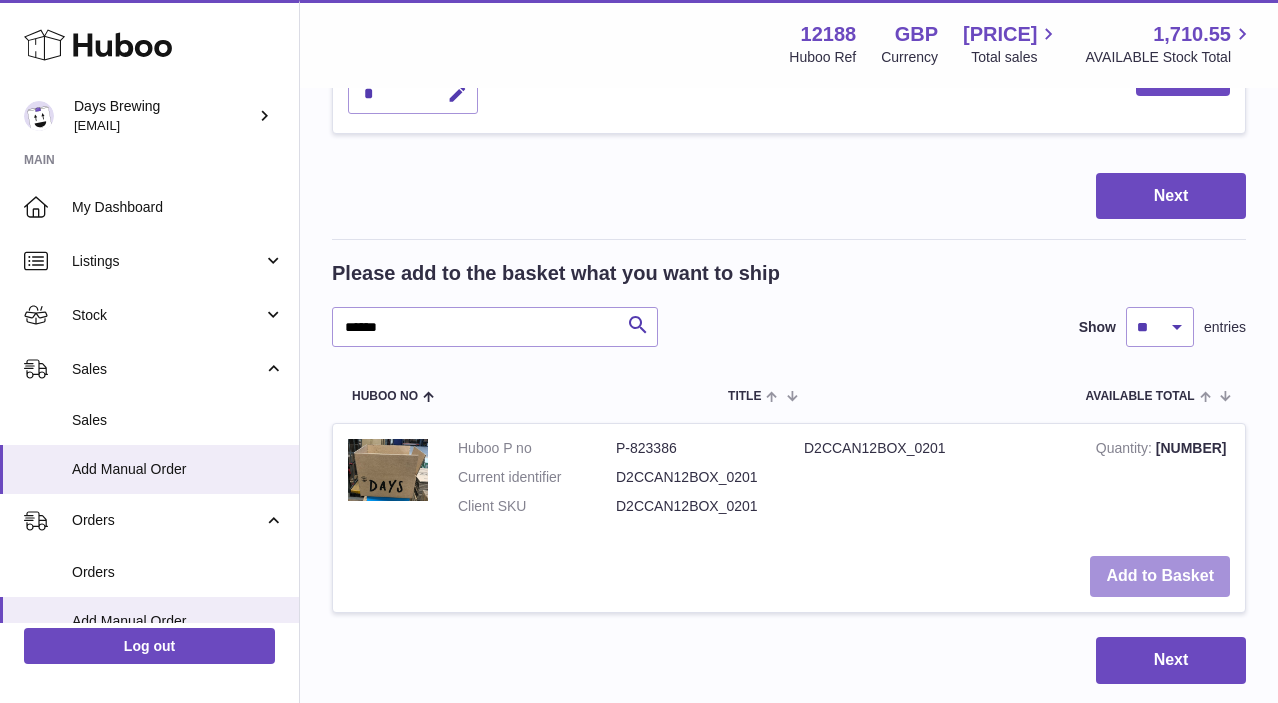click on "Add to Basket" at bounding box center [1160, 576] 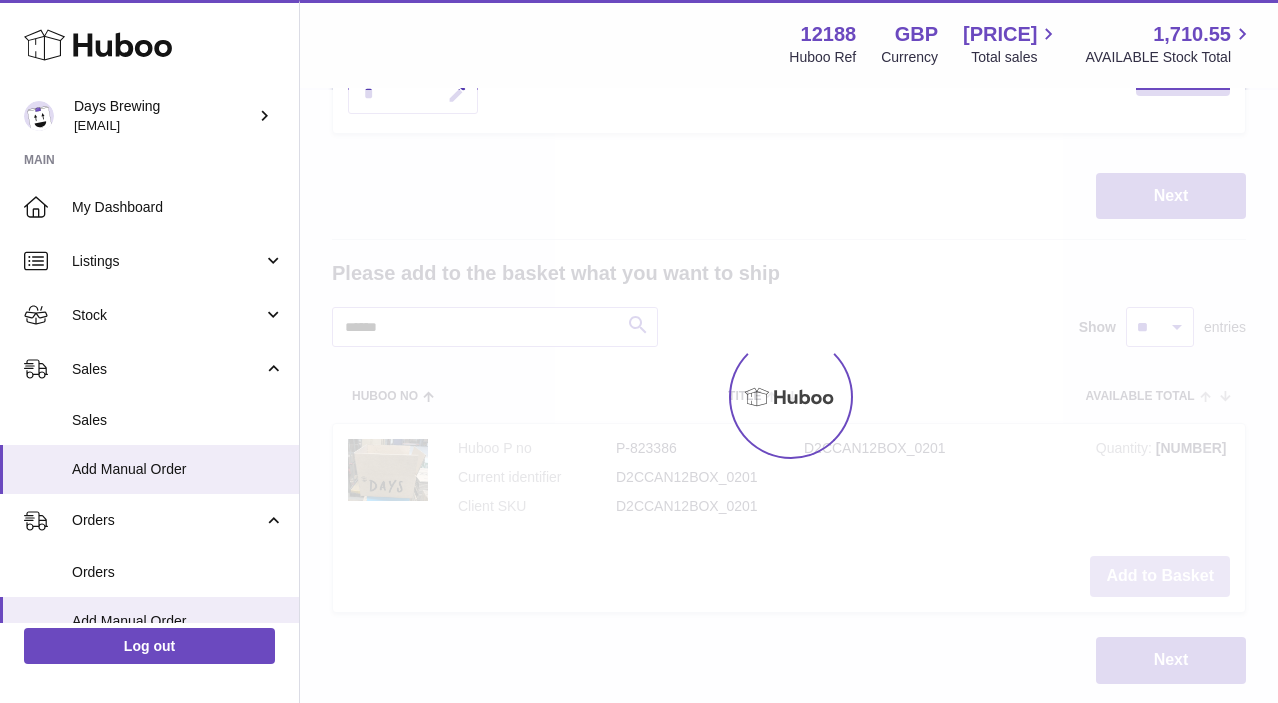 type on "*" 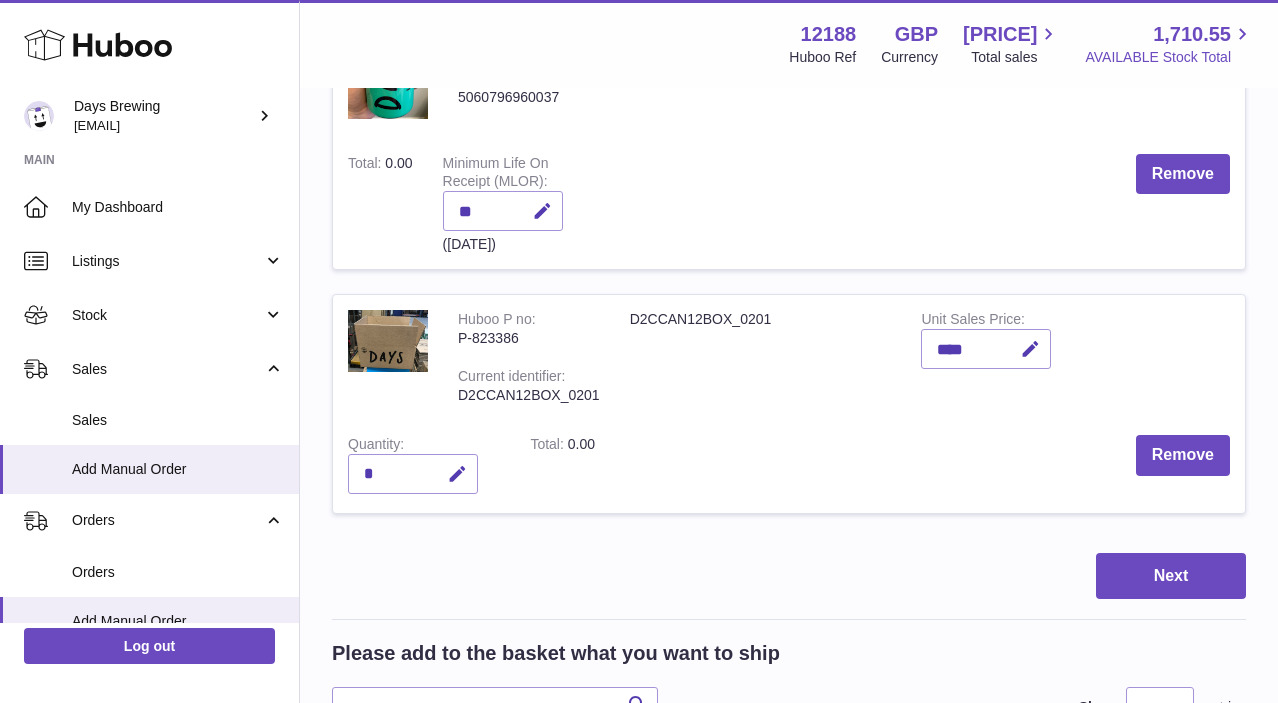 scroll, scrollTop: 383, scrollLeft: 0, axis: vertical 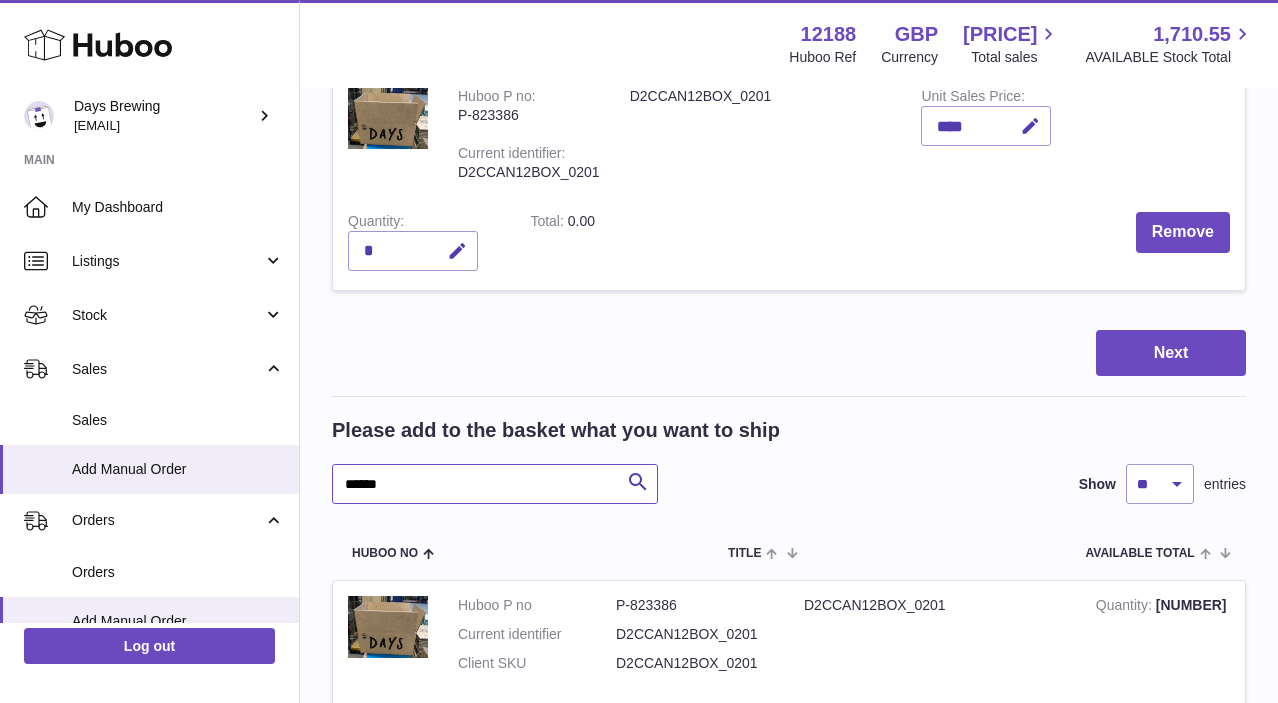 click on "******" at bounding box center [495, 484] 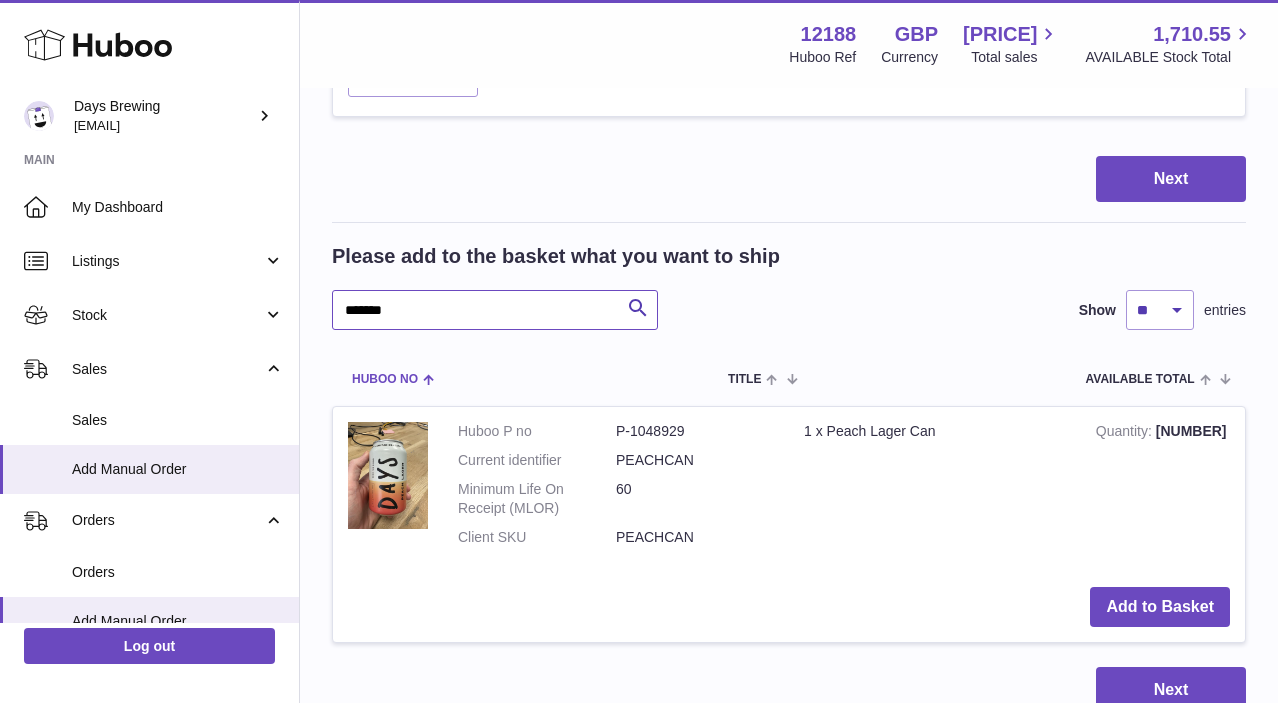 scroll, scrollTop: 840, scrollLeft: 0, axis: vertical 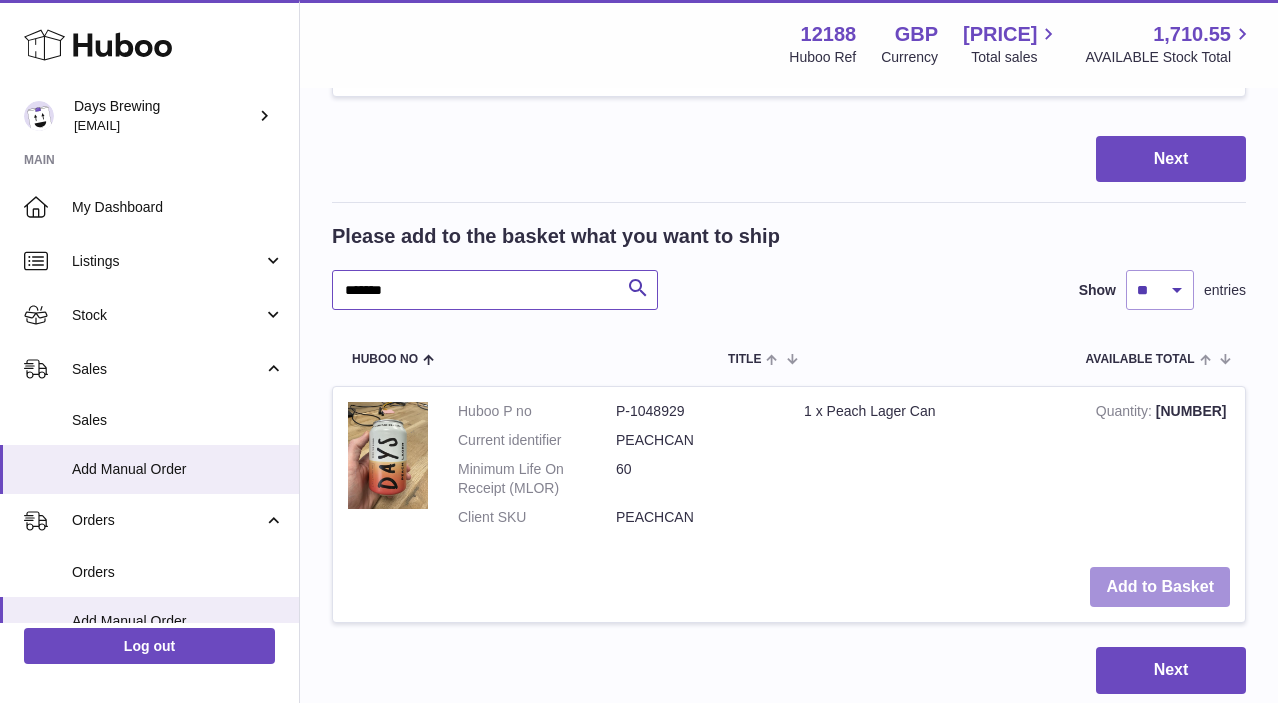 type on "*******" 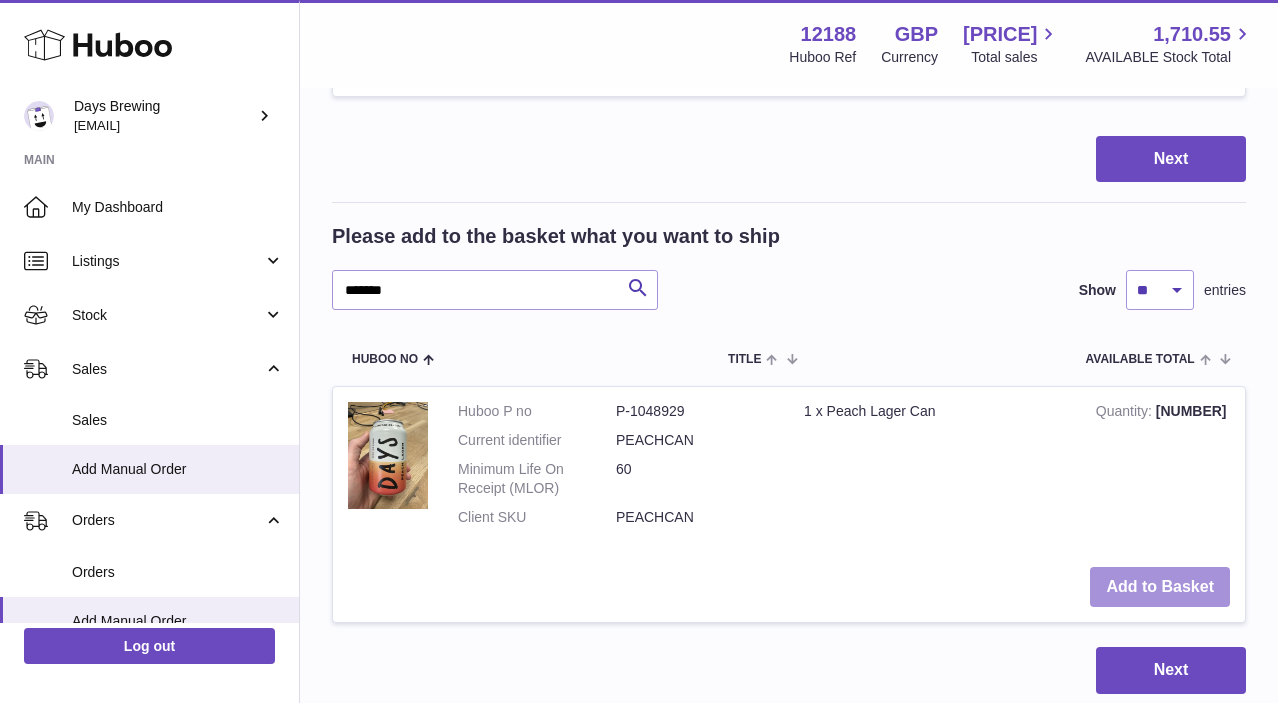 click on "Add to Basket" at bounding box center (1160, 587) 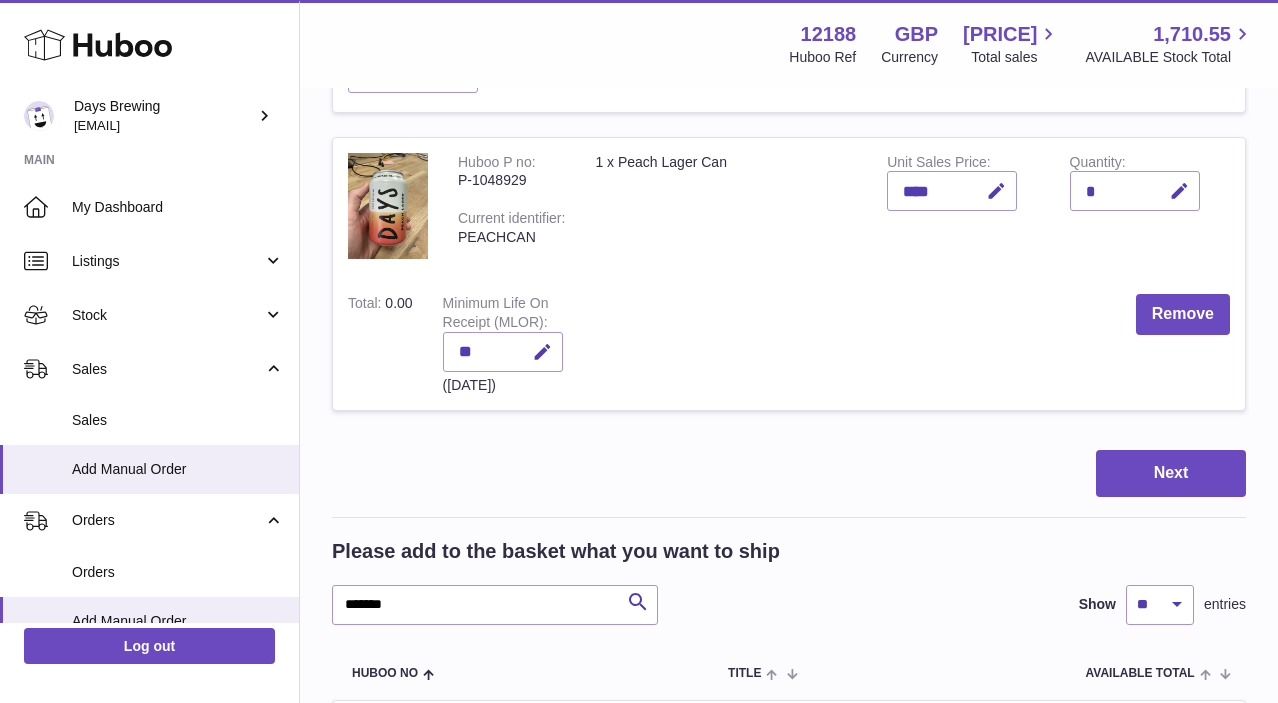 scroll, scrollTop: 823, scrollLeft: 0, axis: vertical 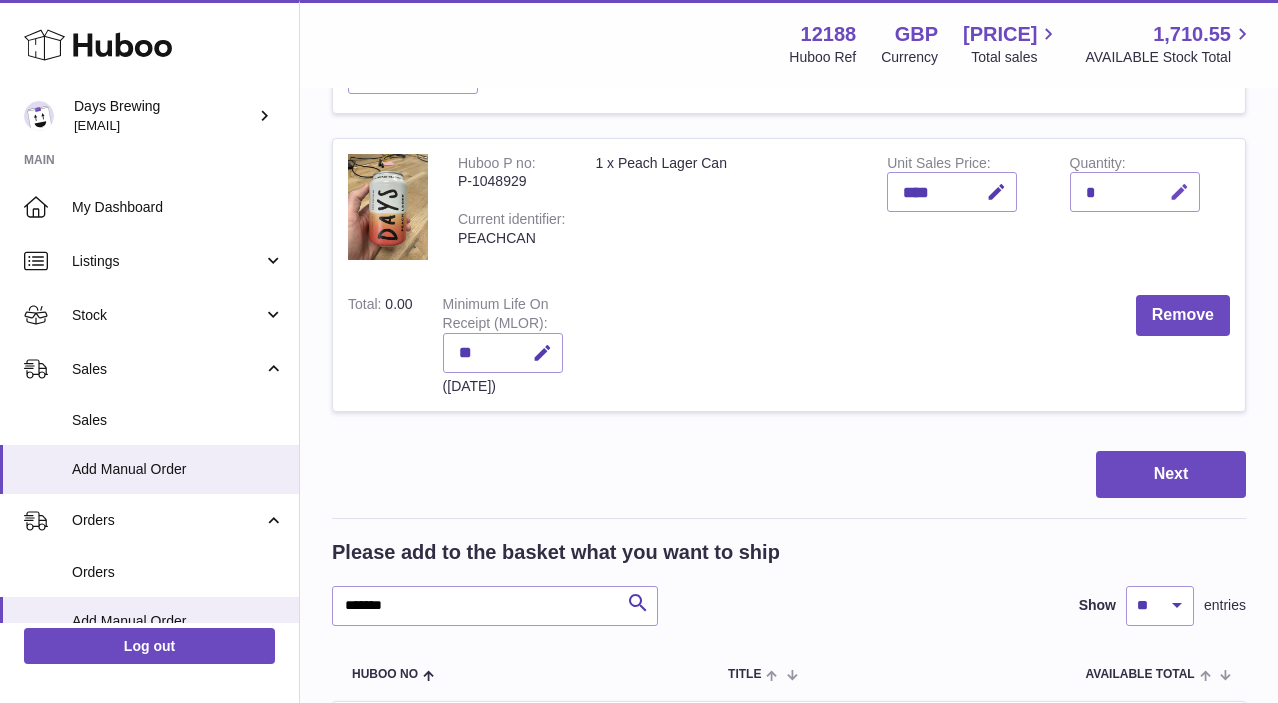 click at bounding box center (1179, 192) 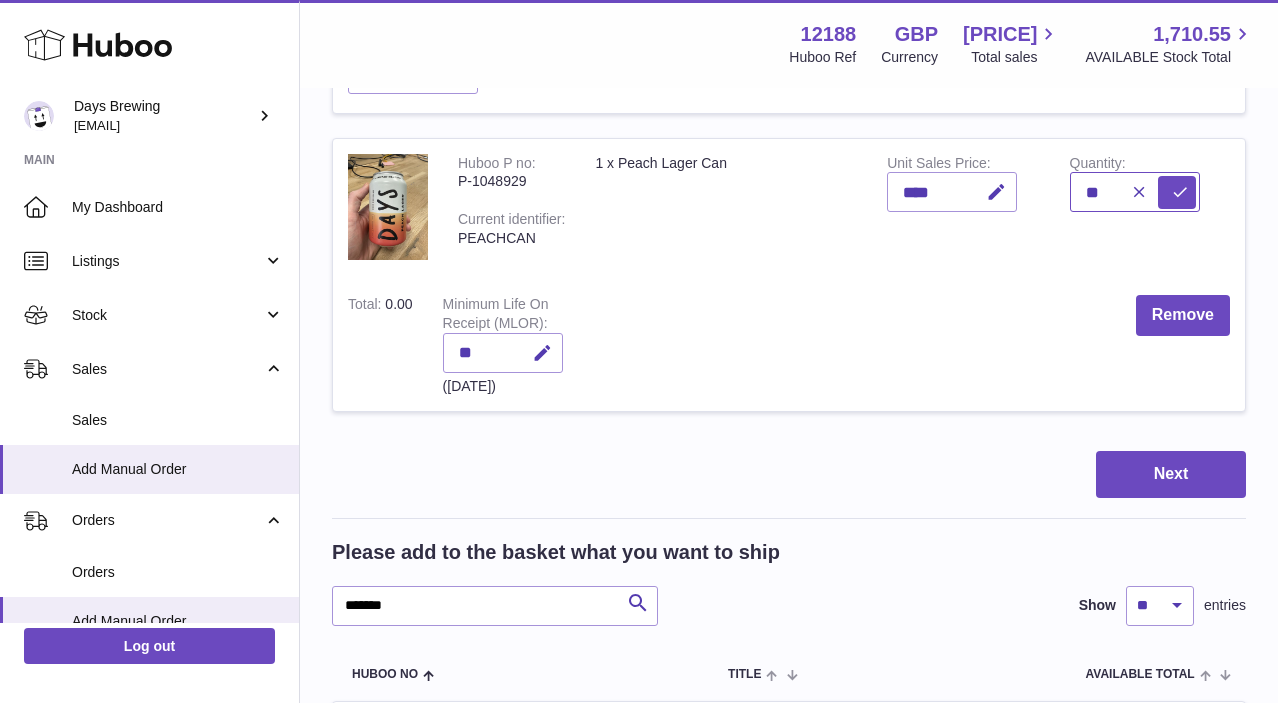 type on "**" 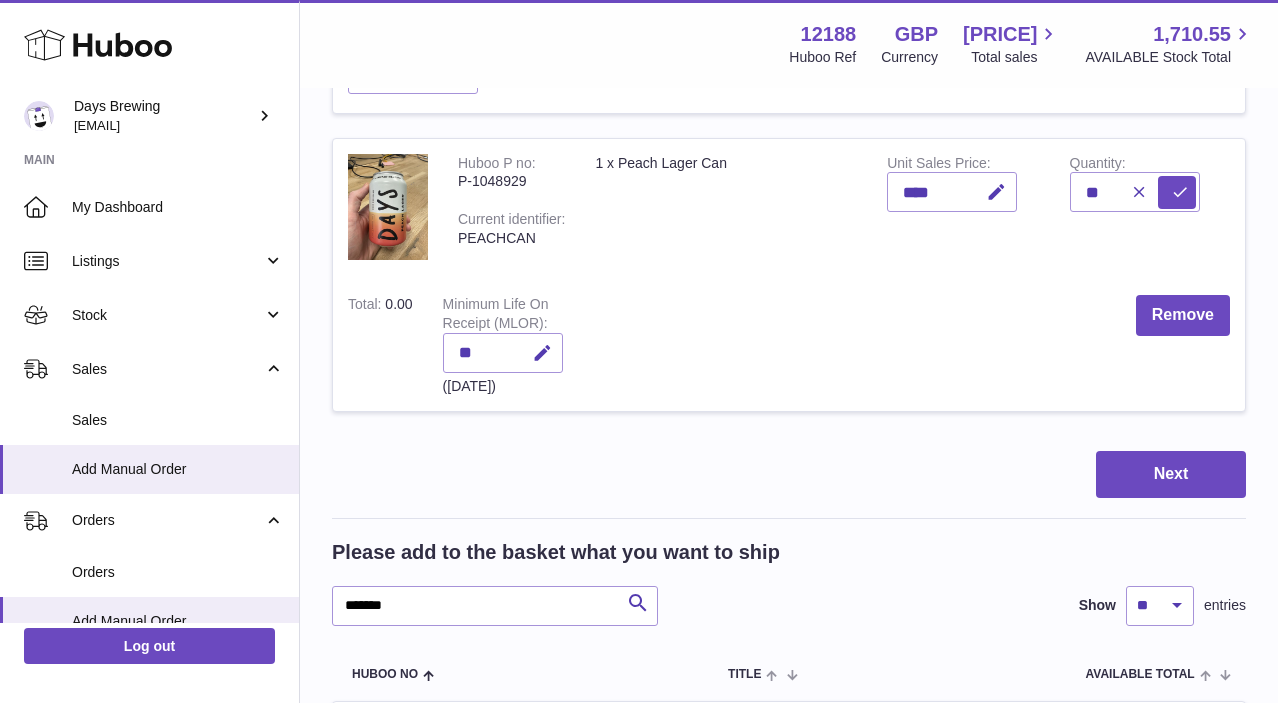 click on "Quantity
**" at bounding box center (1146, 210) 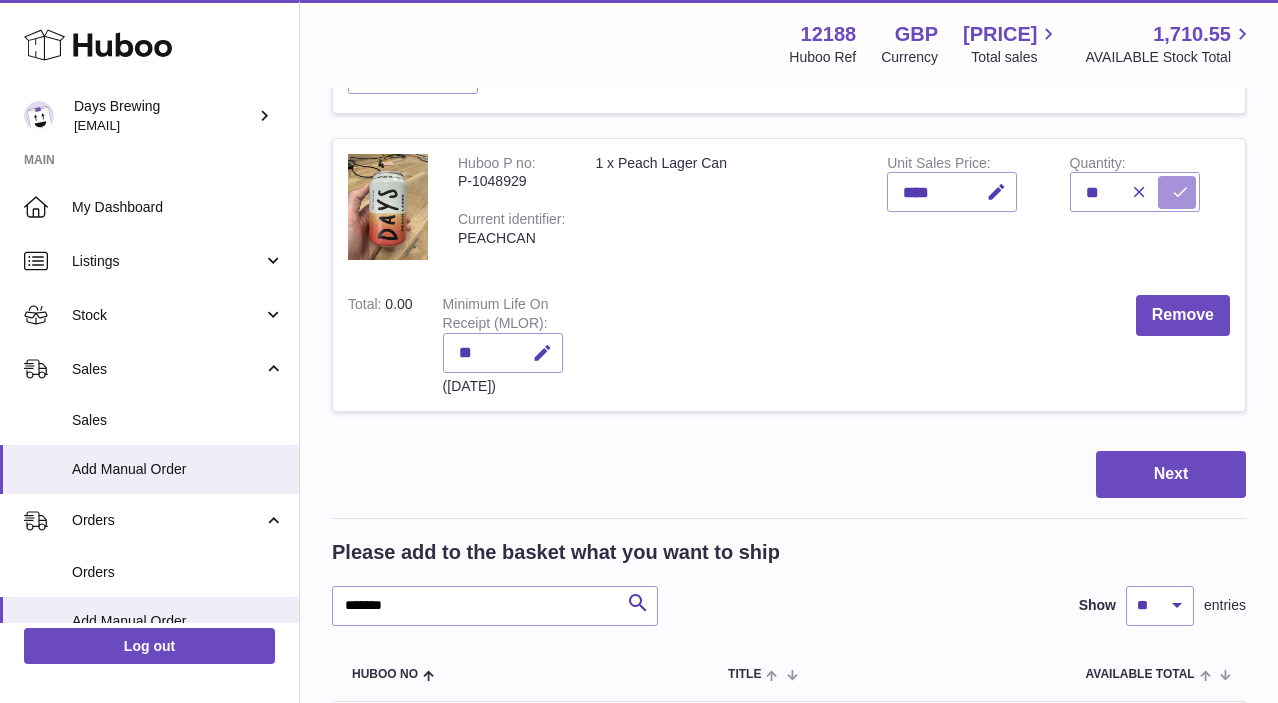 click at bounding box center (1180, 192) 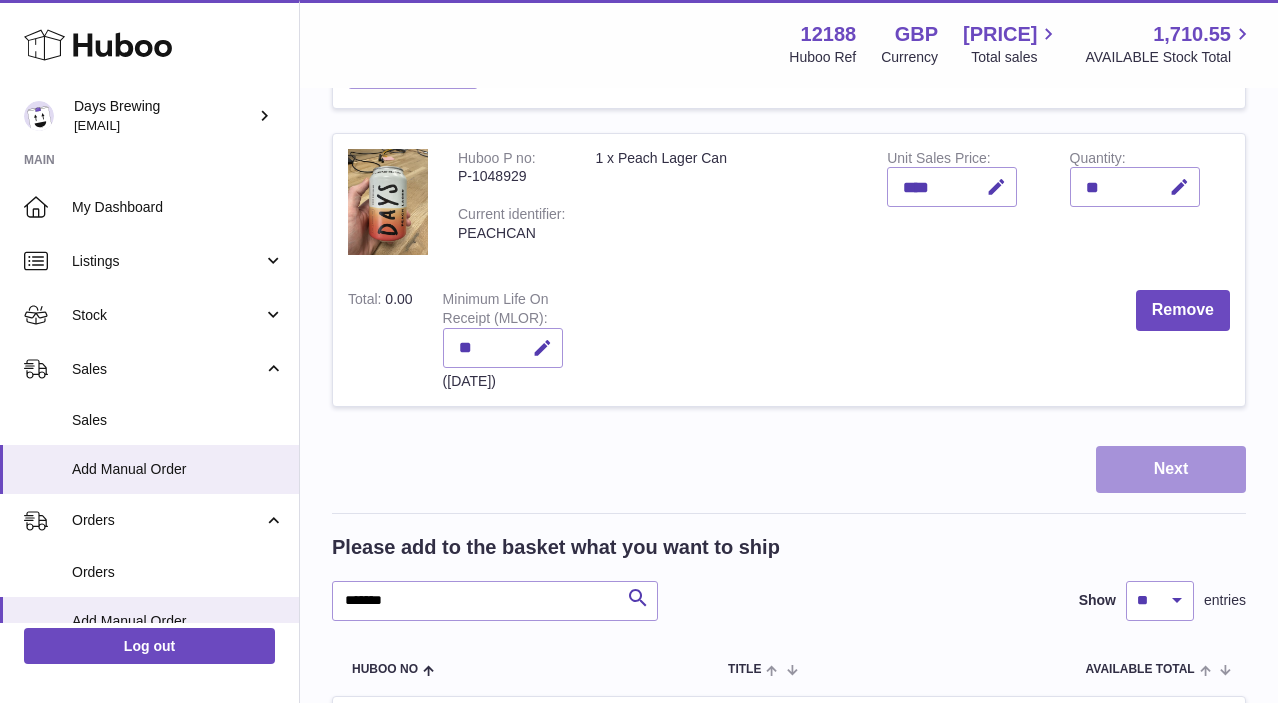 click on "Next" at bounding box center (1171, 469) 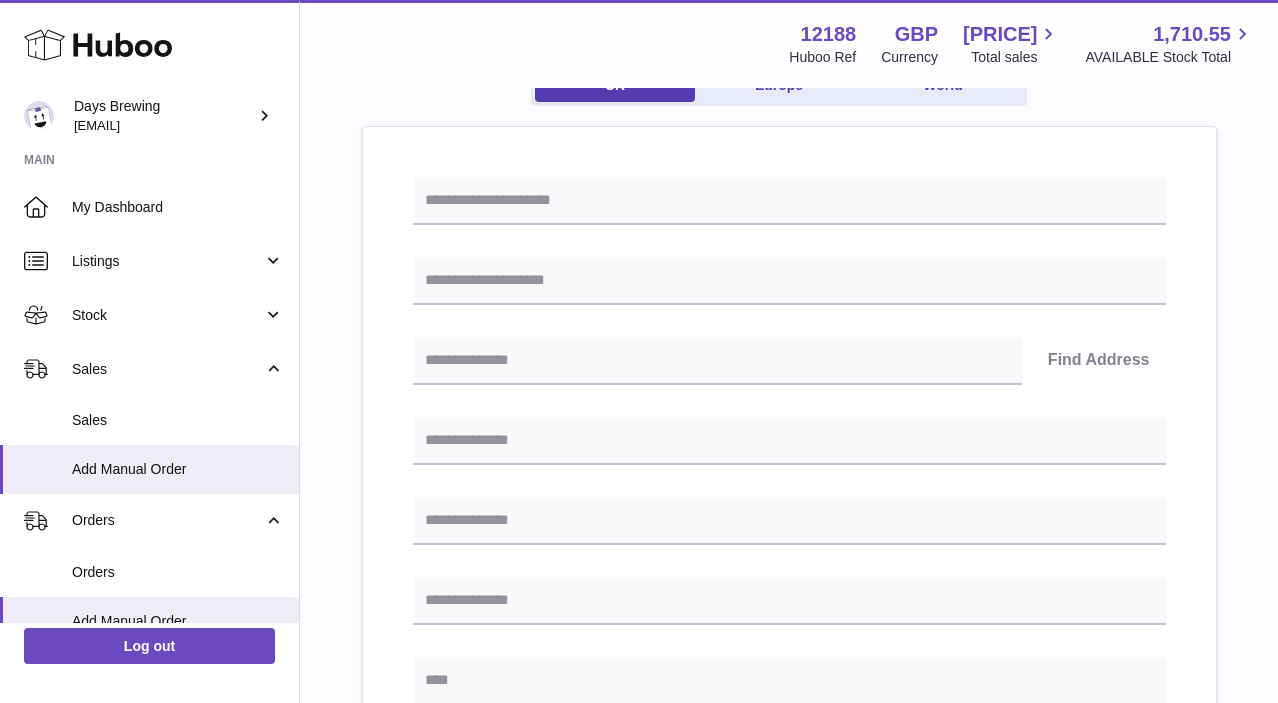 scroll, scrollTop: 0, scrollLeft: 0, axis: both 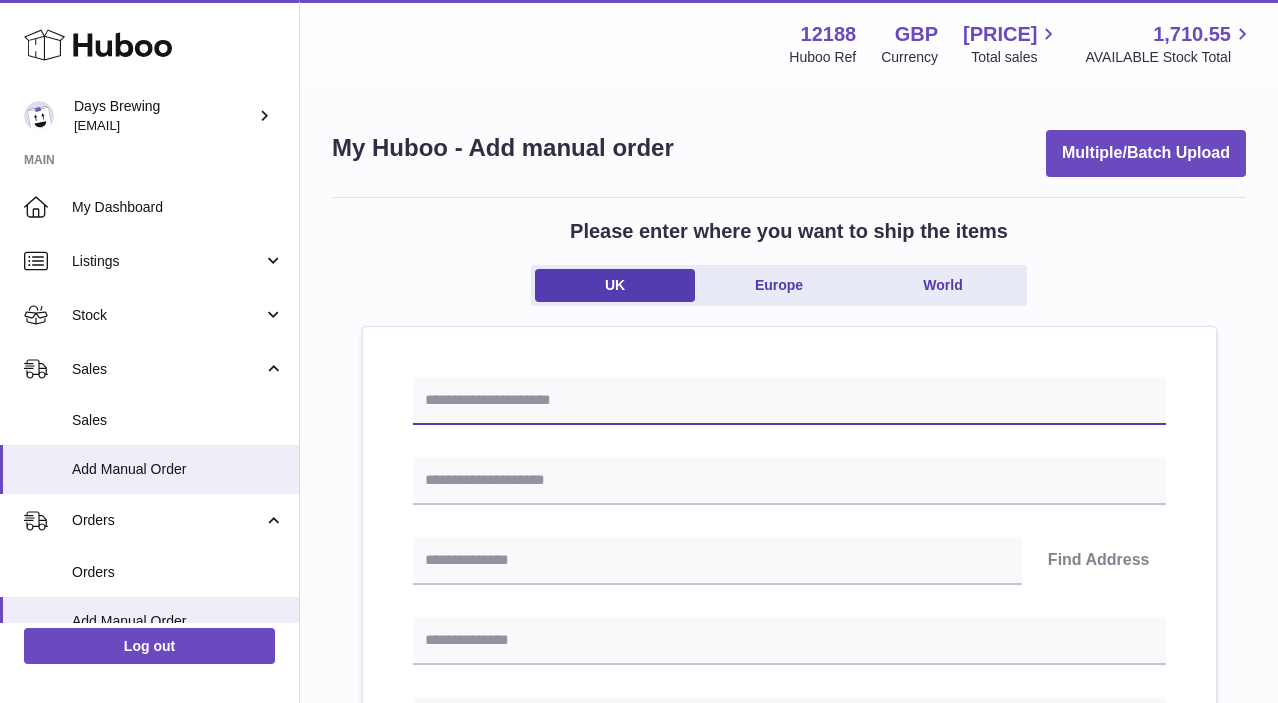 click at bounding box center [789, 401] 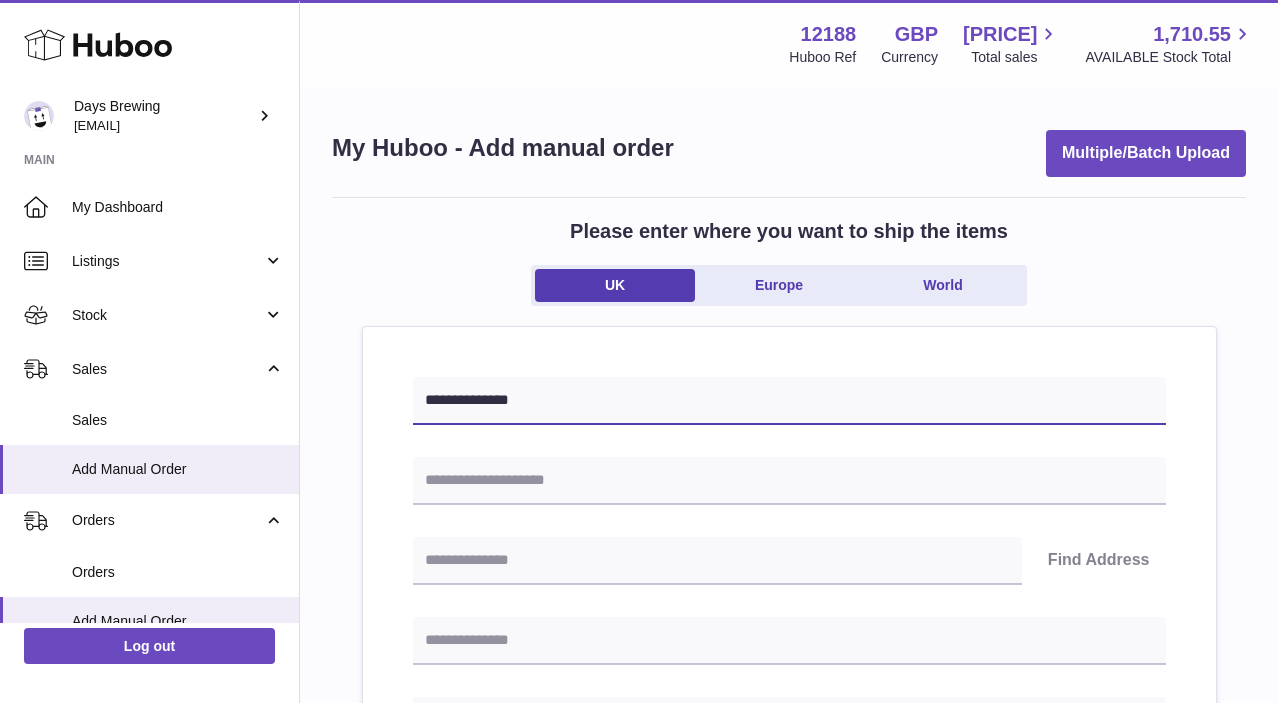 click on "**********" at bounding box center (789, 401) 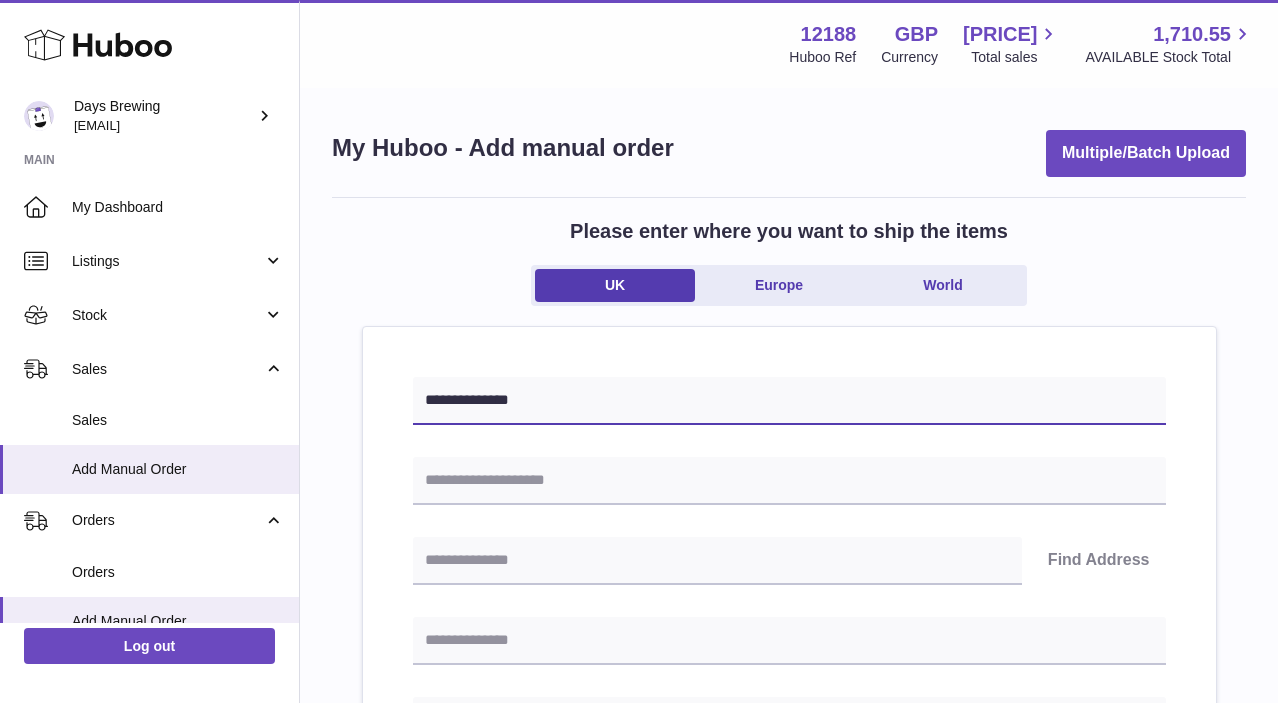 click on "**********" at bounding box center [789, 401] 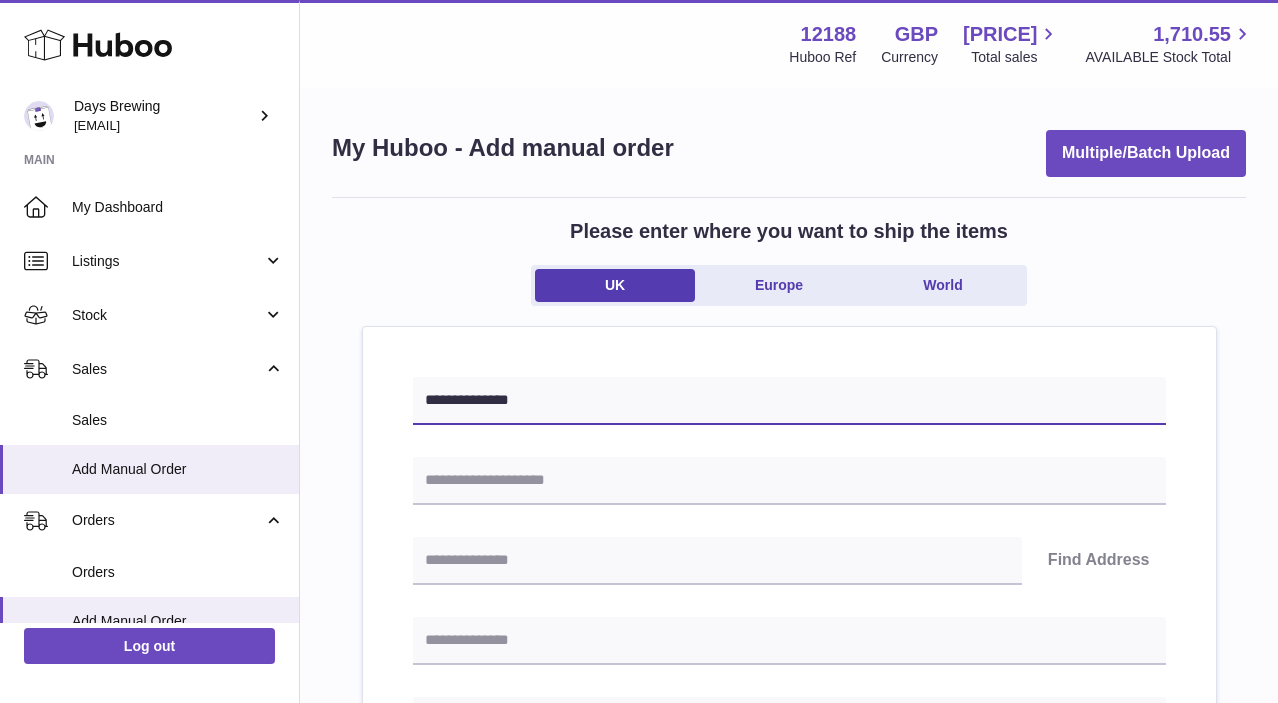 type on "**********" 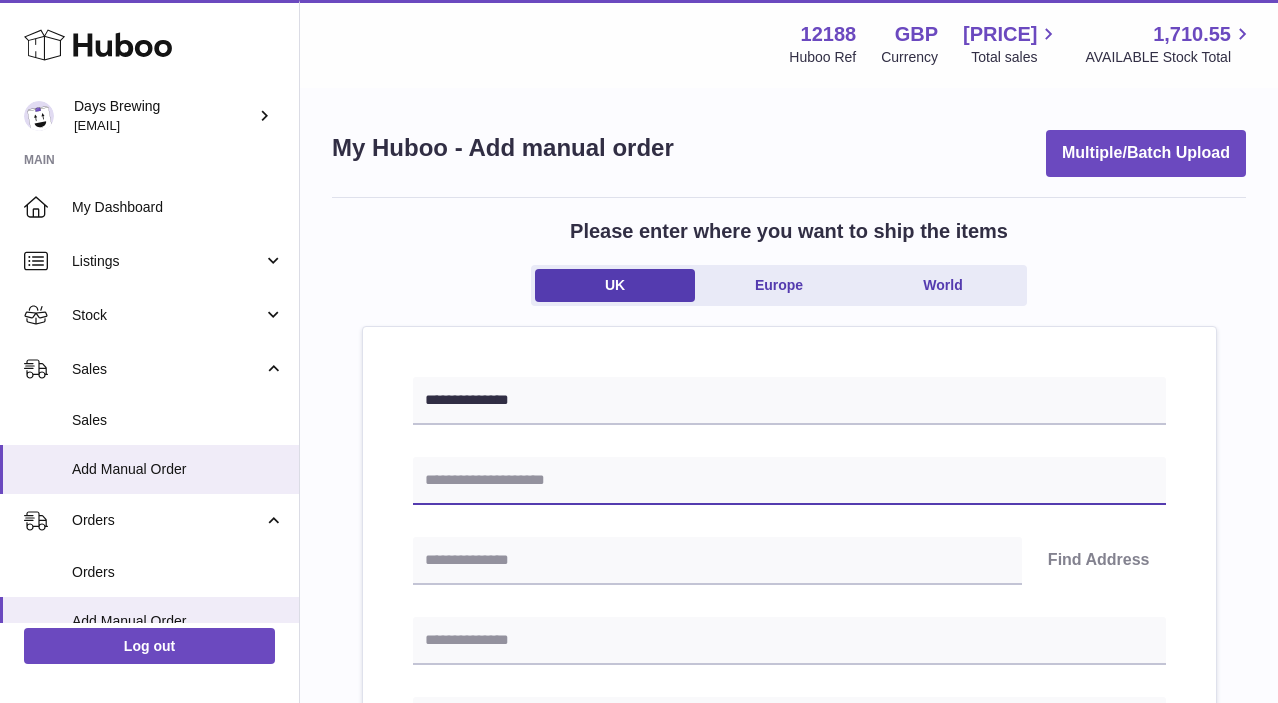 click at bounding box center [789, 481] 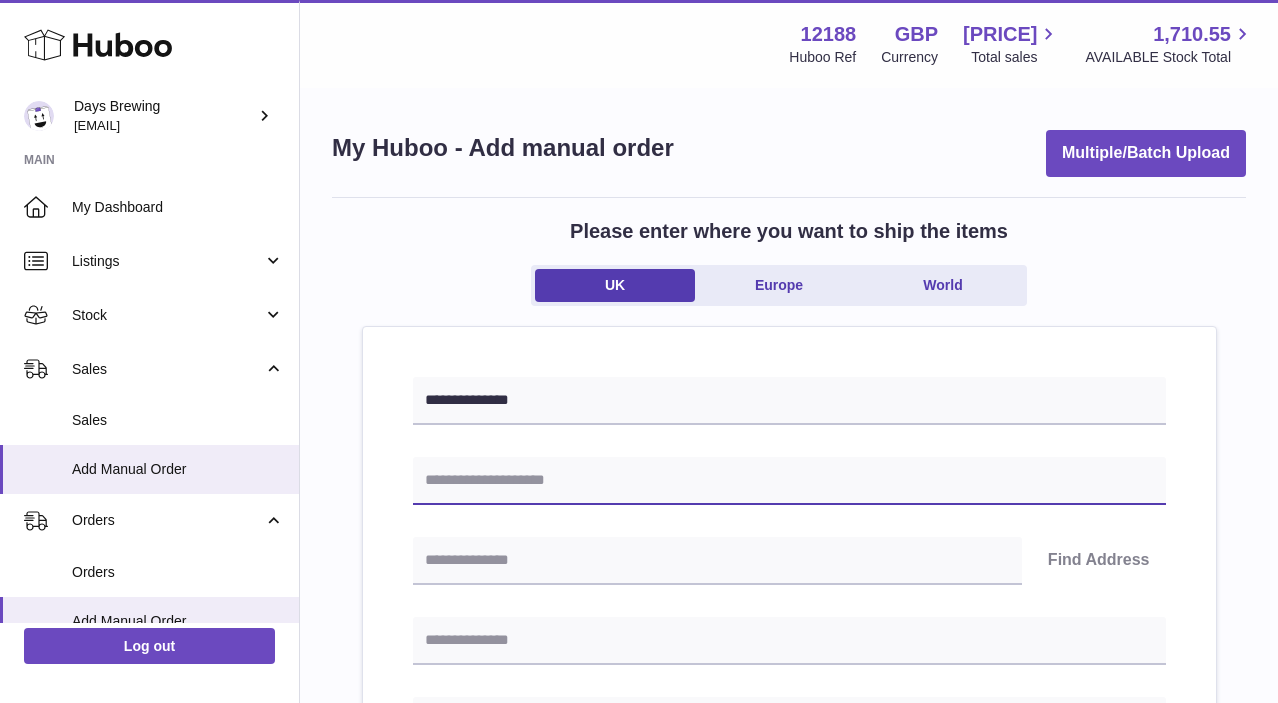 paste on "**********" 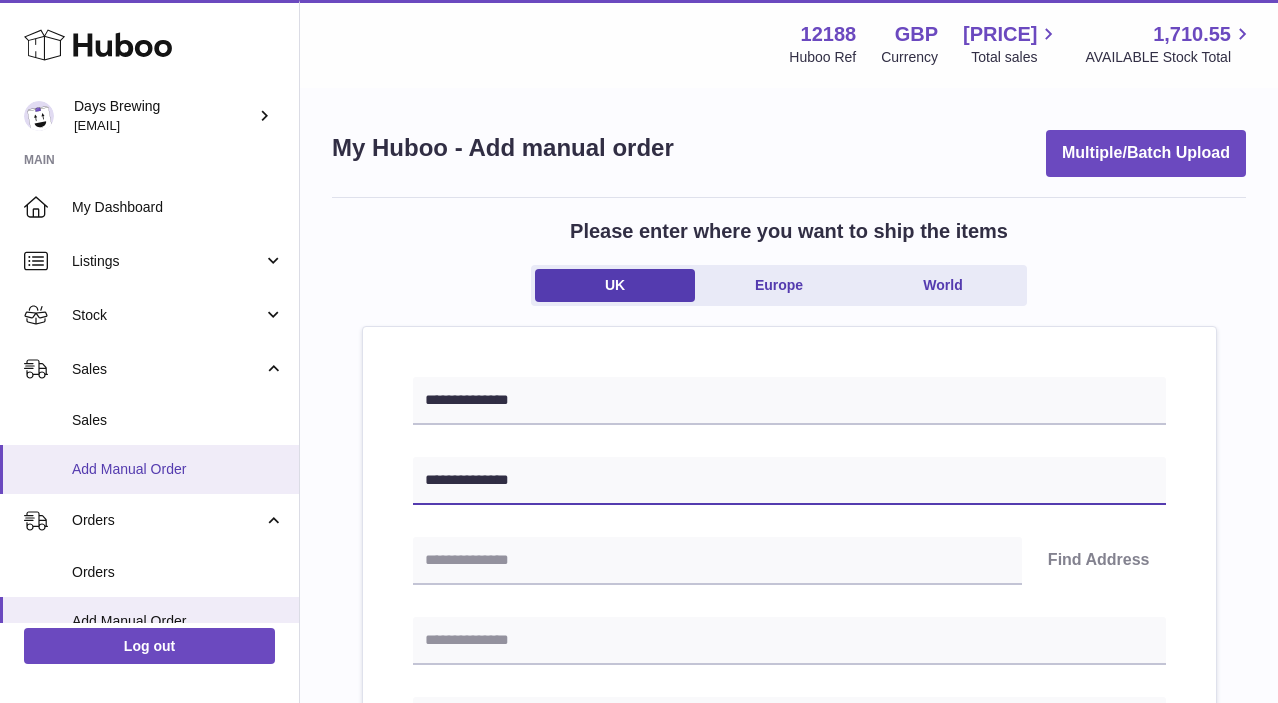 type on "**********" 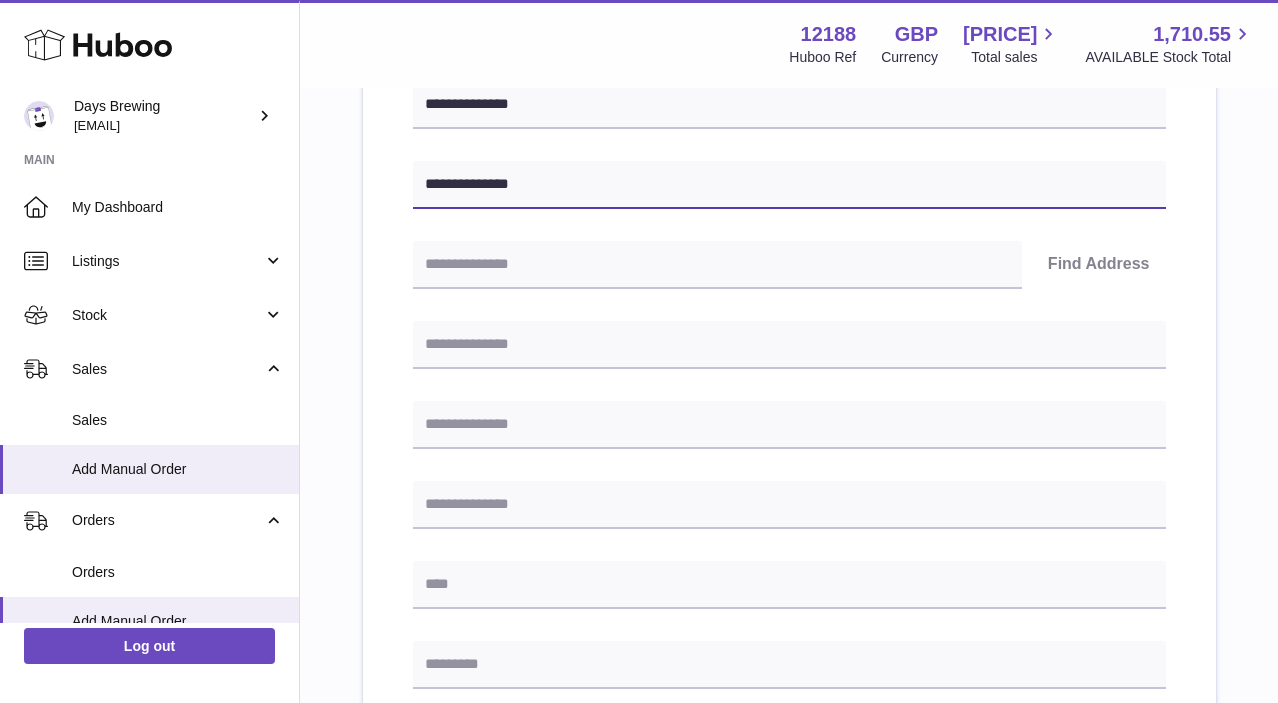 scroll, scrollTop: 307, scrollLeft: 0, axis: vertical 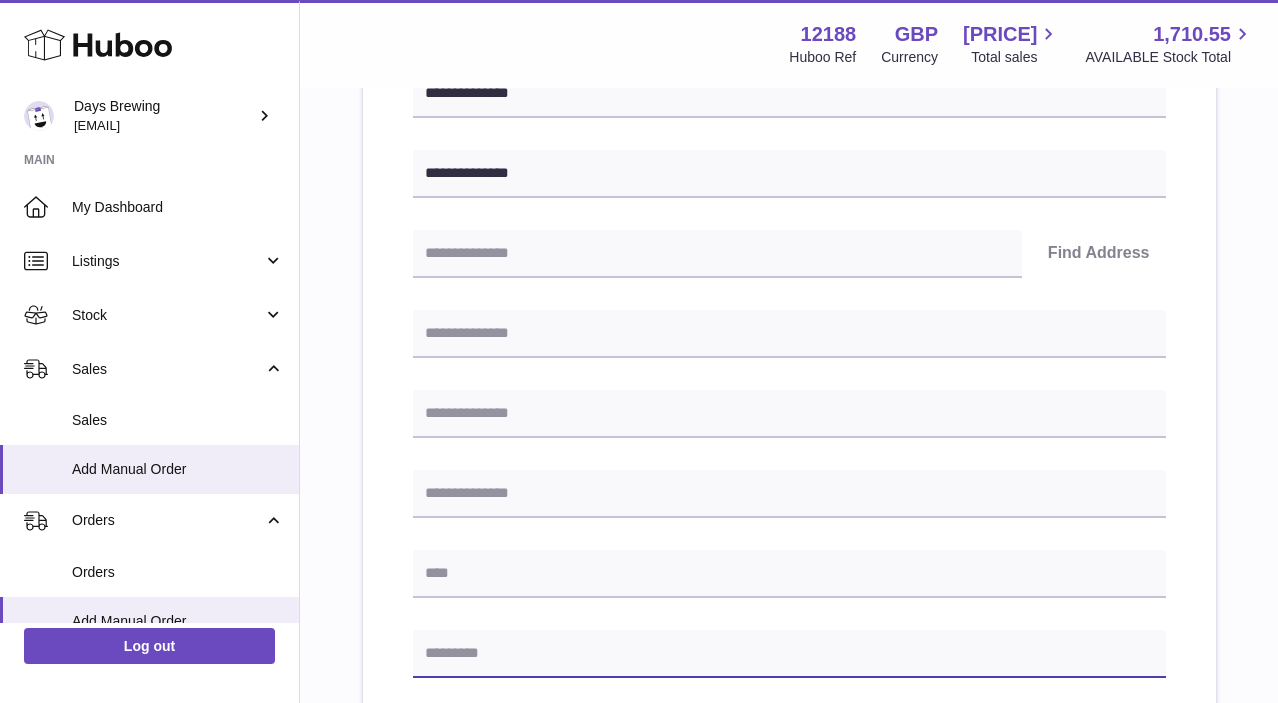 click at bounding box center [789, 654] 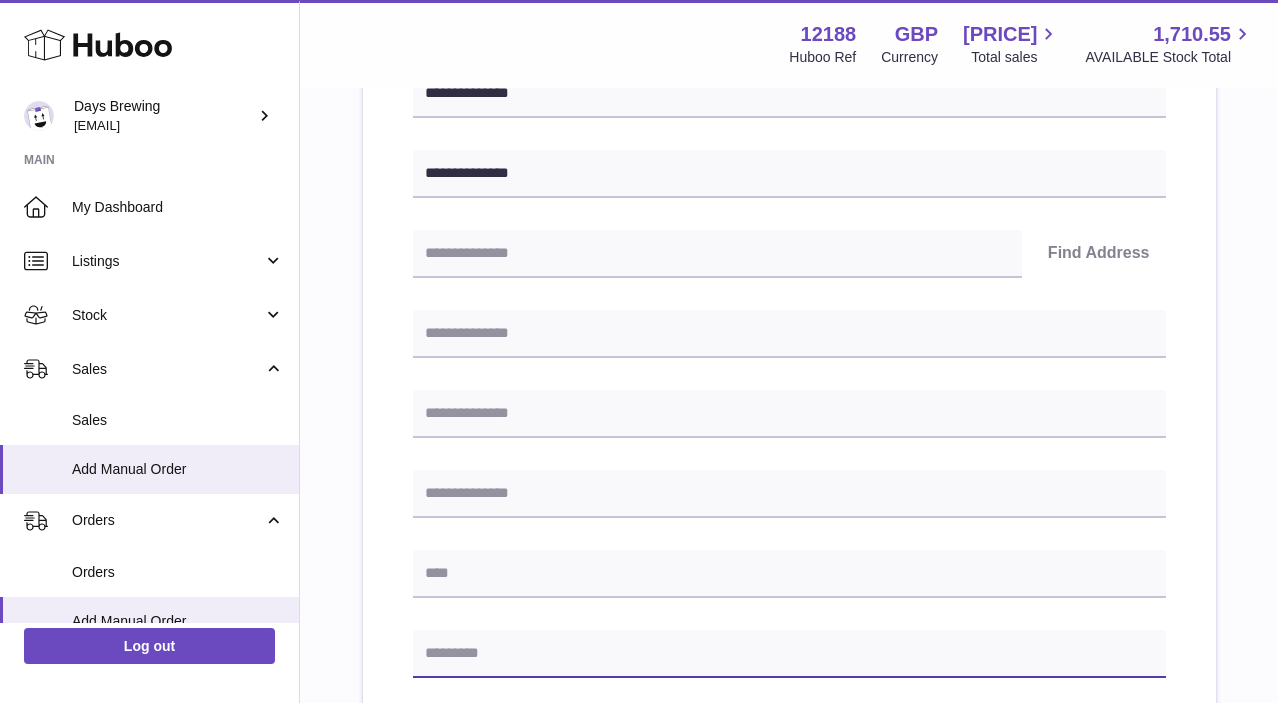 paste on "********" 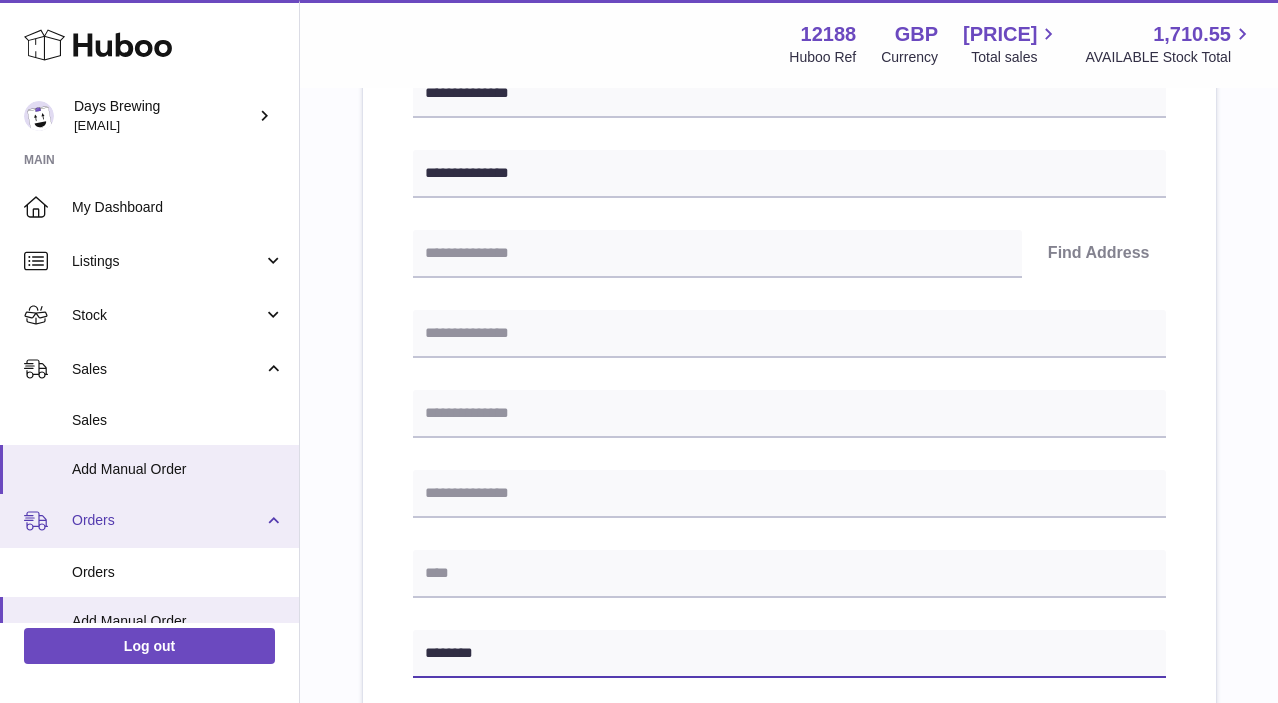 type on "********" 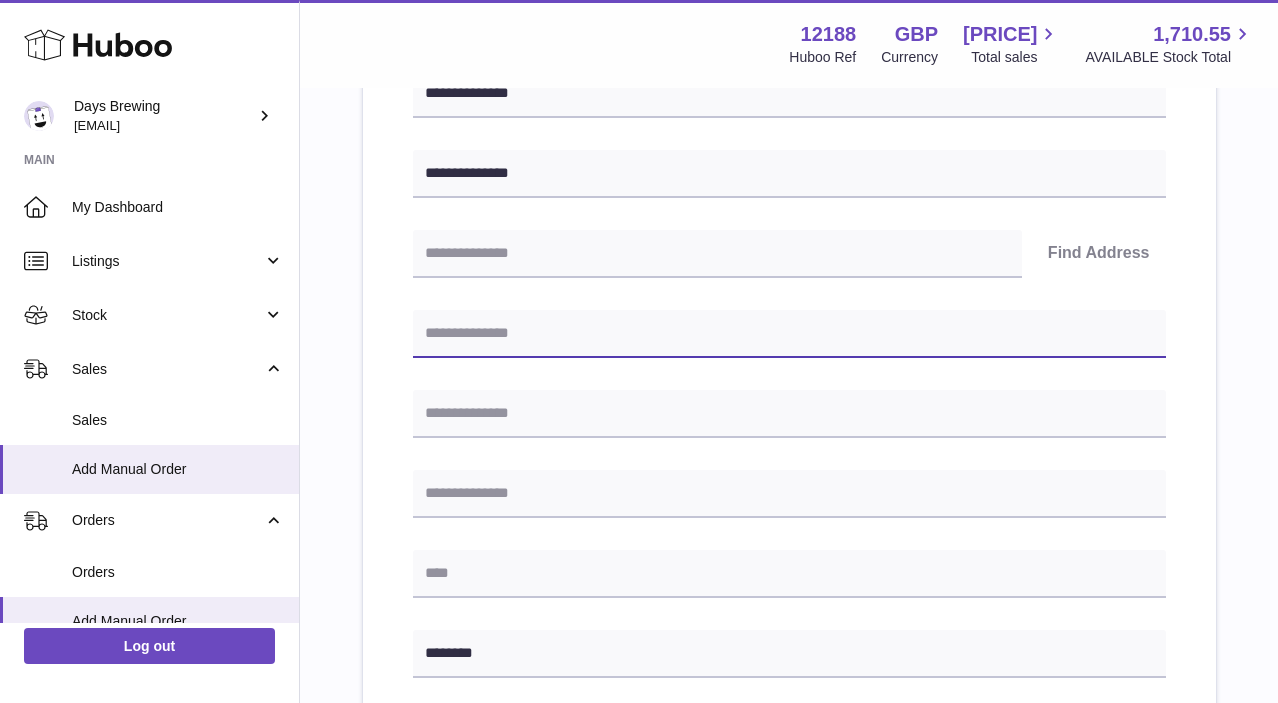 click at bounding box center [789, 334] 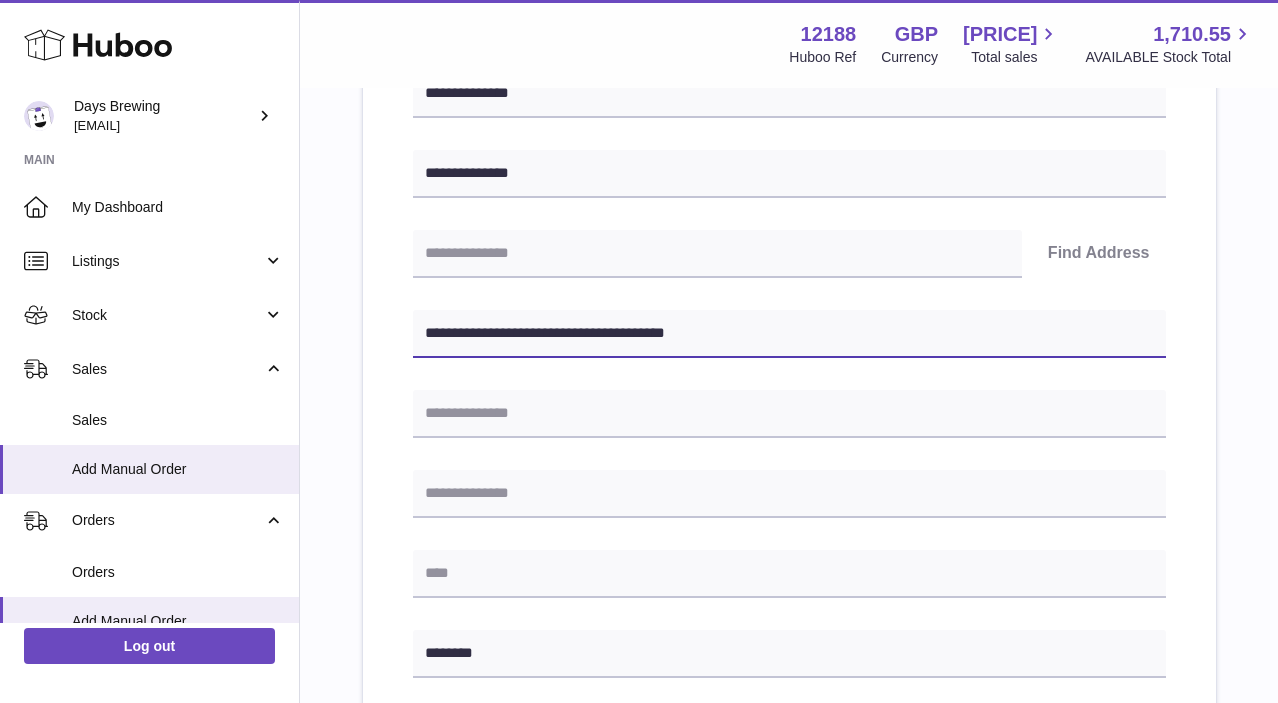 drag, startPoint x: 522, startPoint y: 333, endPoint x: 612, endPoint y: 334, distance: 90.005554 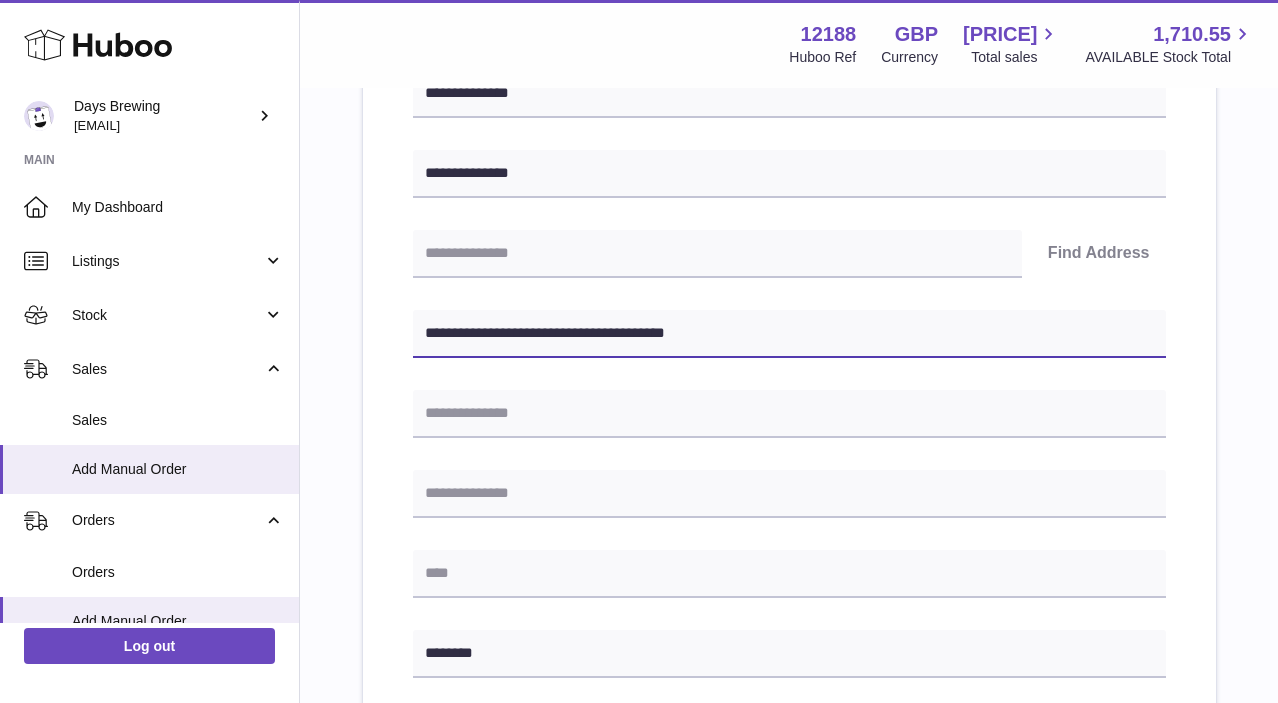 click on "**********" at bounding box center (789, 334) 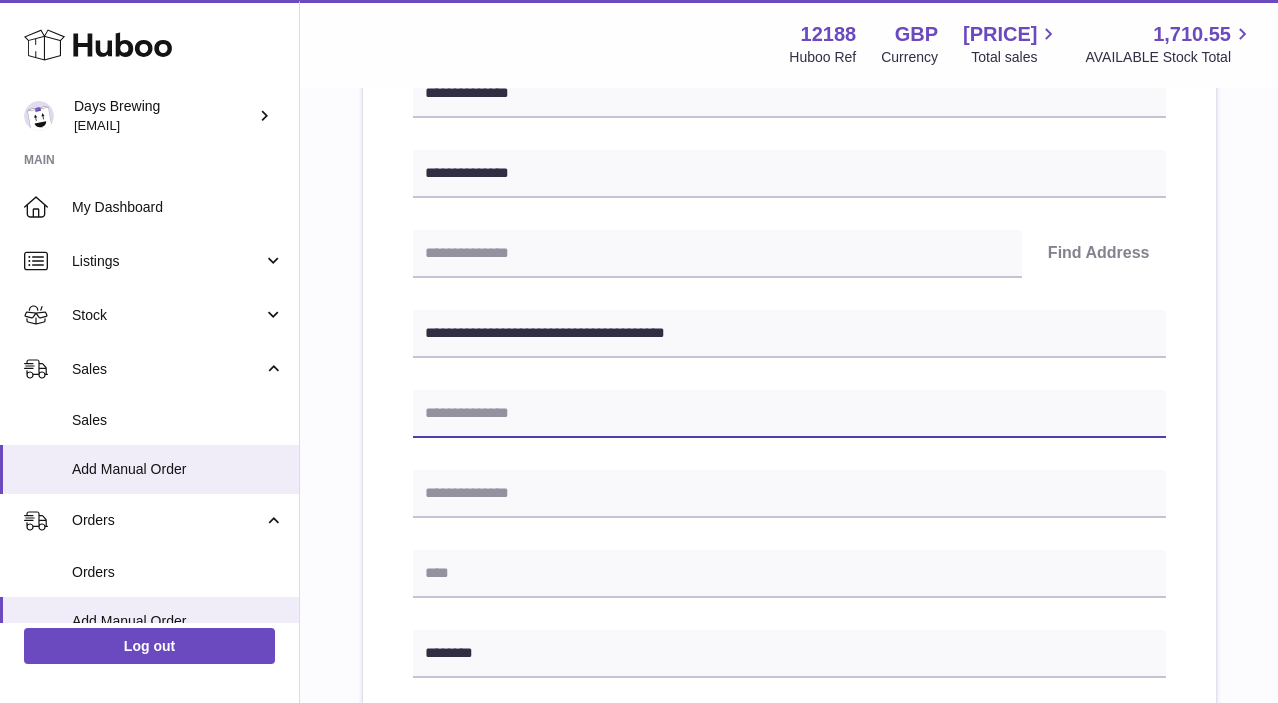 click at bounding box center (789, 414) 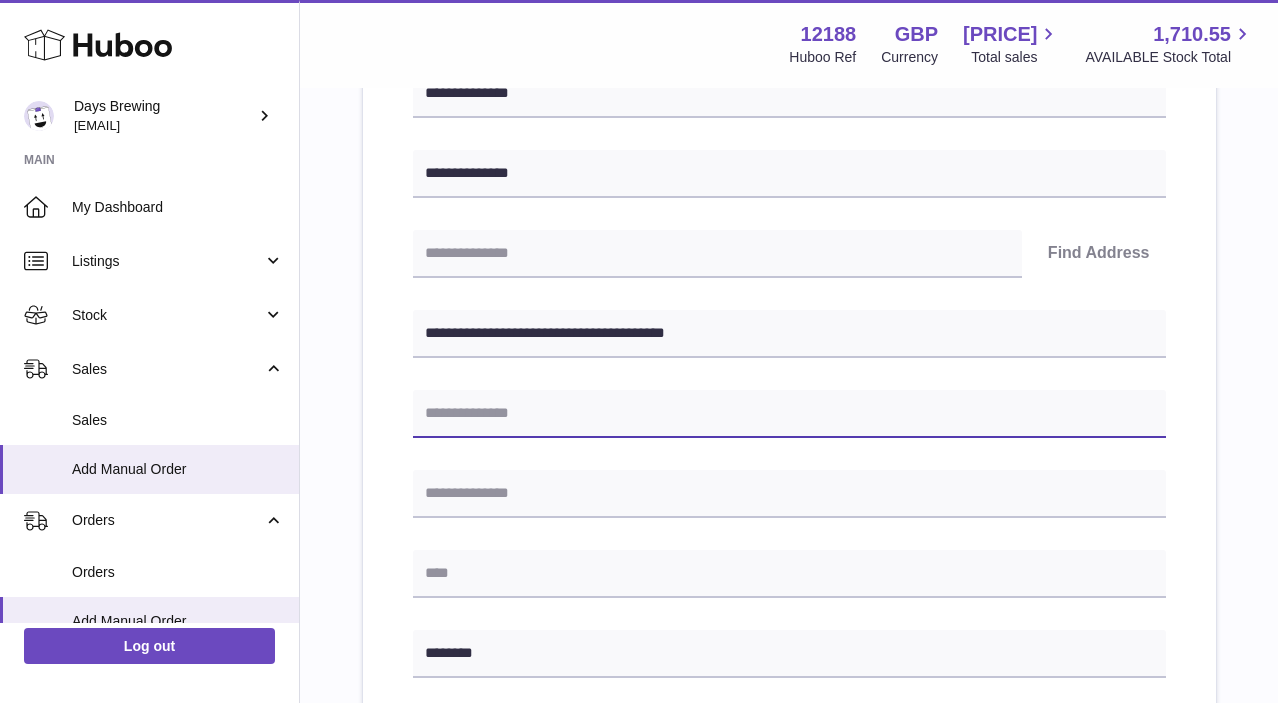 paste on "**********" 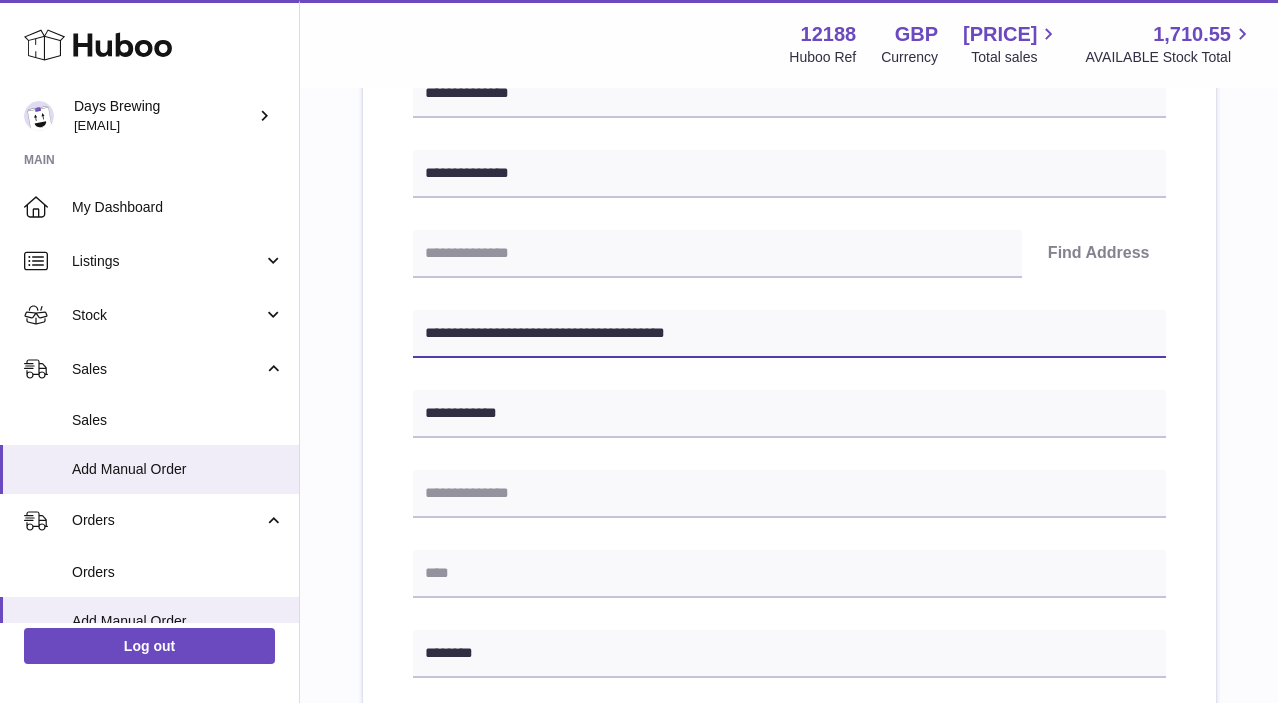 drag, startPoint x: 620, startPoint y: 332, endPoint x: 734, endPoint y: 332, distance: 114 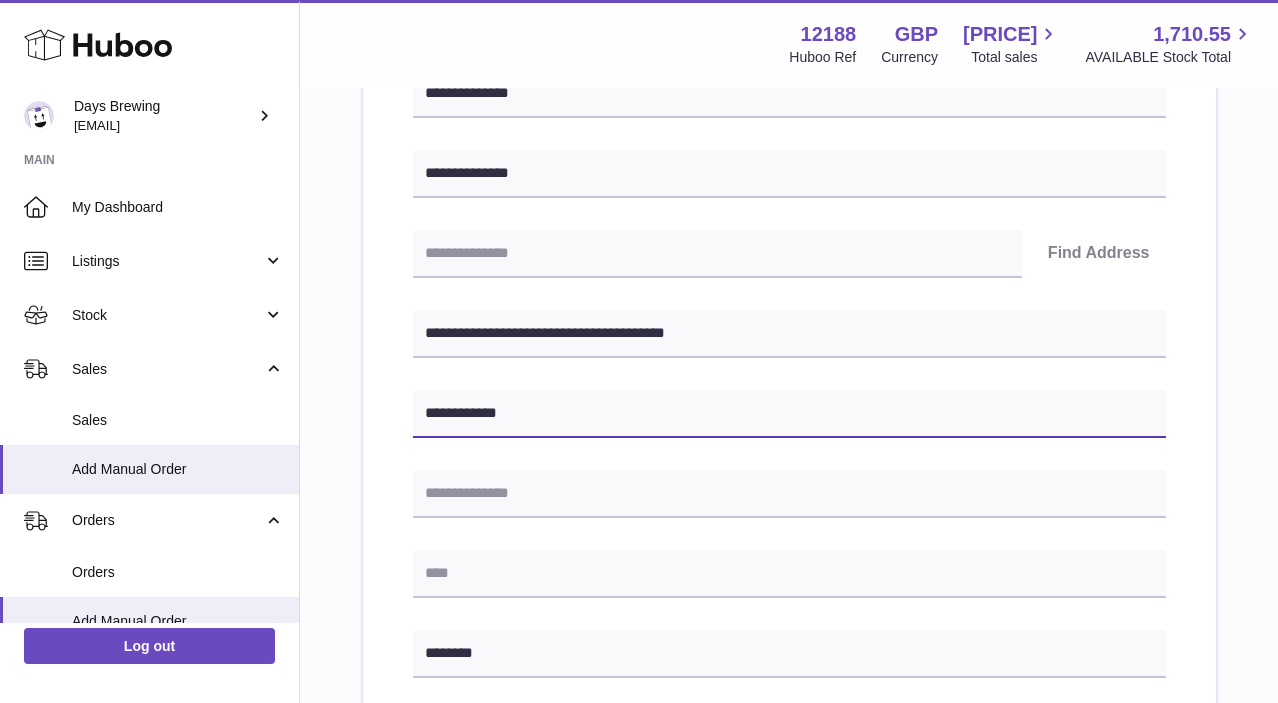 click on "**********" at bounding box center (789, 414) 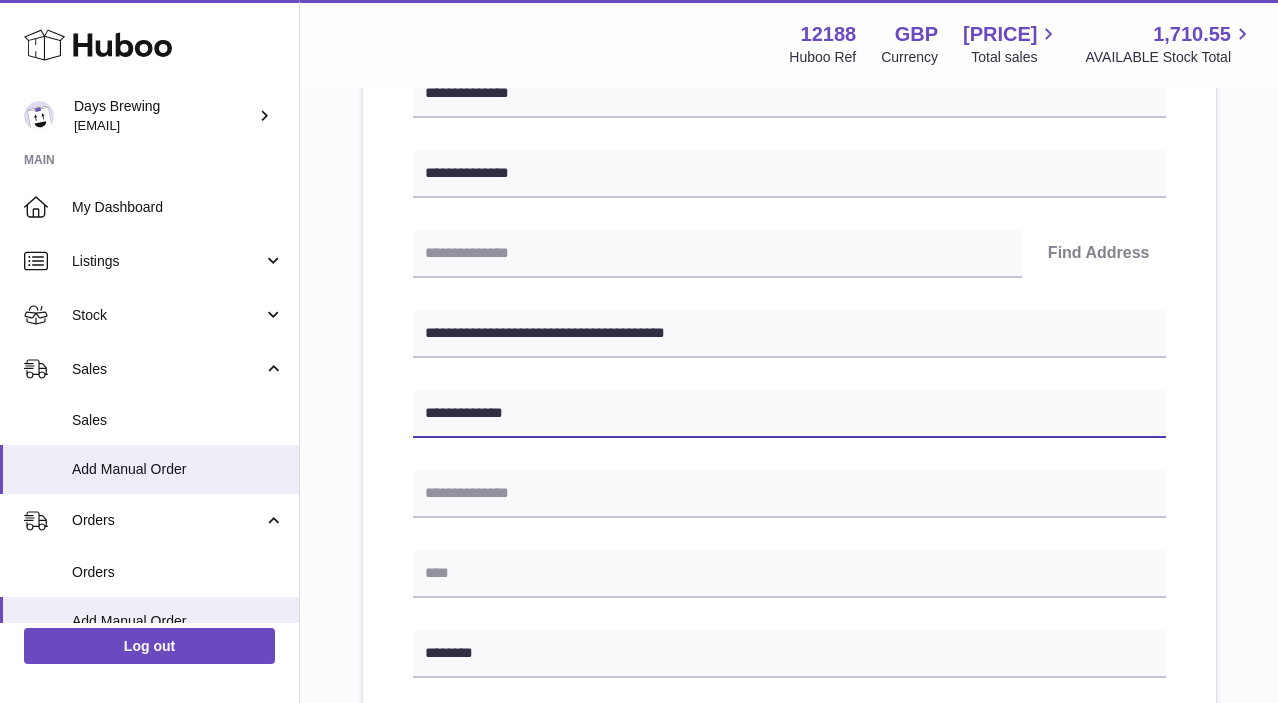 paste on "**********" 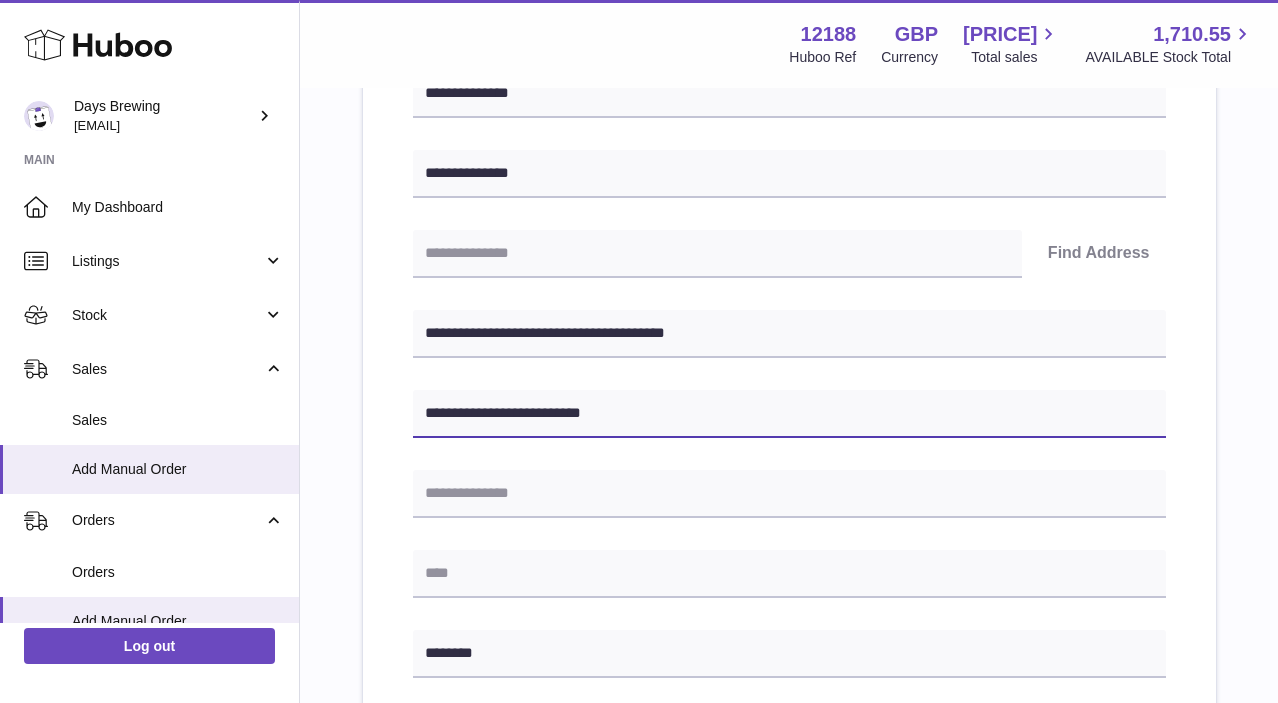 type on "**********" 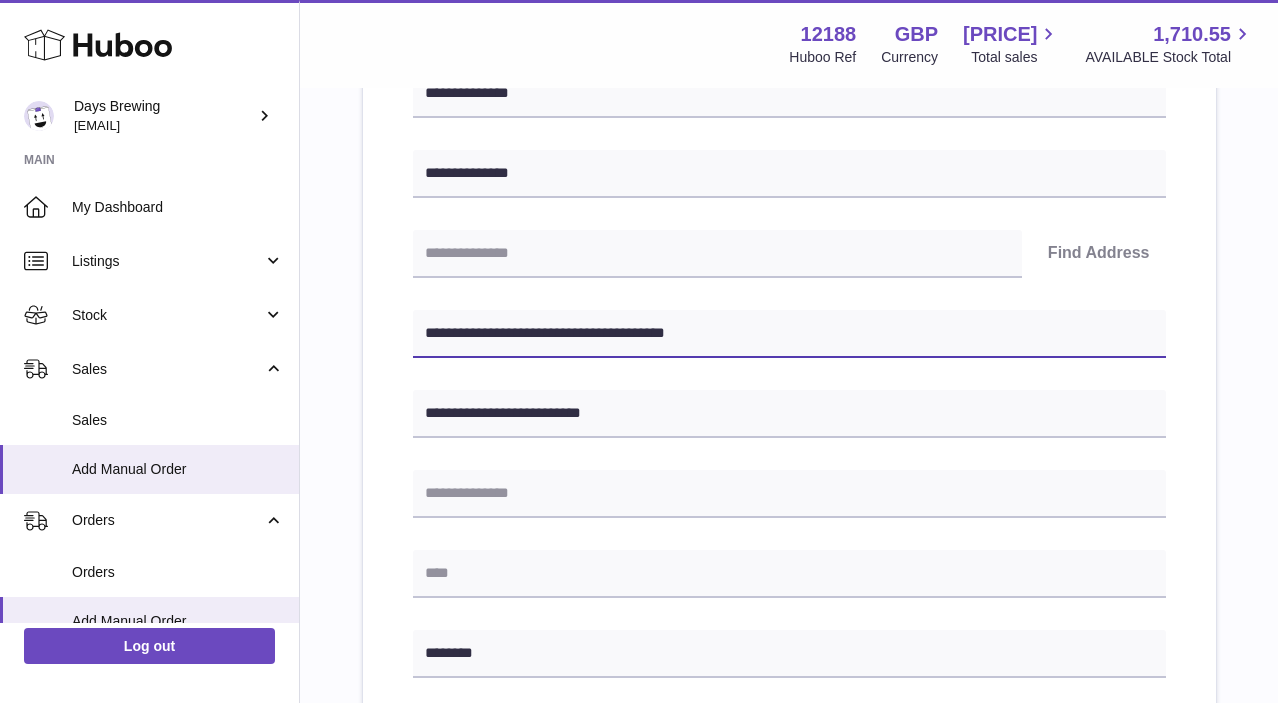 drag, startPoint x: 522, startPoint y: 332, endPoint x: 776, endPoint y: 331, distance: 254.00197 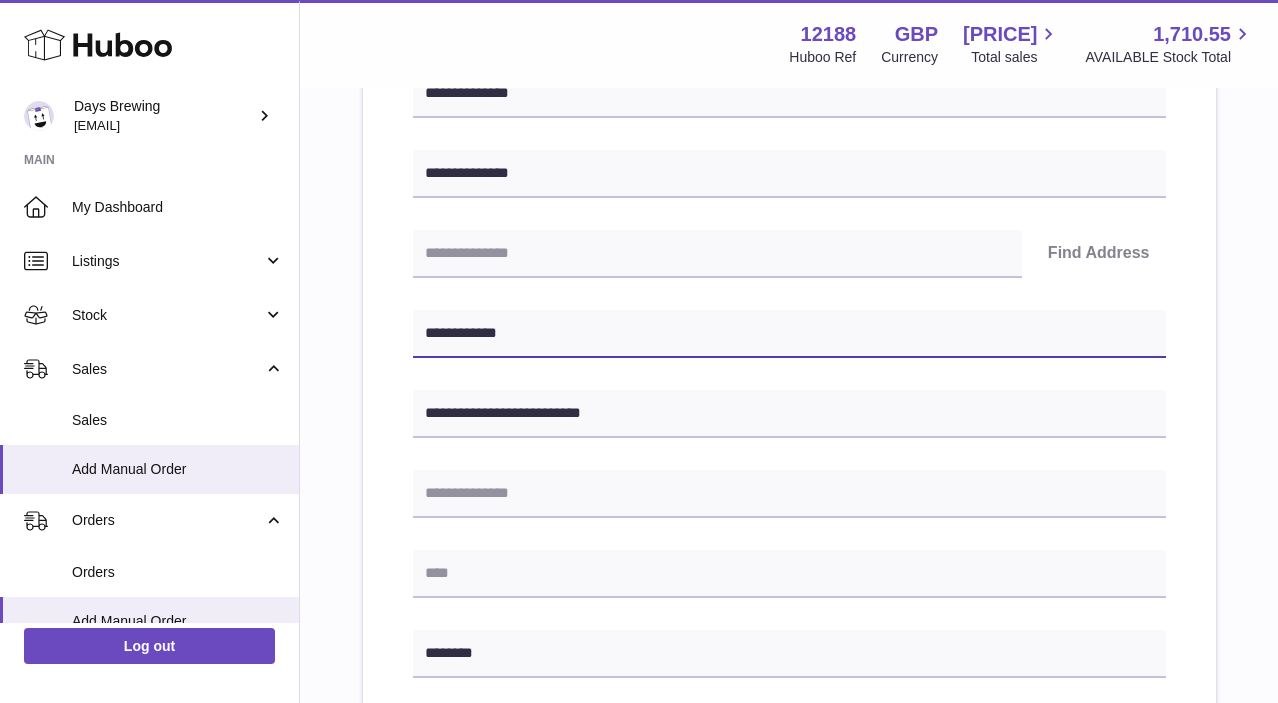 type on "**********" 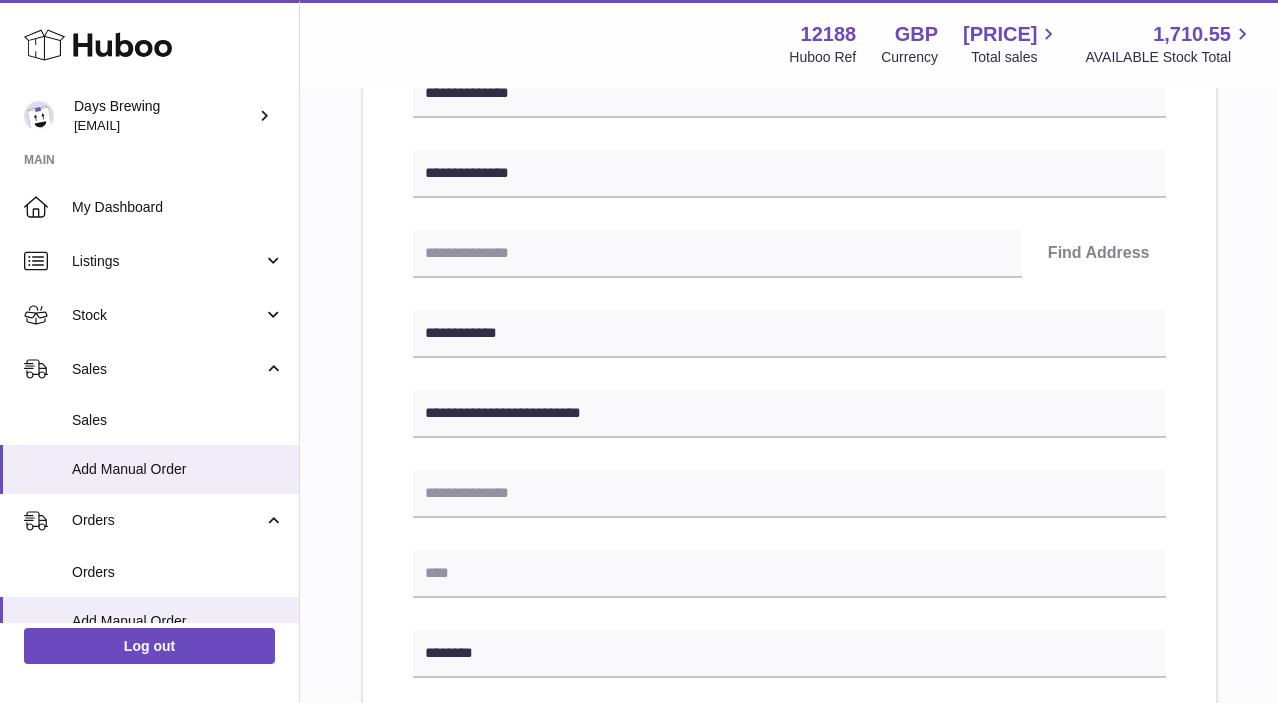 click on "**********" at bounding box center (789, 615) 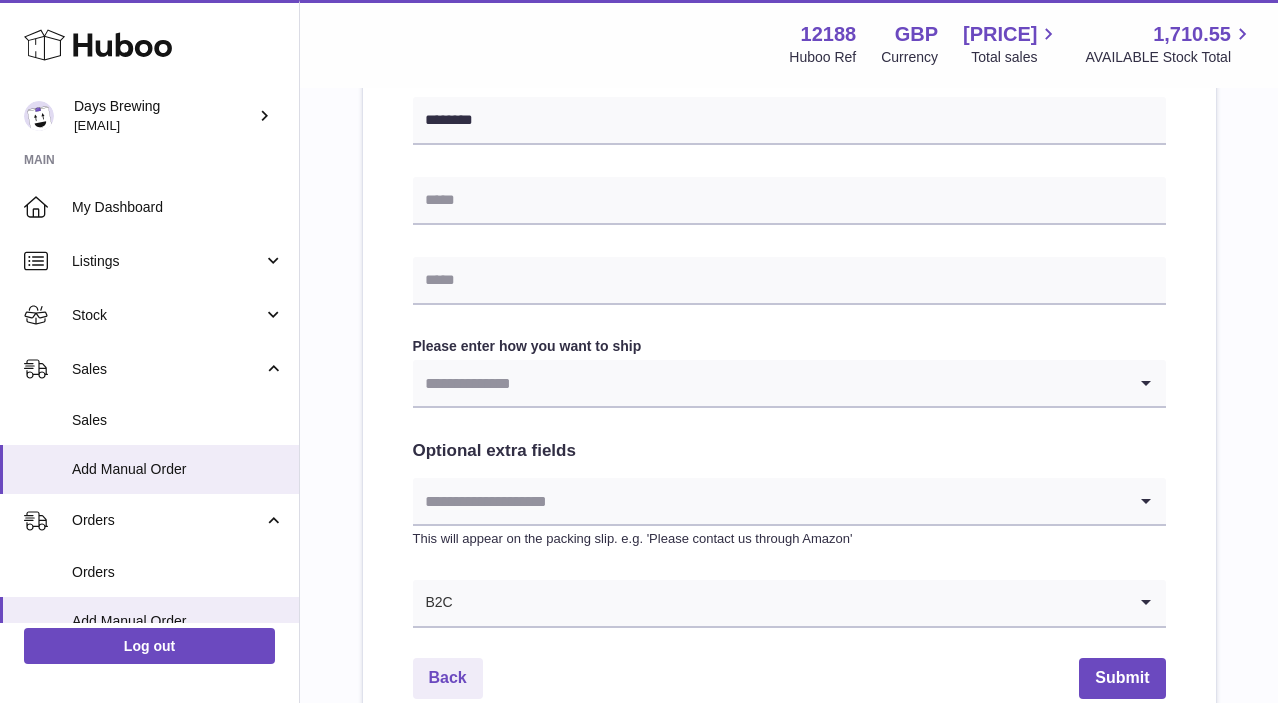 scroll, scrollTop: 851, scrollLeft: 0, axis: vertical 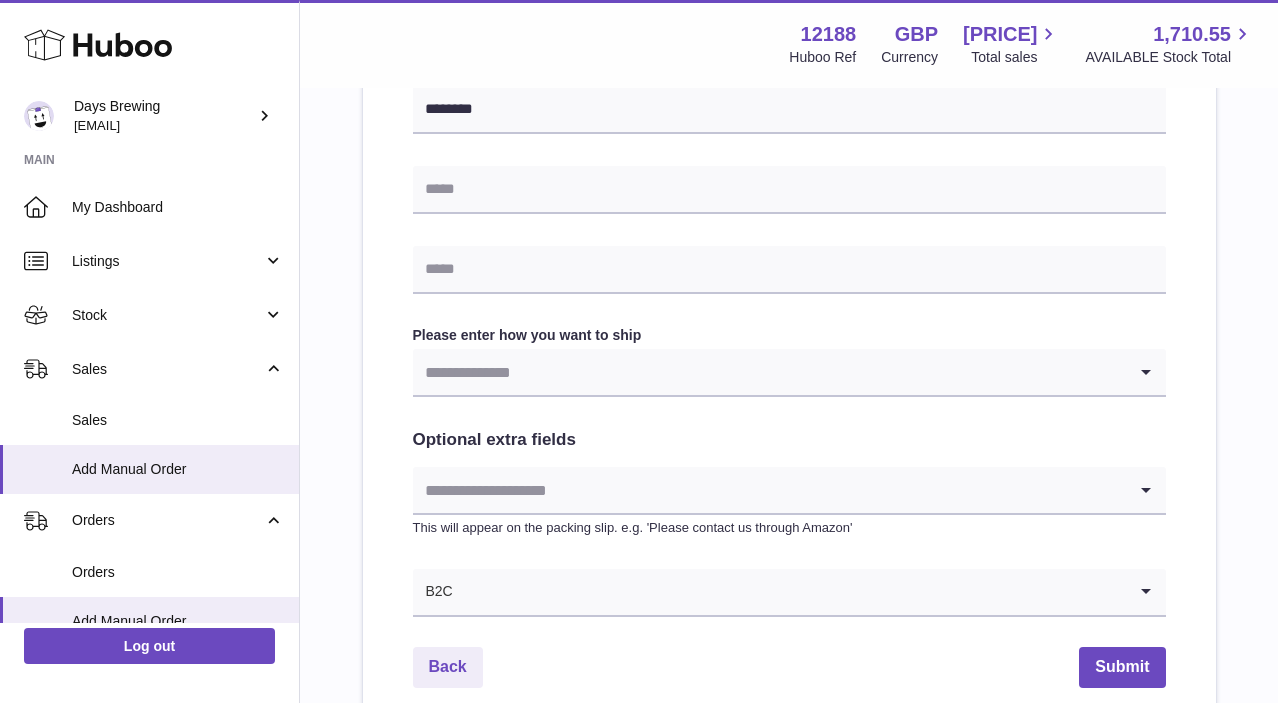 click at bounding box center [769, 372] 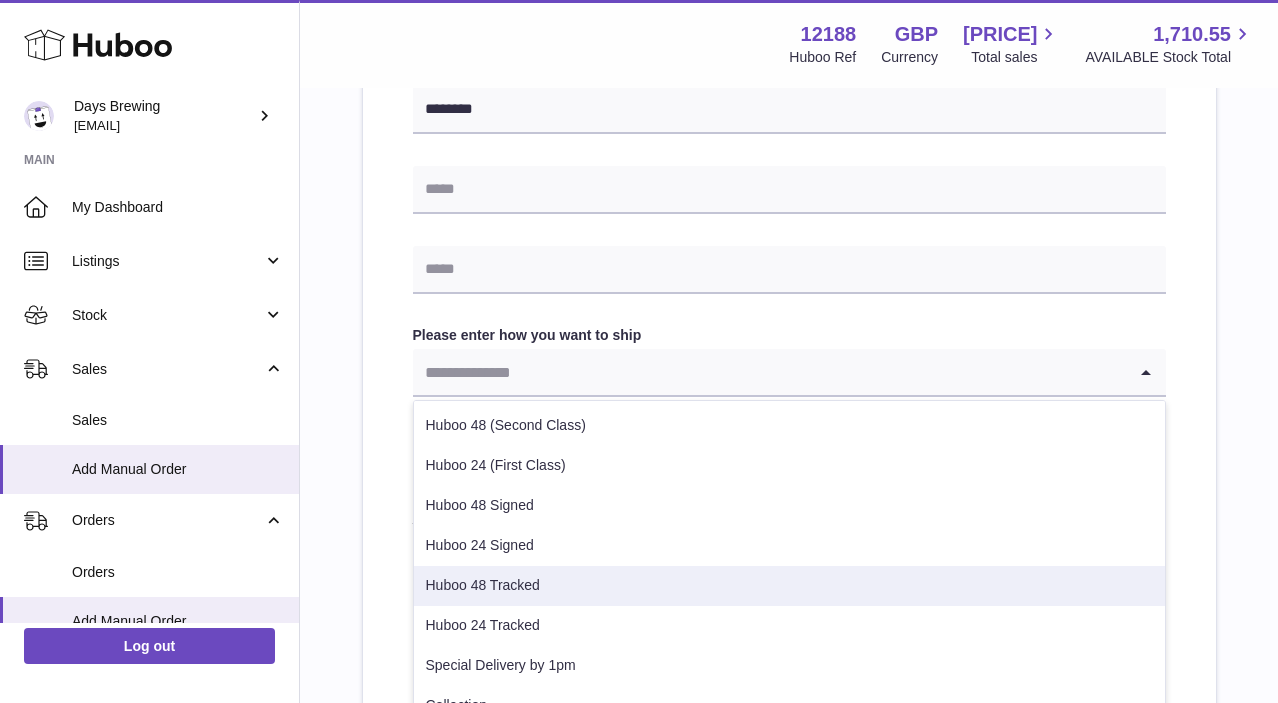 scroll, scrollTop: 142, scrollLeft: 0, axis: vertical 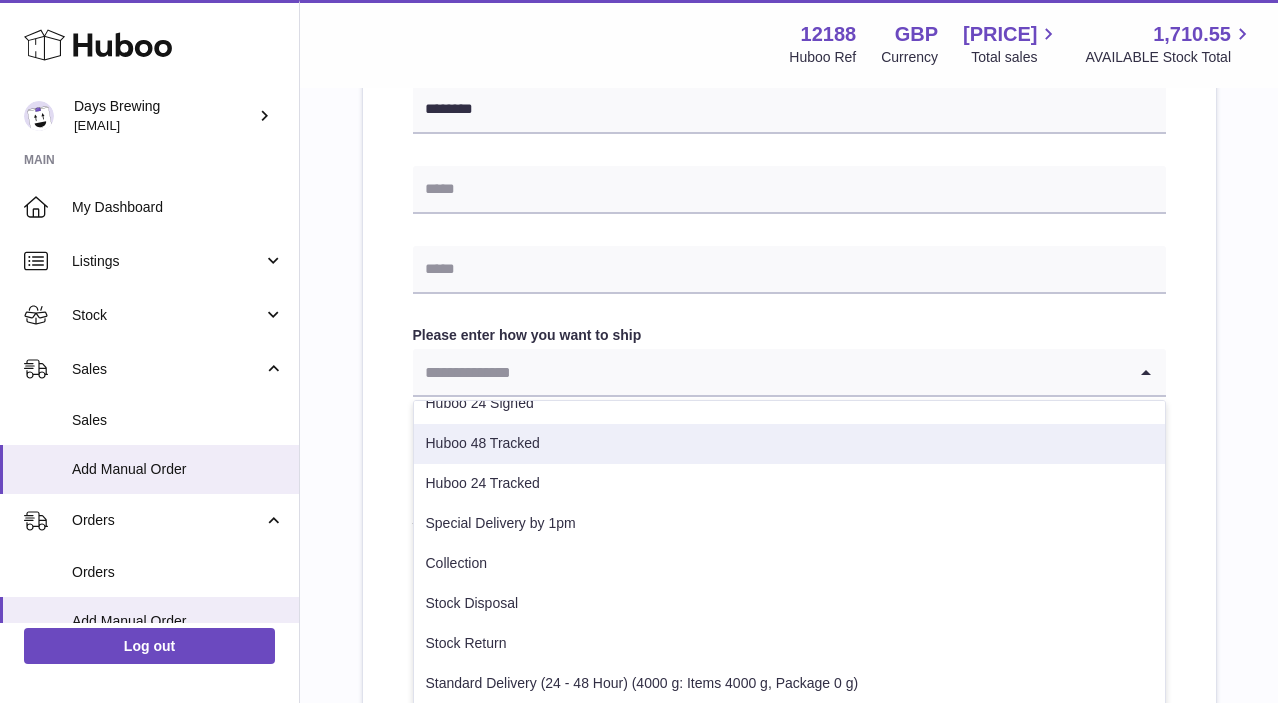 click on "Huboo 48 Tracked" at bounding box center (789, 444) 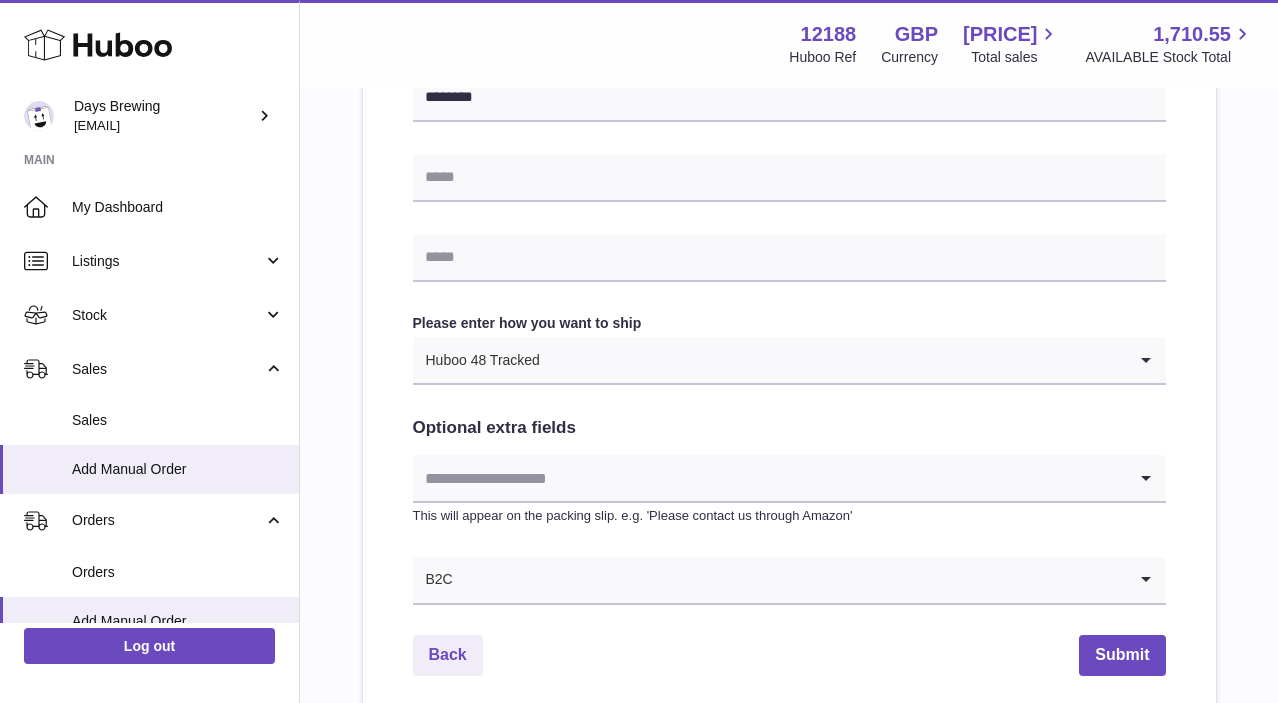 scroll, scrollTop: 867, scrollLeft: 0, axis: vertical 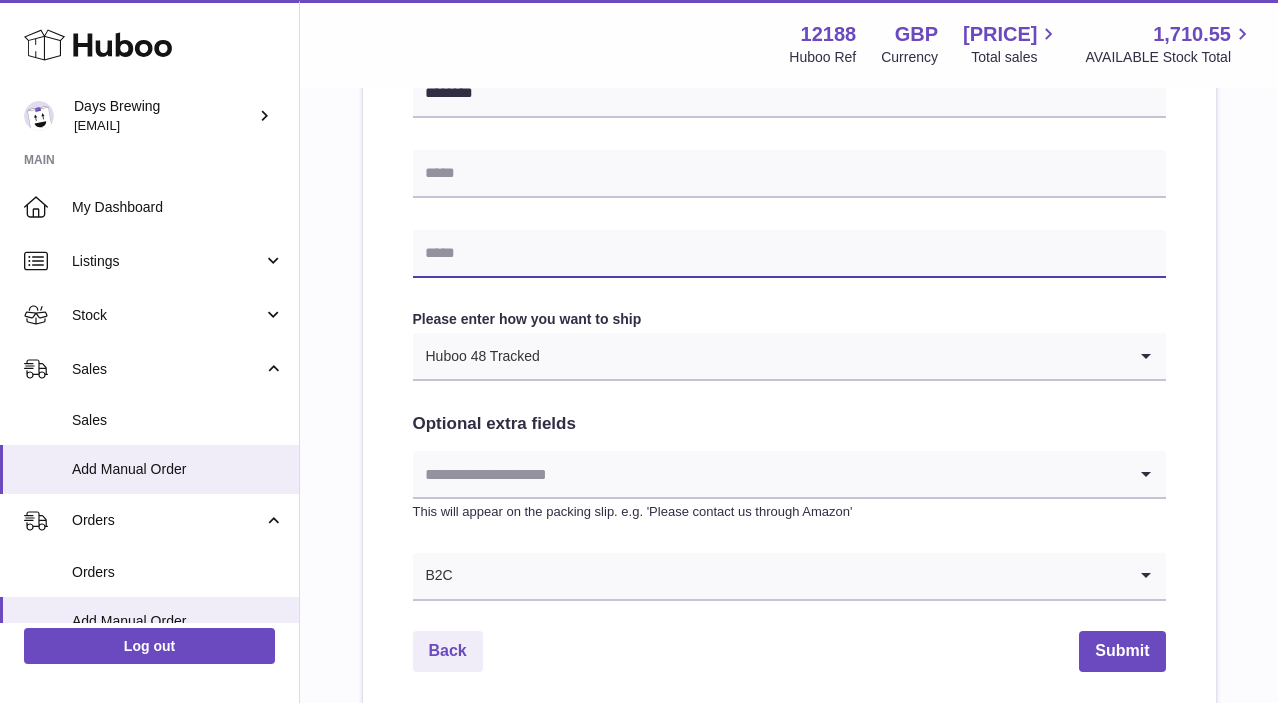 click at bounding box center (789, 254) 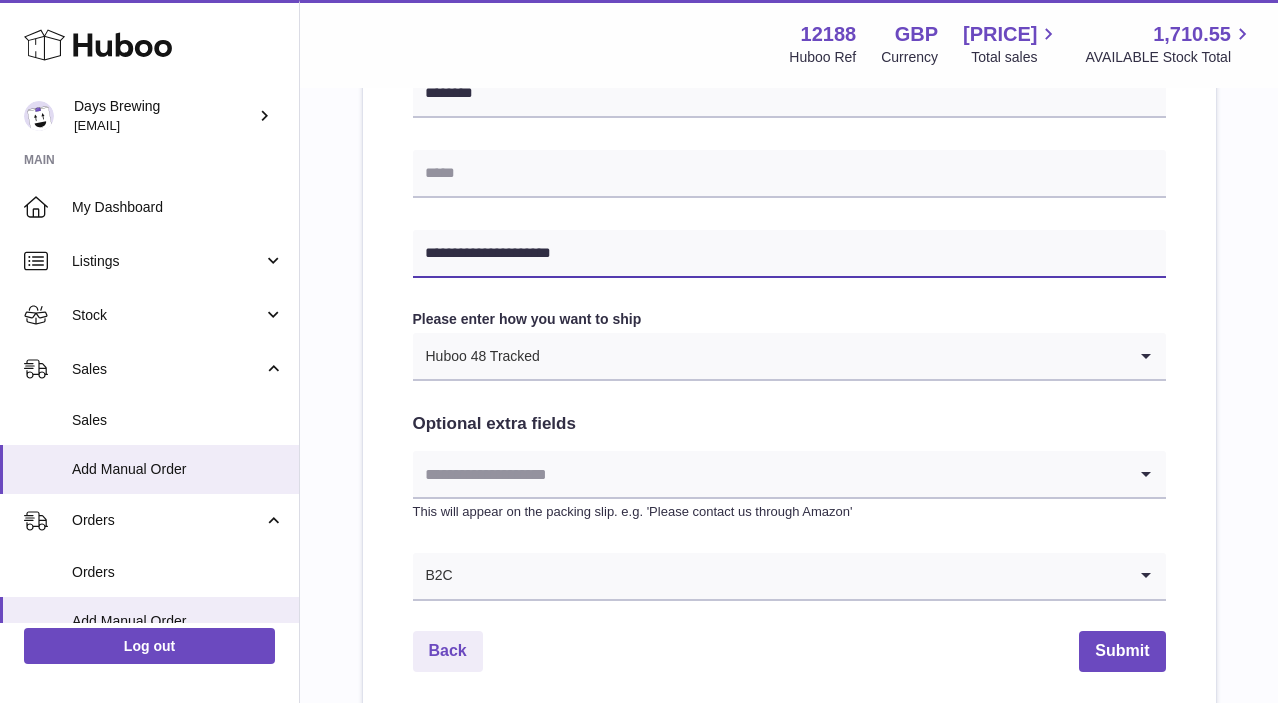type on "**********" 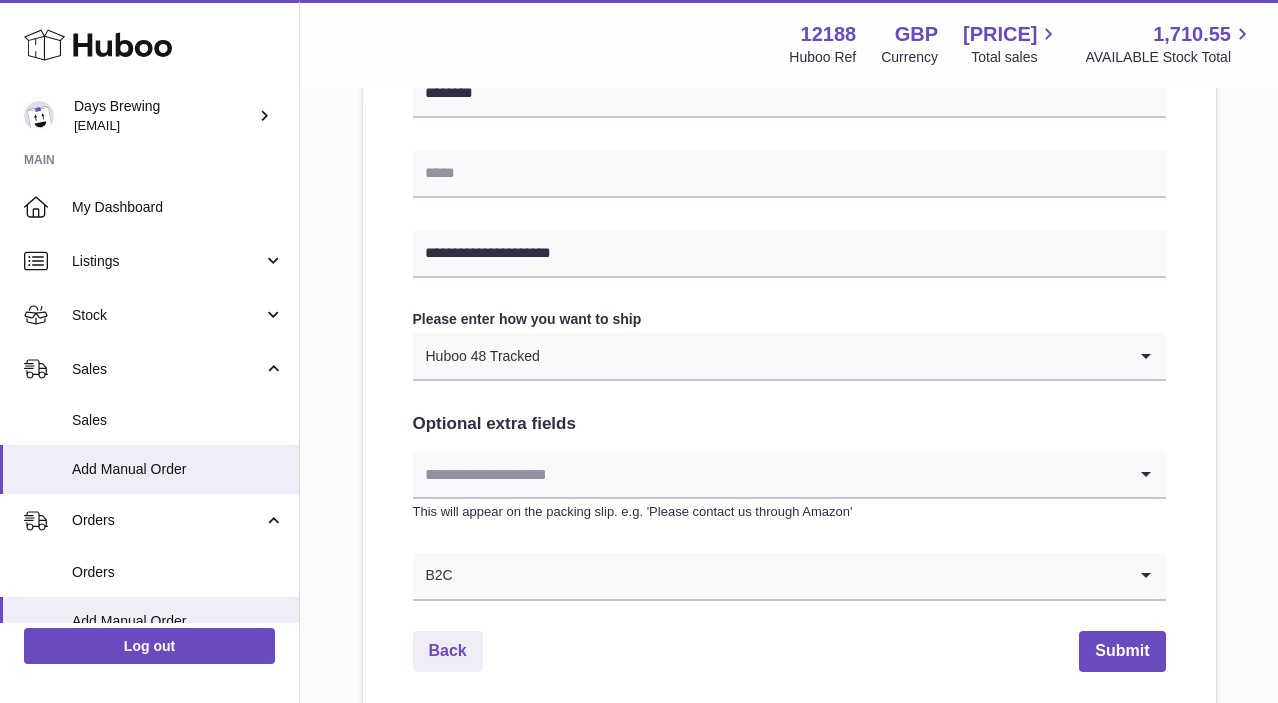 click on "Back
Submit" at bounding box center [789, 651] 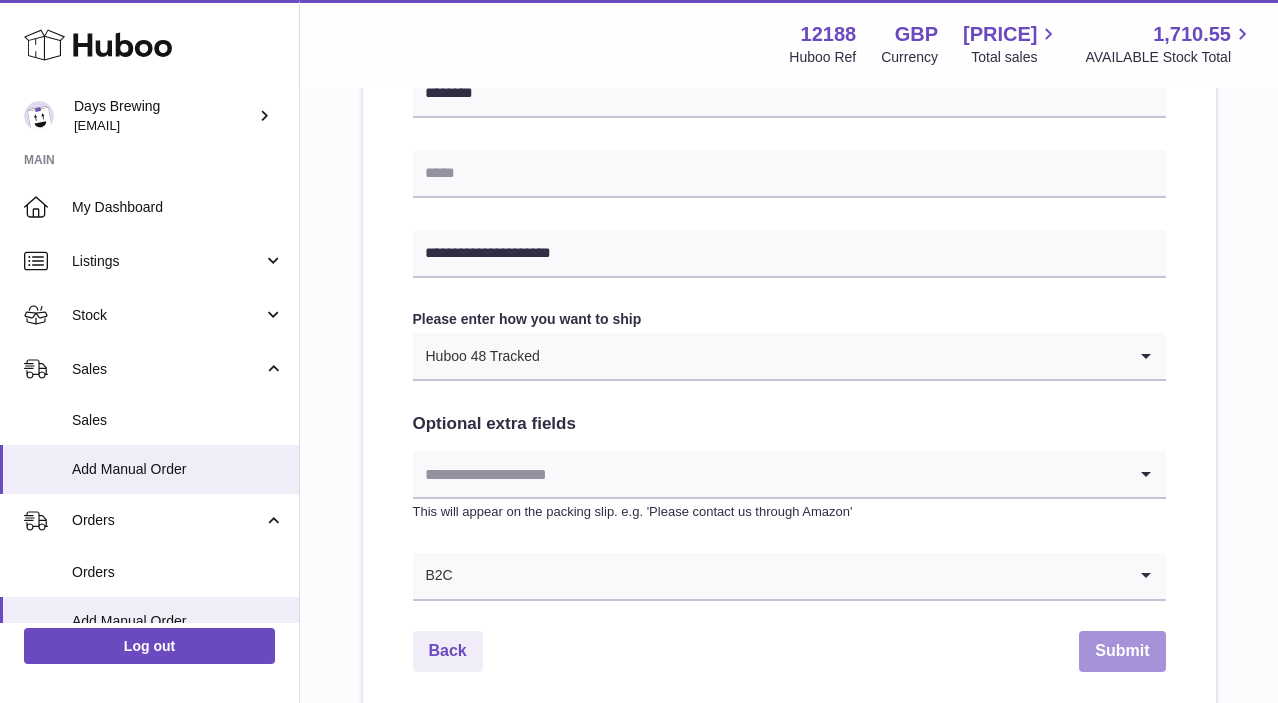 click on "Submit" at bounding box center (1122, 651) 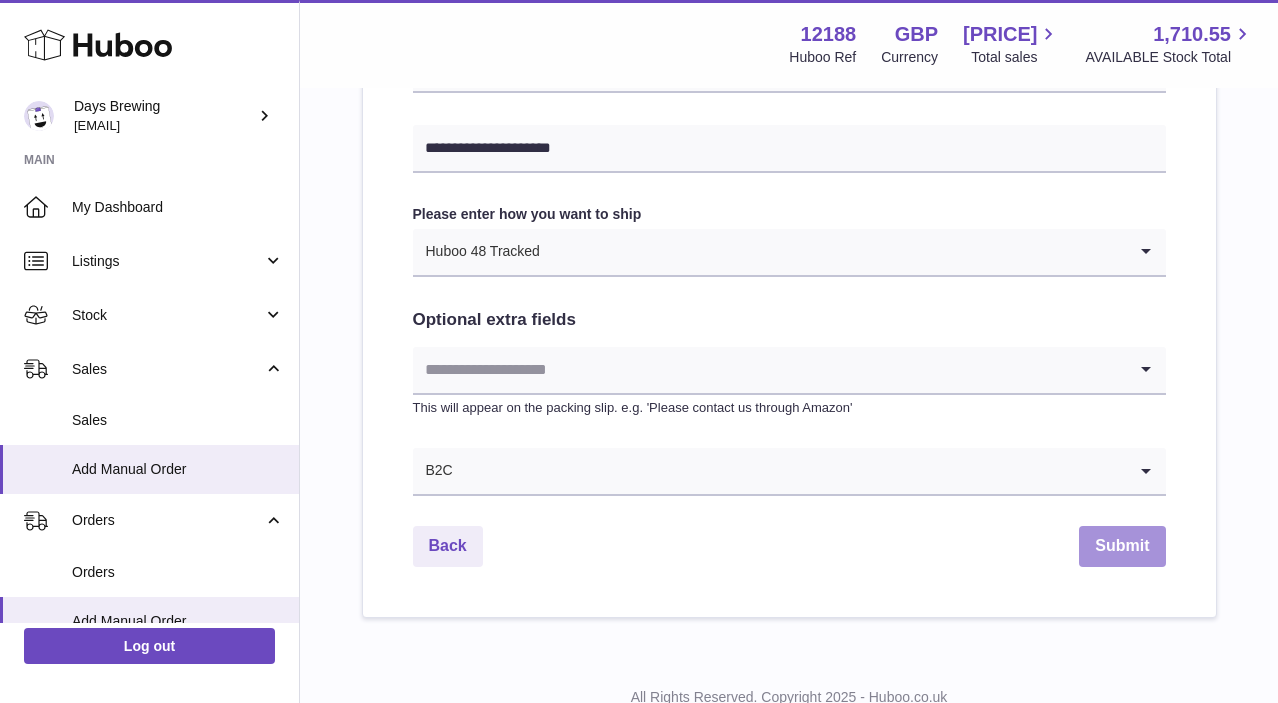 scroll, scrollTop: 371, scrollLeft: 0, axis: vertical 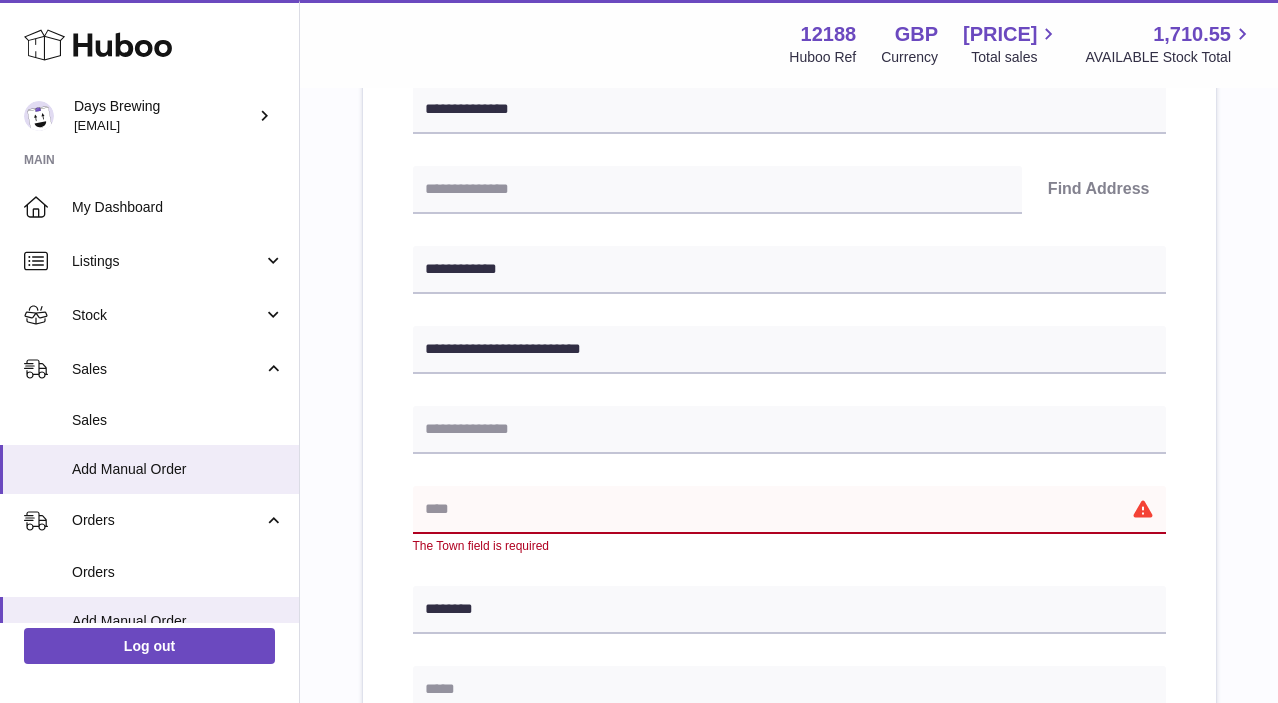 click at bounding box center (789, 510) 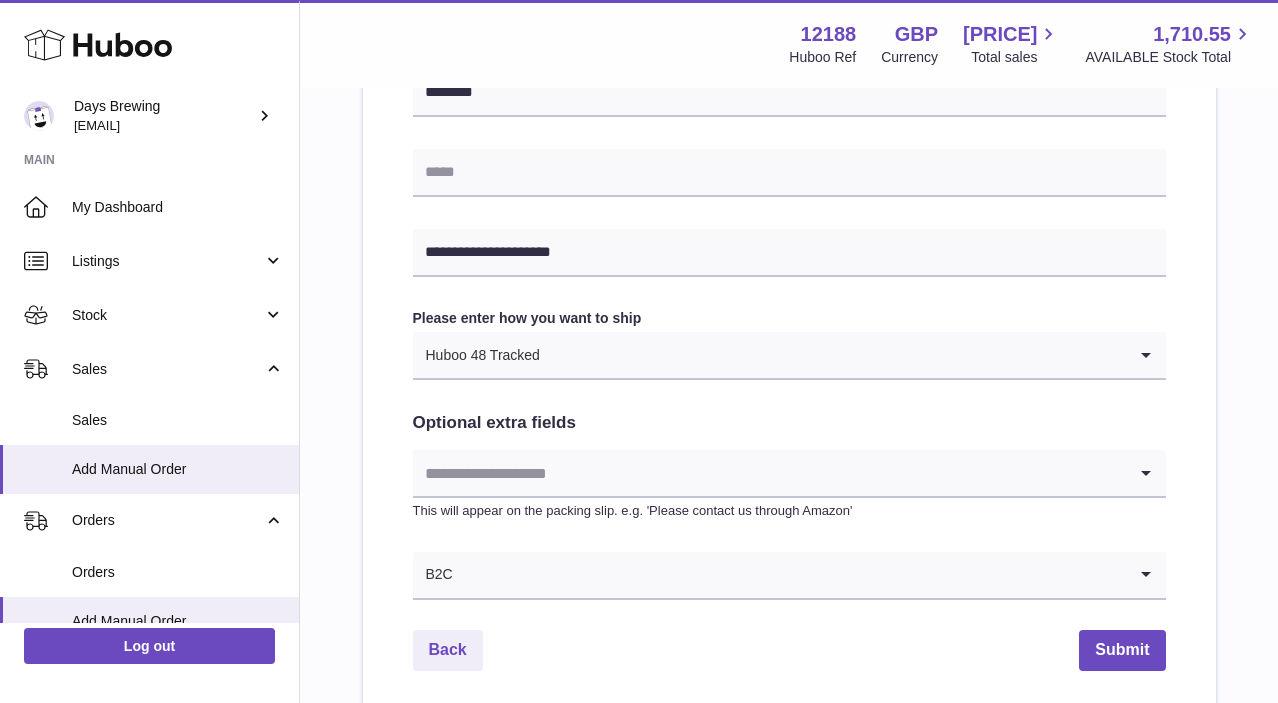 scroll, scrollTop: 1044, scrollLeft: 0, axis: vertical 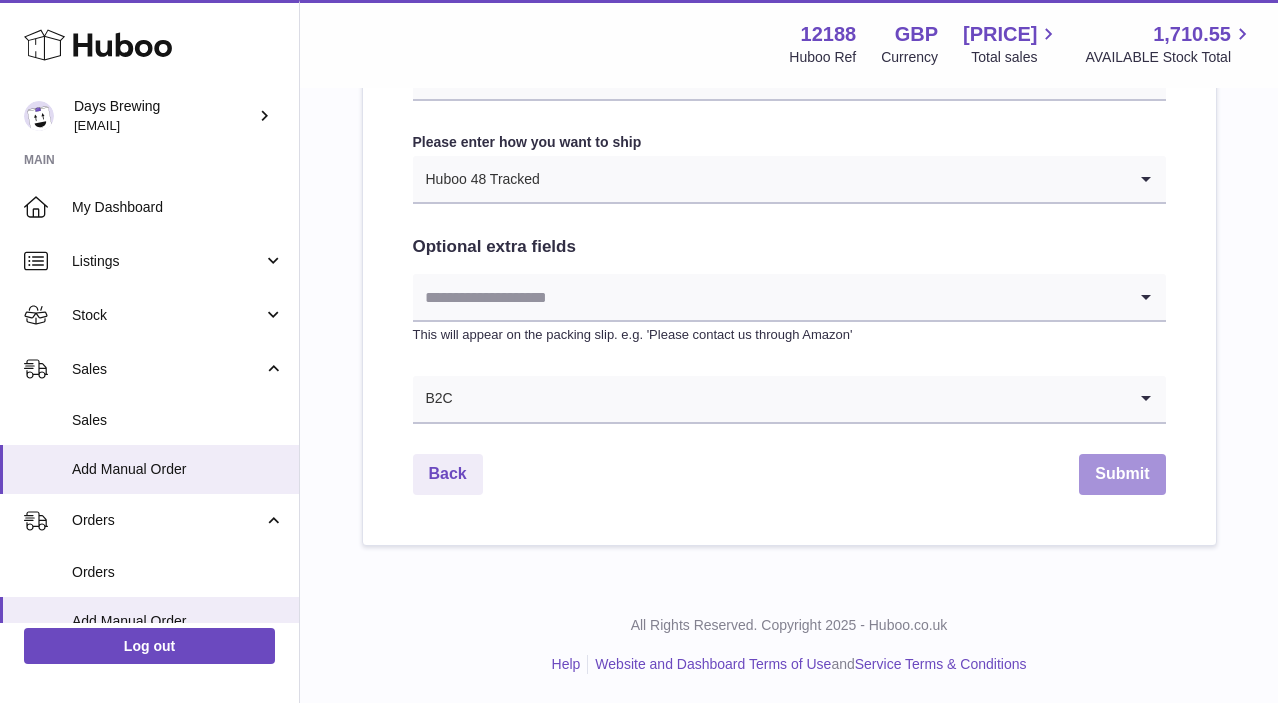 type on "******" 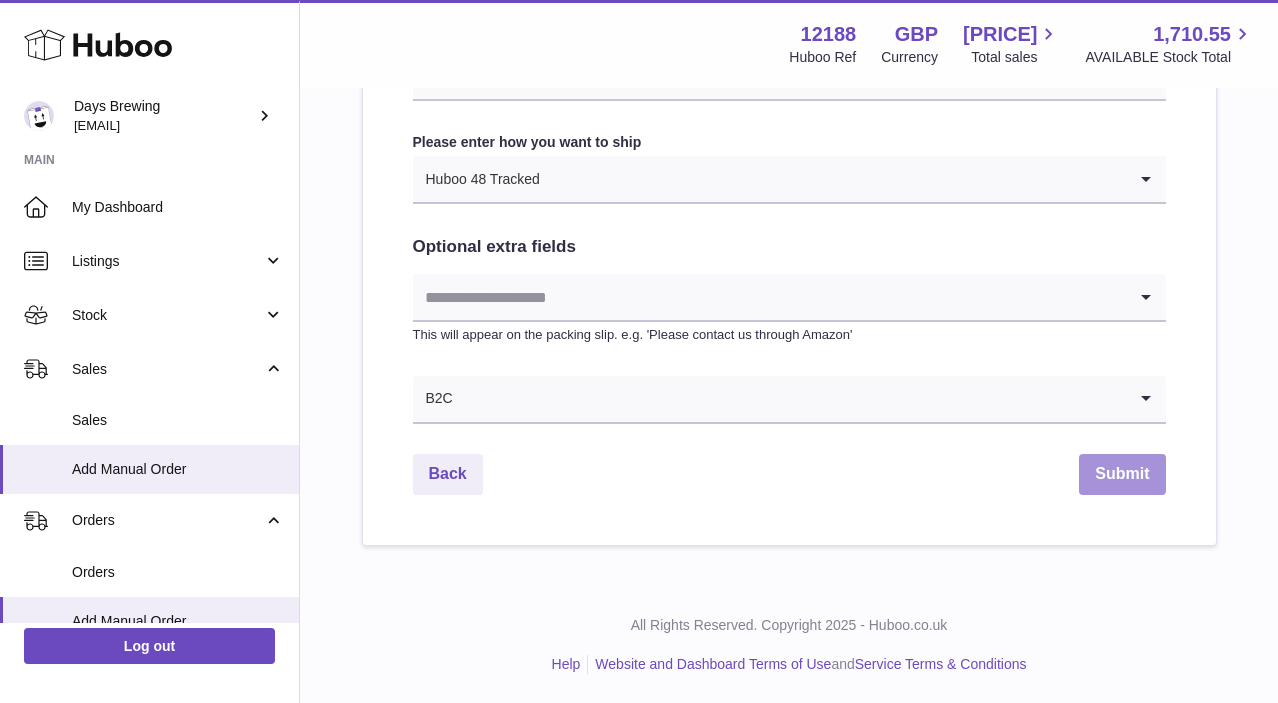 click on "Submit" at bounding box center [1122, 474] 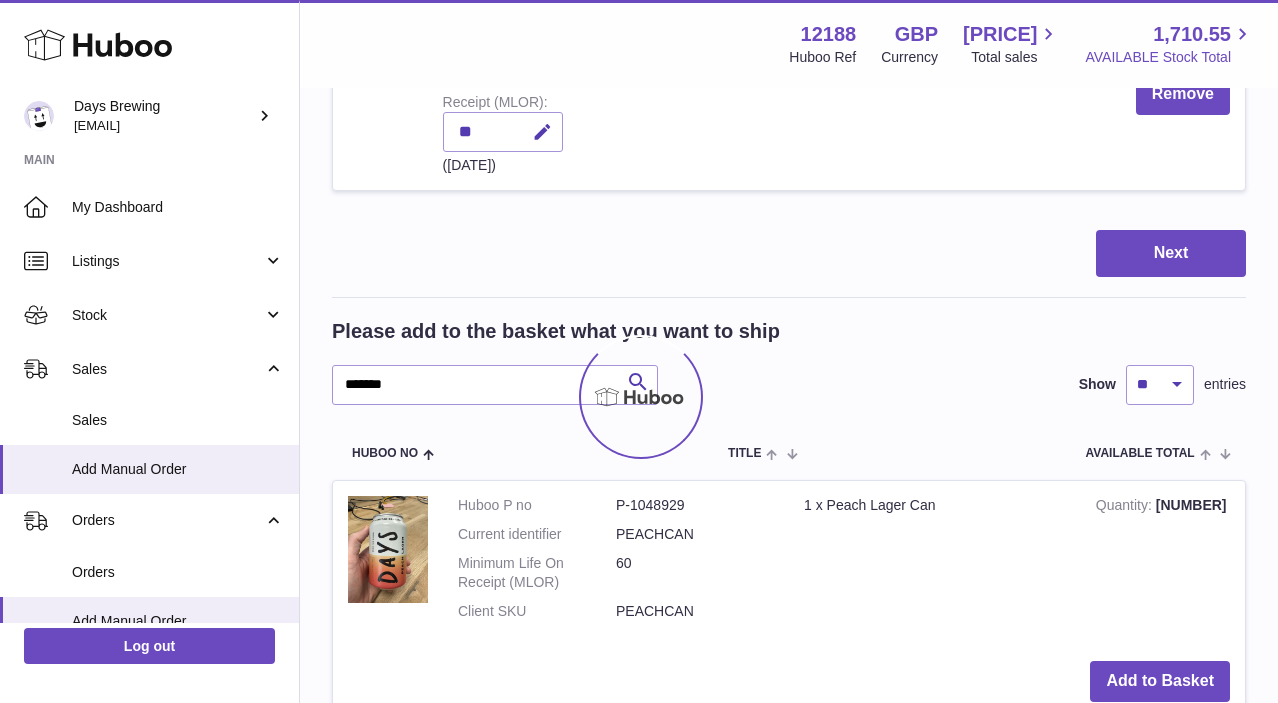 scroll, scrollTop: 0, scrollLeft: 0, axis: both 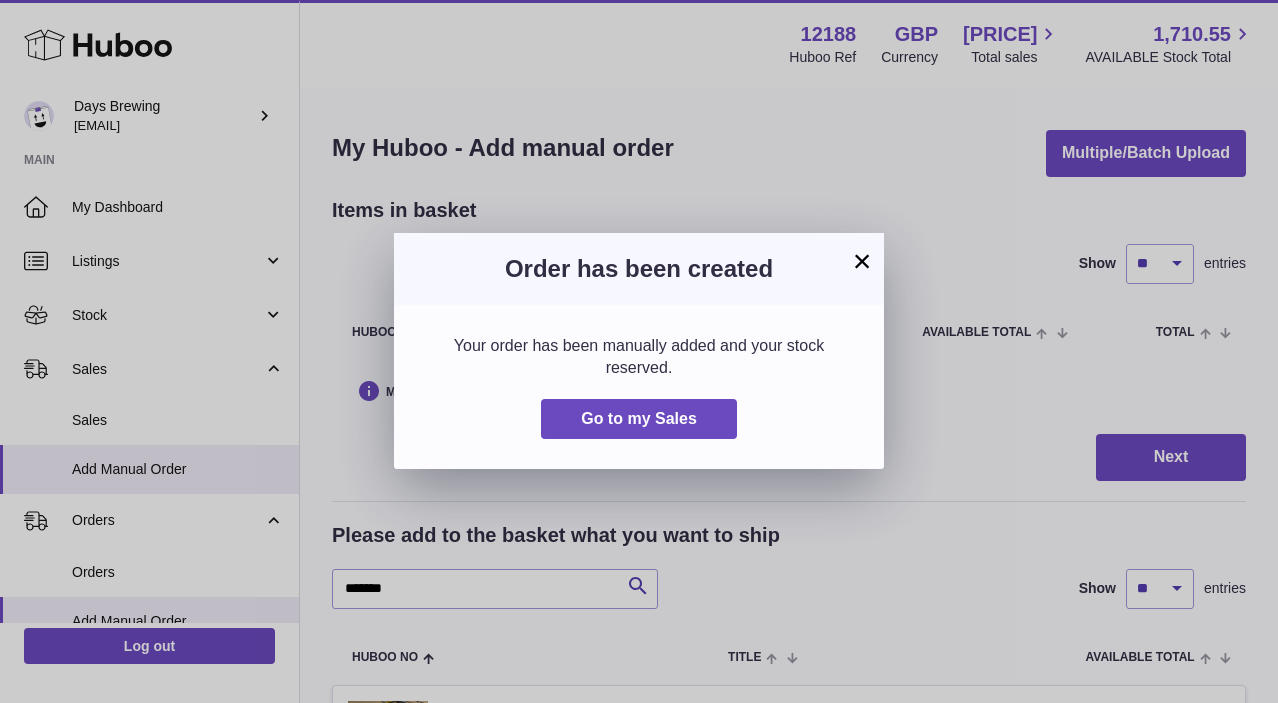 click on "×" at bounding box center (862, 261) 